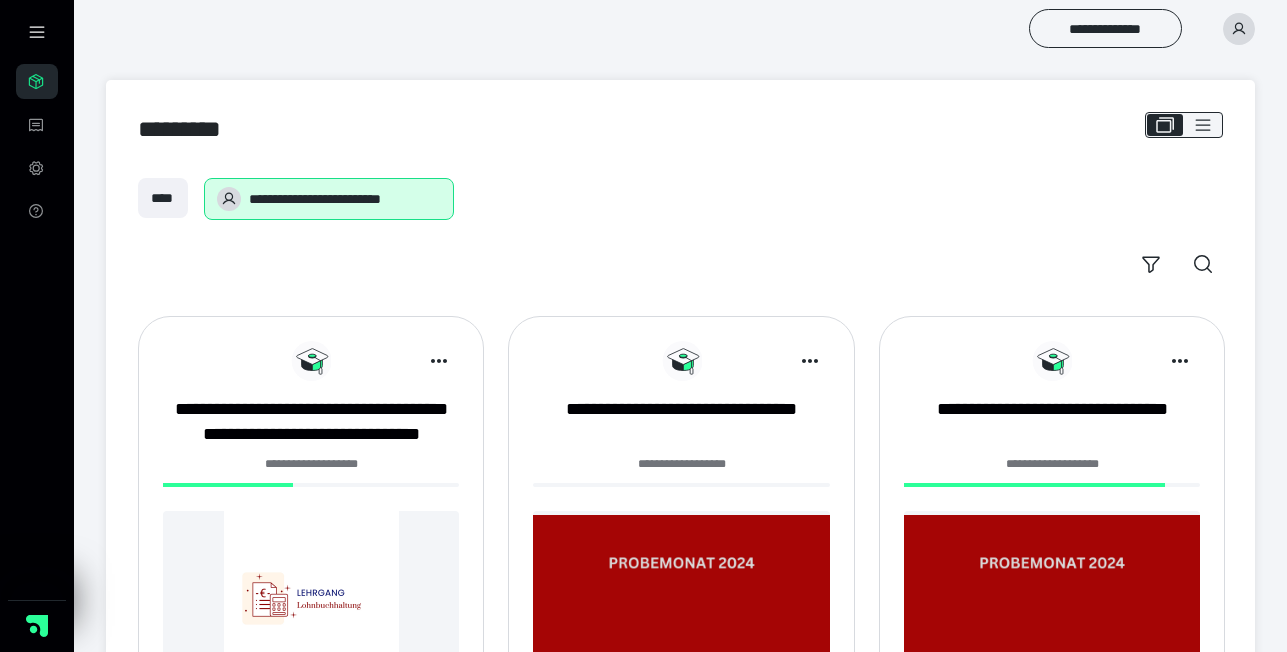 scroll, scrollTop: 0, scrollLeft: 0, axis: both 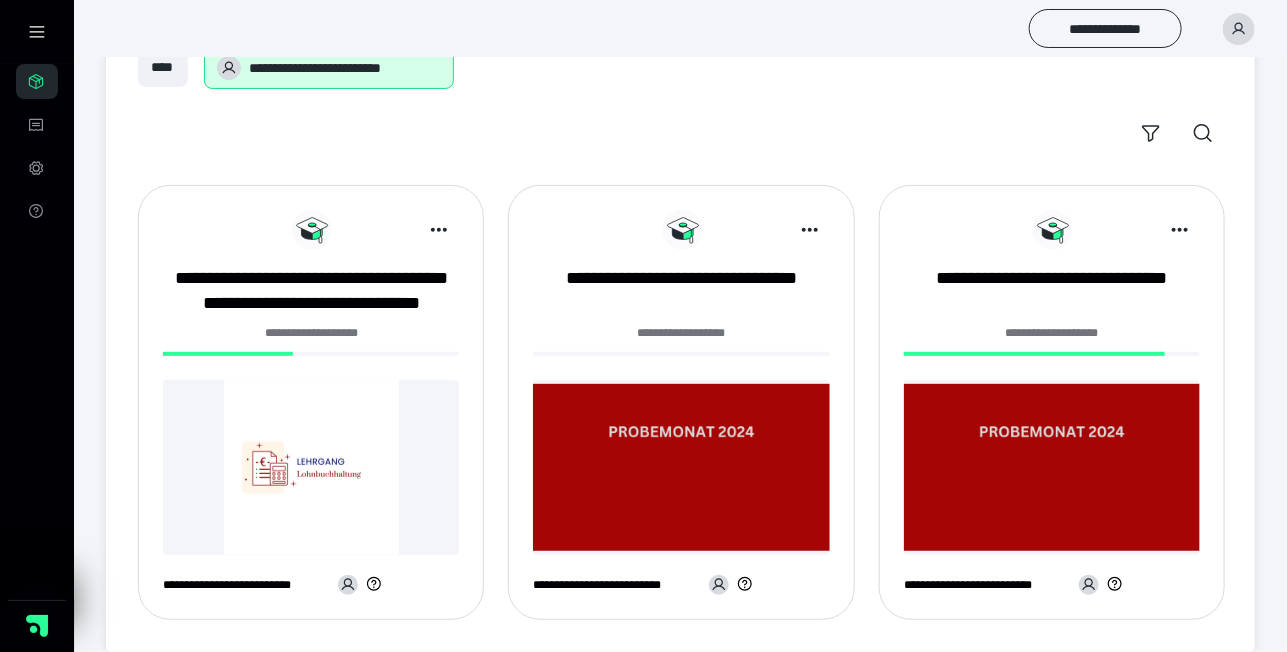 click at bounding box center (311, 467) 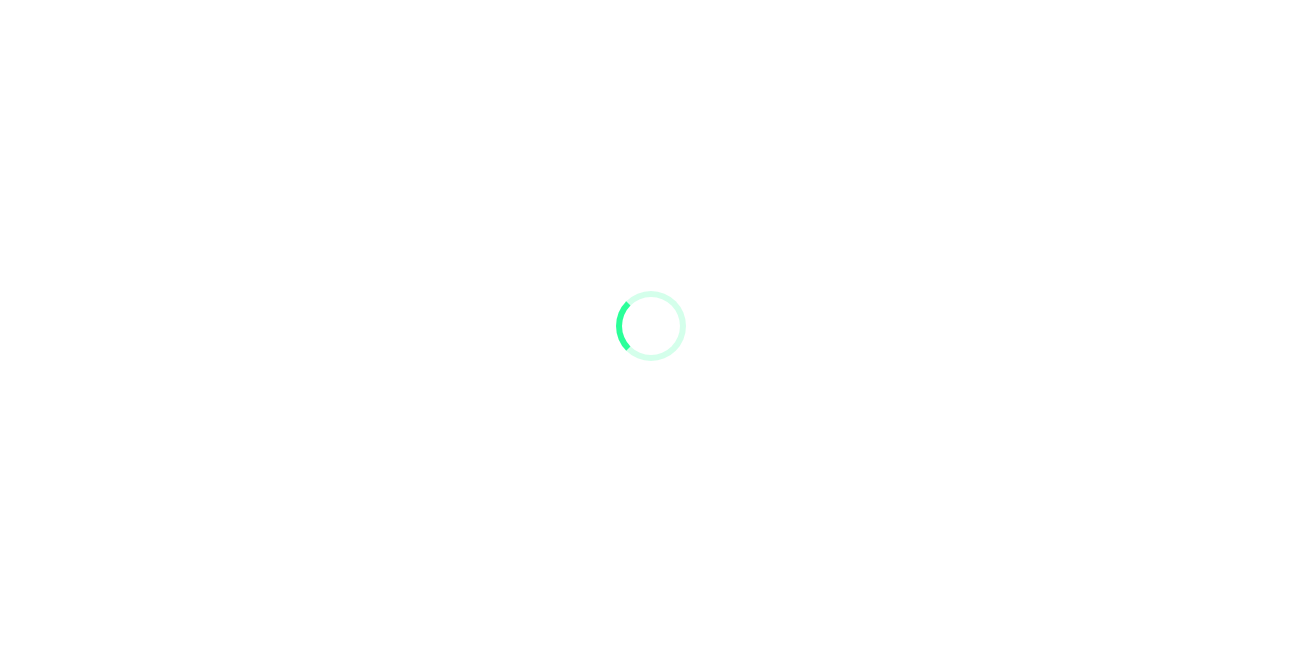 scroll, scrollTop: 0, scrollLeft: 0, axis: both 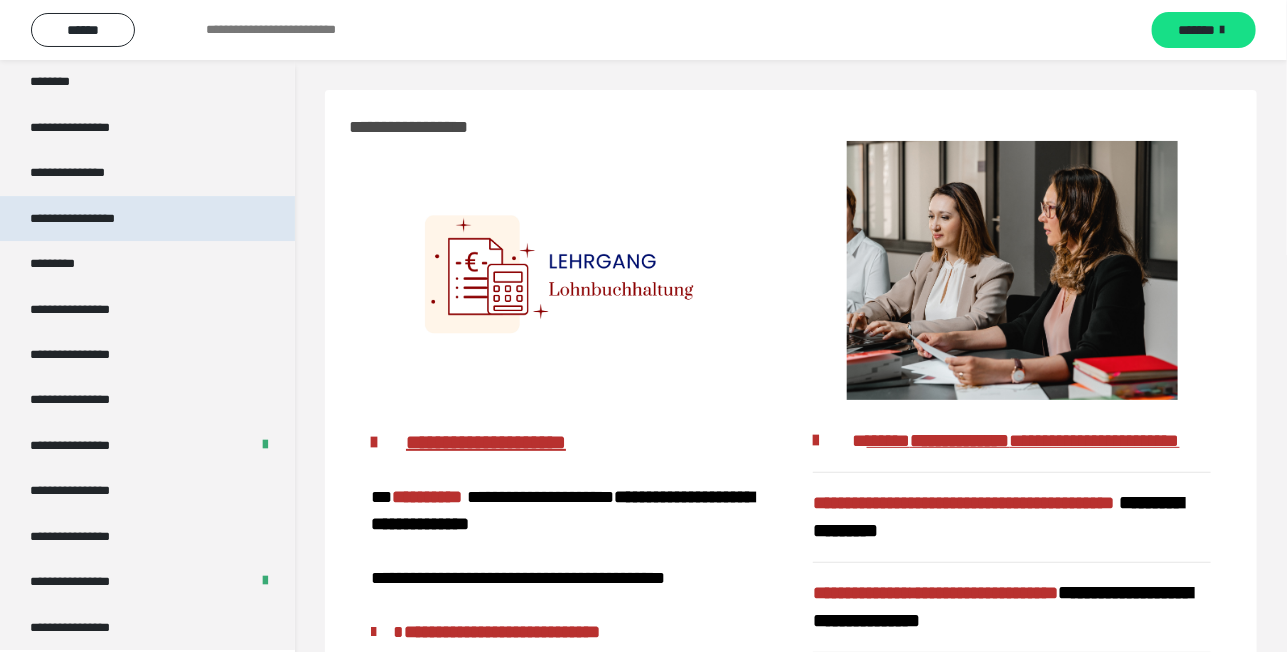 click on "**********" at bounding box center [93, 218] 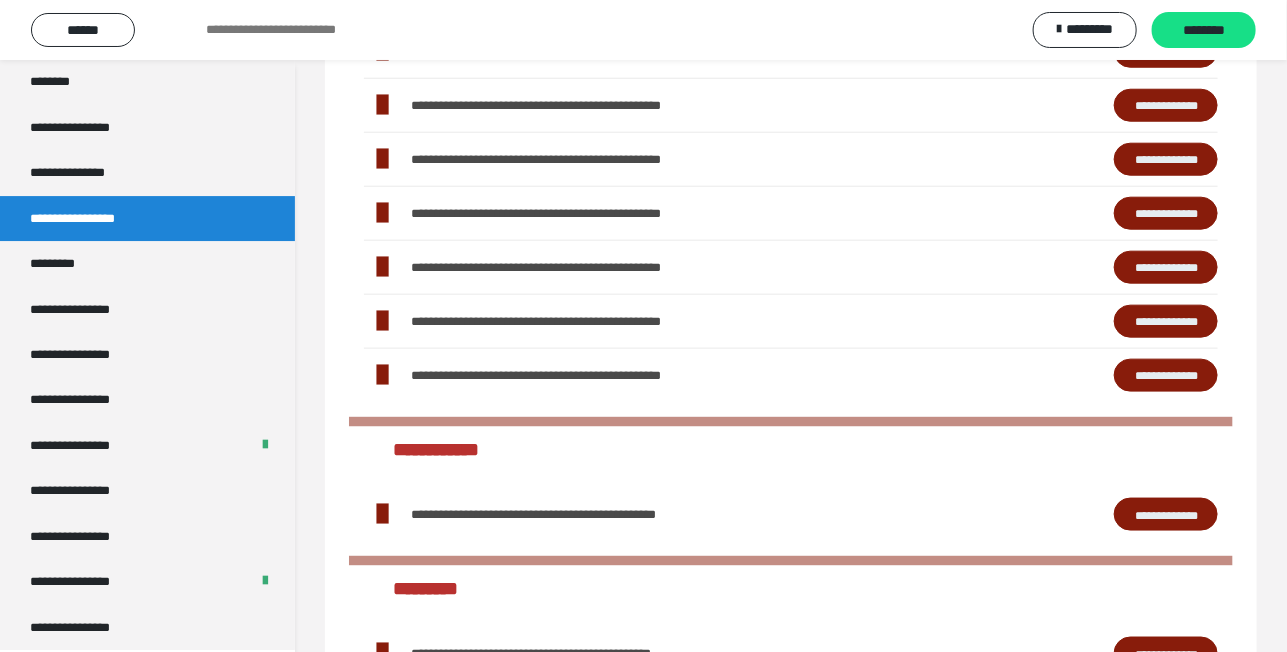 scroll, scrollTop: 699, scrollLeft: 0, axis: vertical 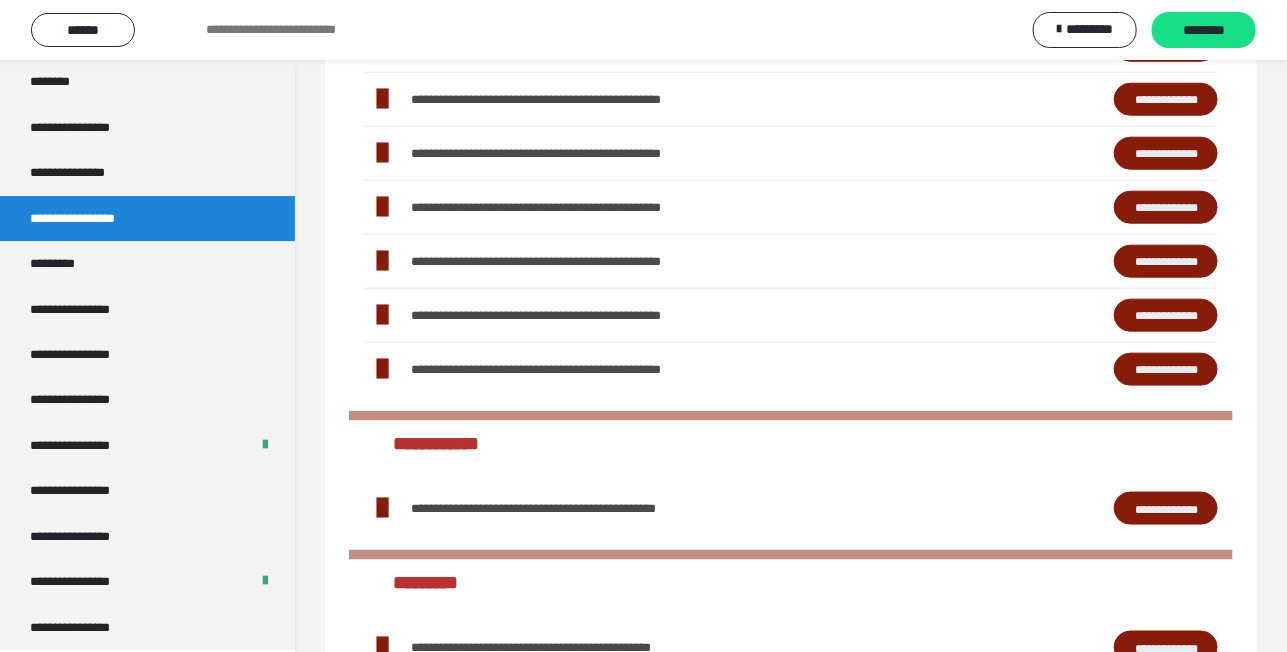click on "**********" at bounding box center (1166, 207) 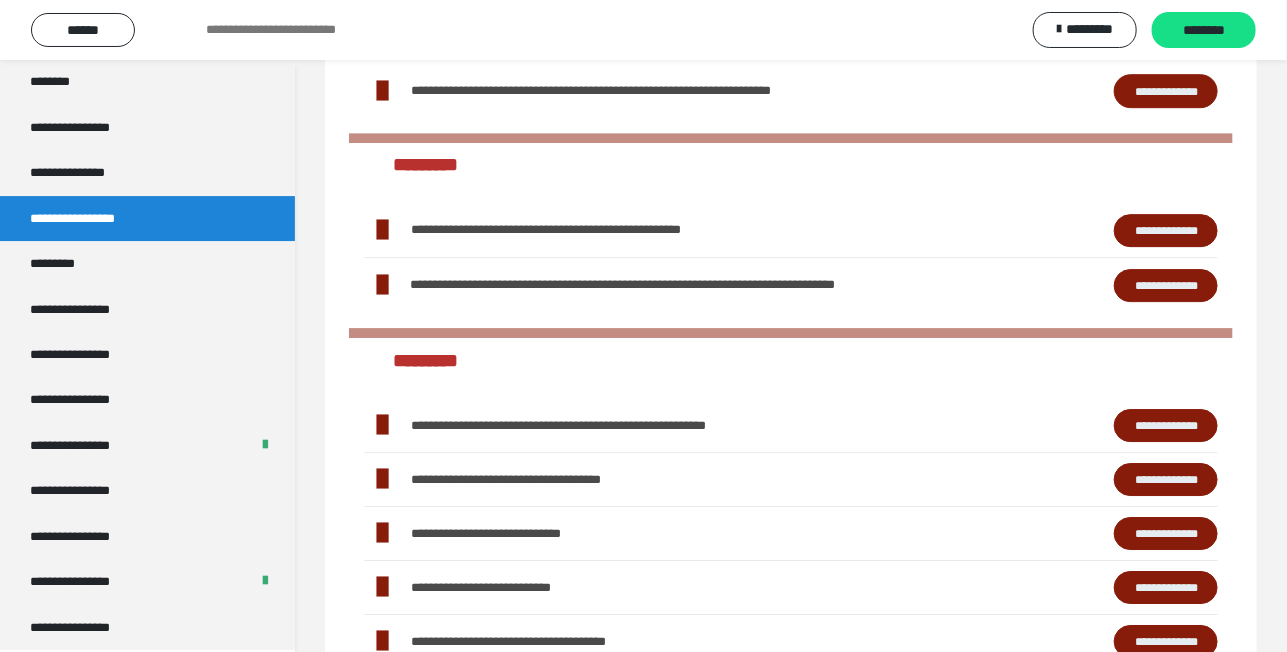 scroll, scrollTop: 2341, scrollLeft: 0, axis: vertical 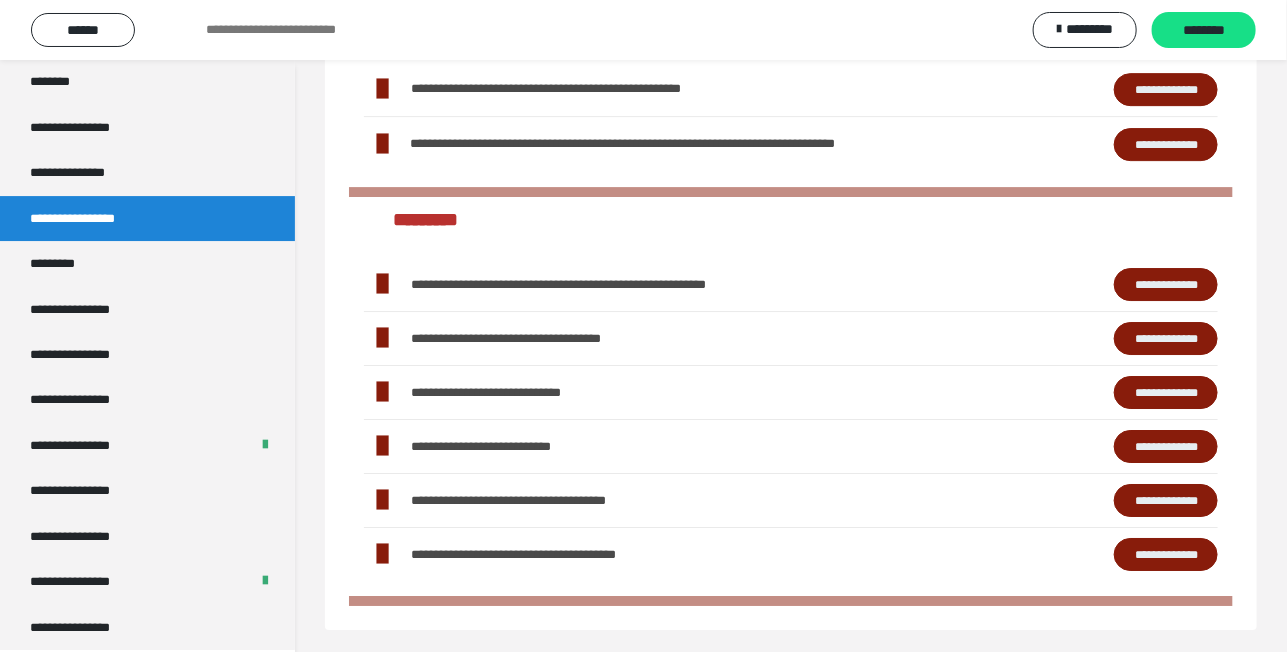 click on "**********" at bounding box center (1166, 284) 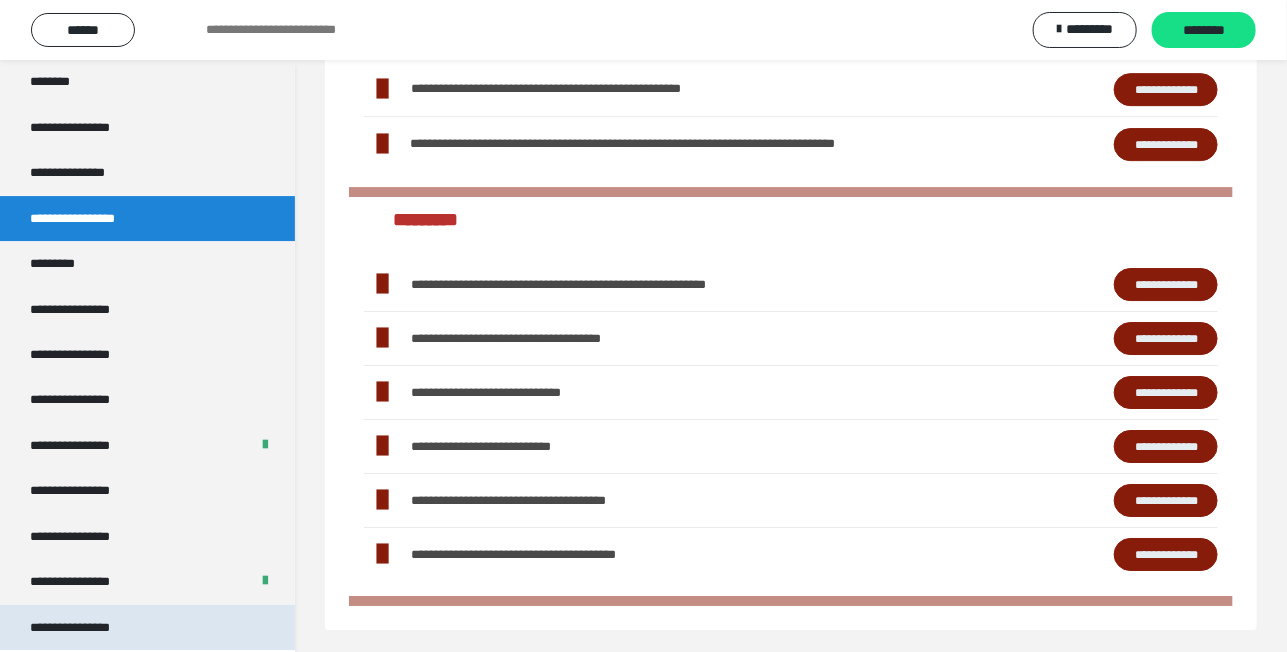 click on "**********" at bounding box center [87, 627] 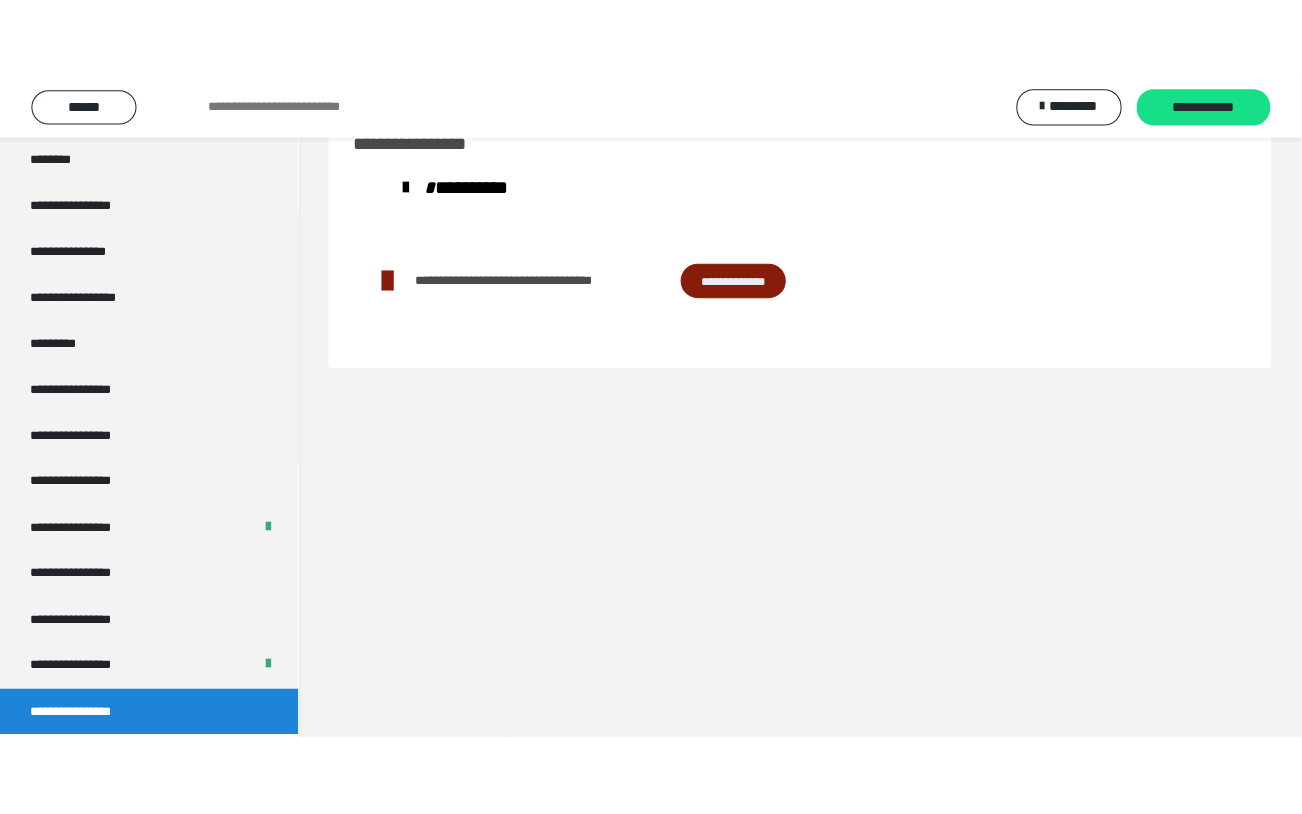 scroll, scrollTop: 59, scrollLeft: 0, axis: vertical 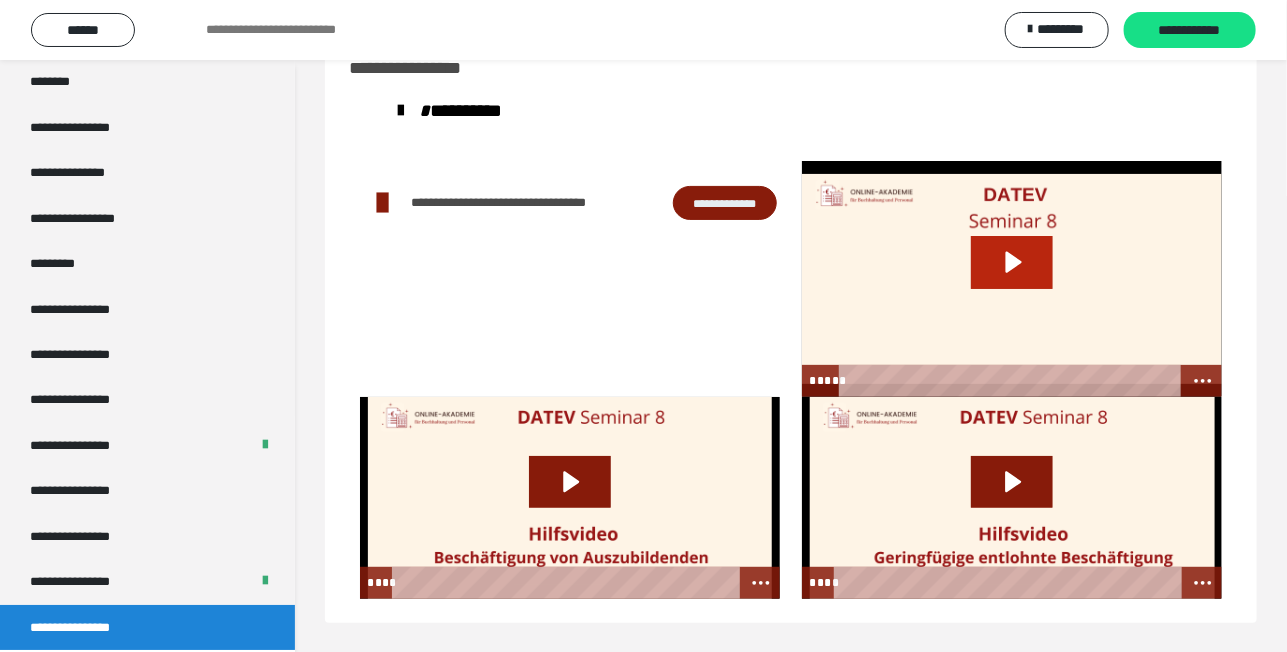 click 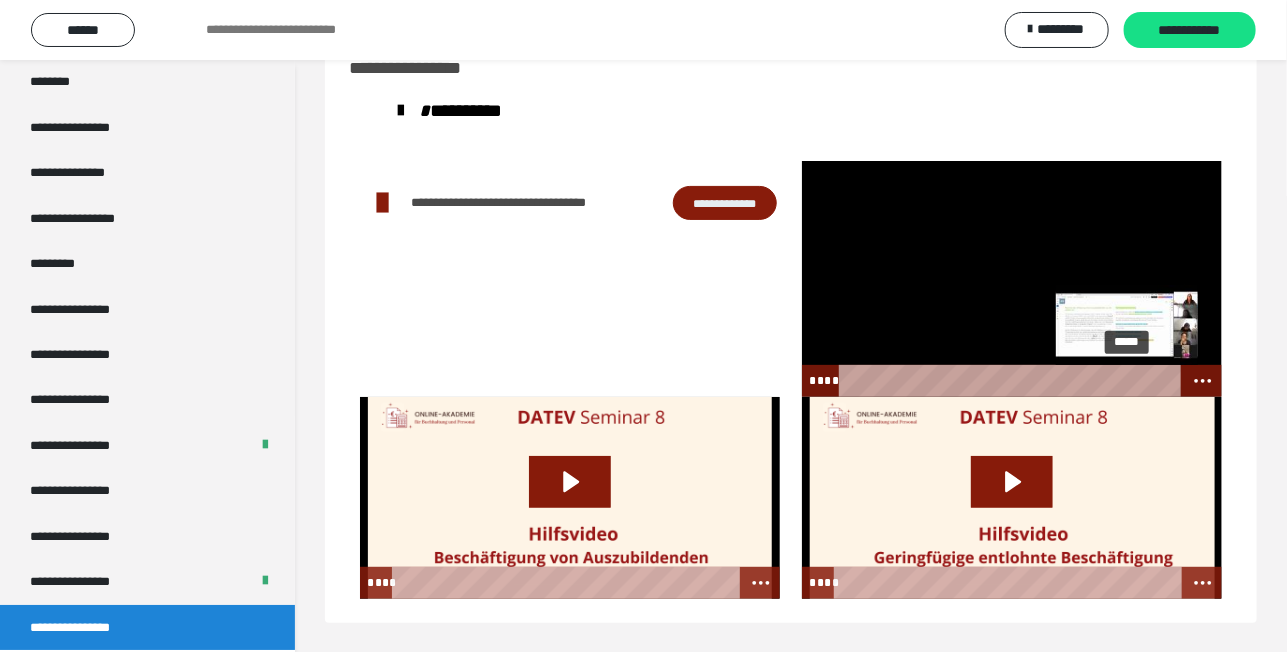 click on "*****" at bounding box center (1012, 381) 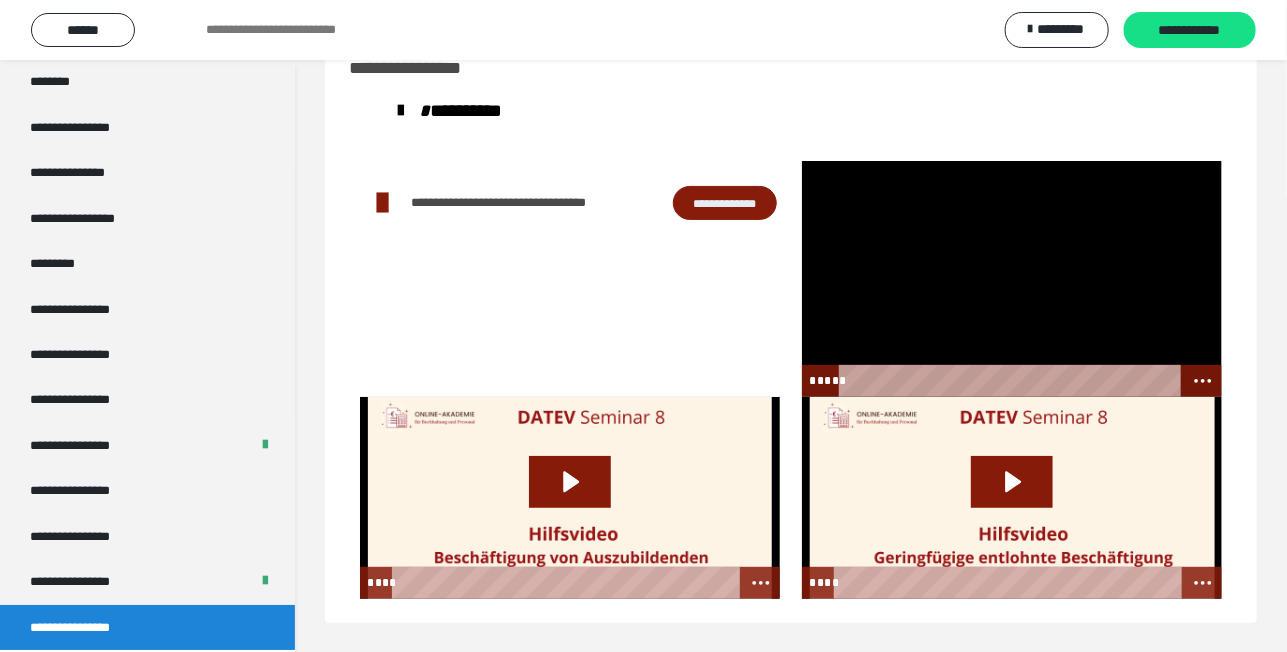 click at bounding box center (1012, 279) 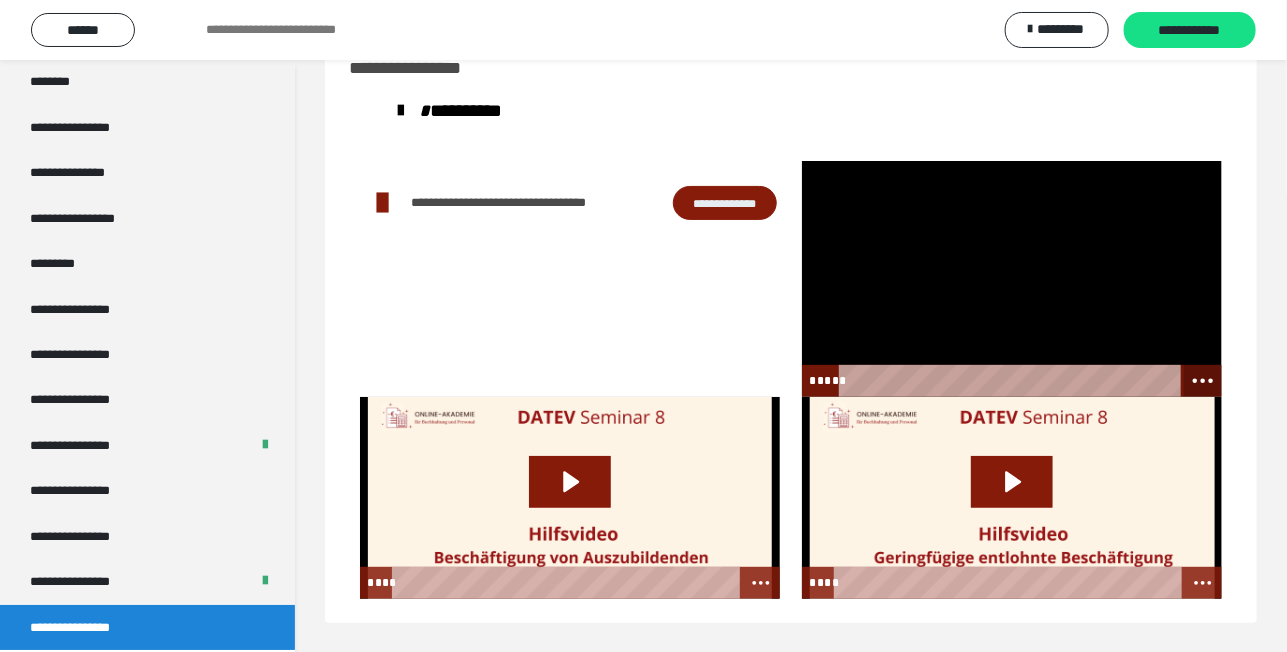 click 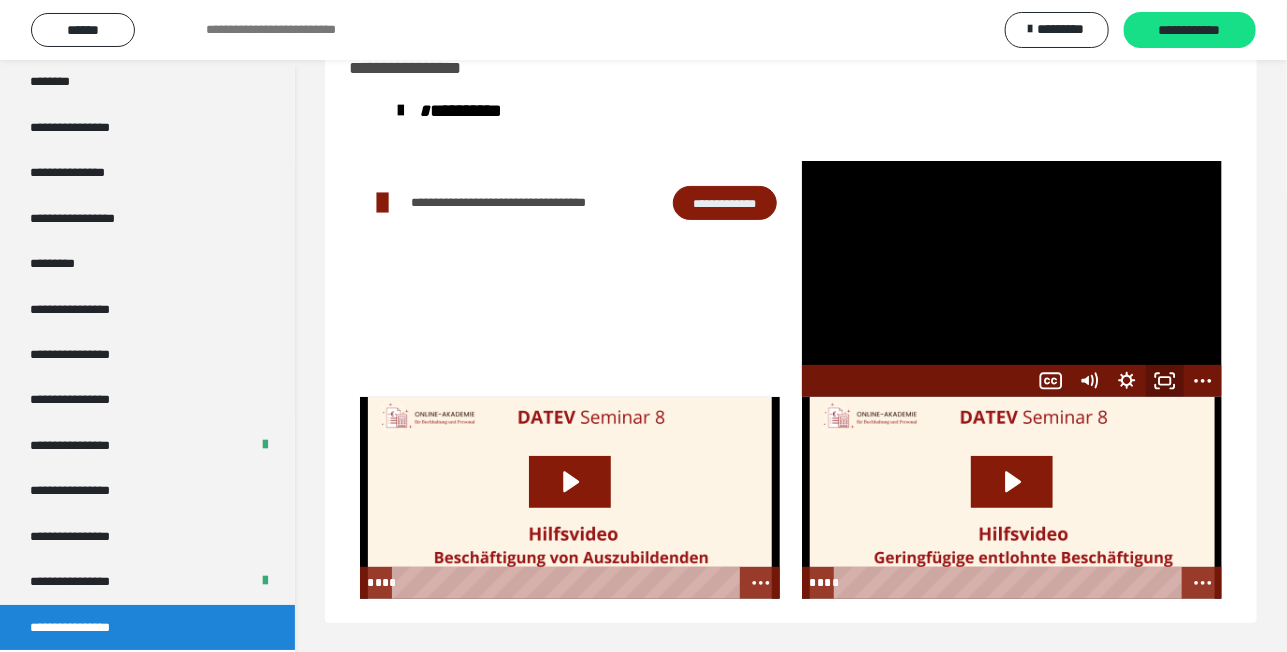 click 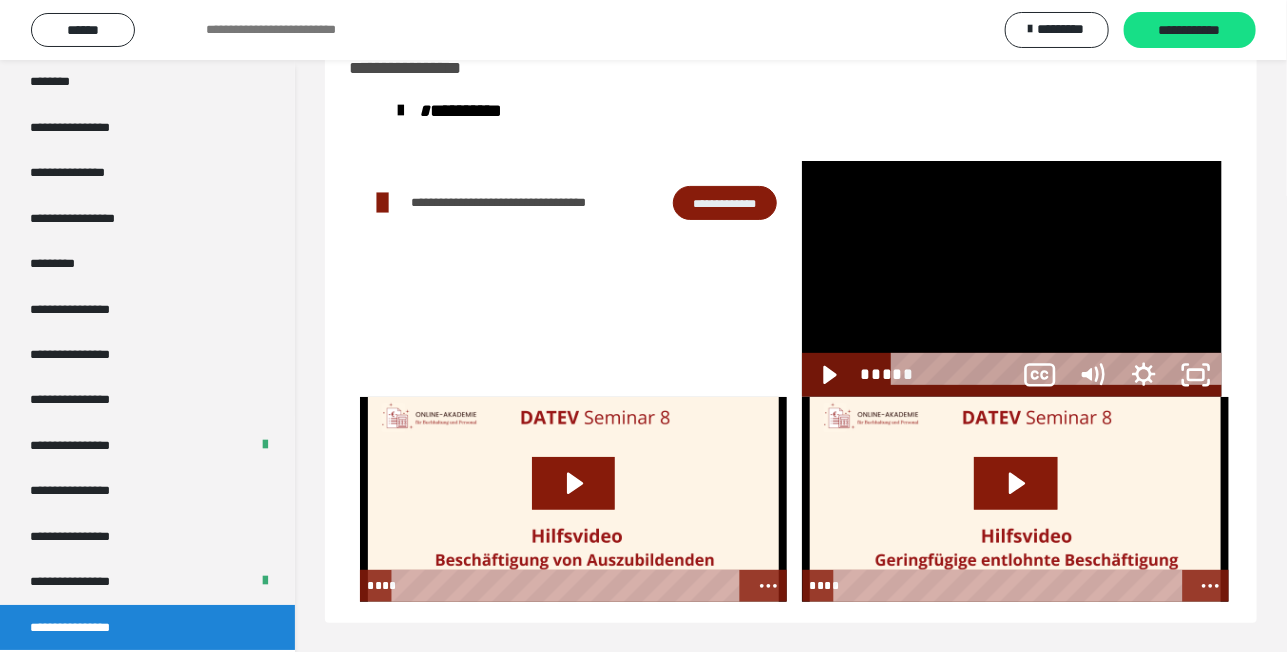 scroll, scrollTop: 2277, scrollLeft: 0, axis: vertical 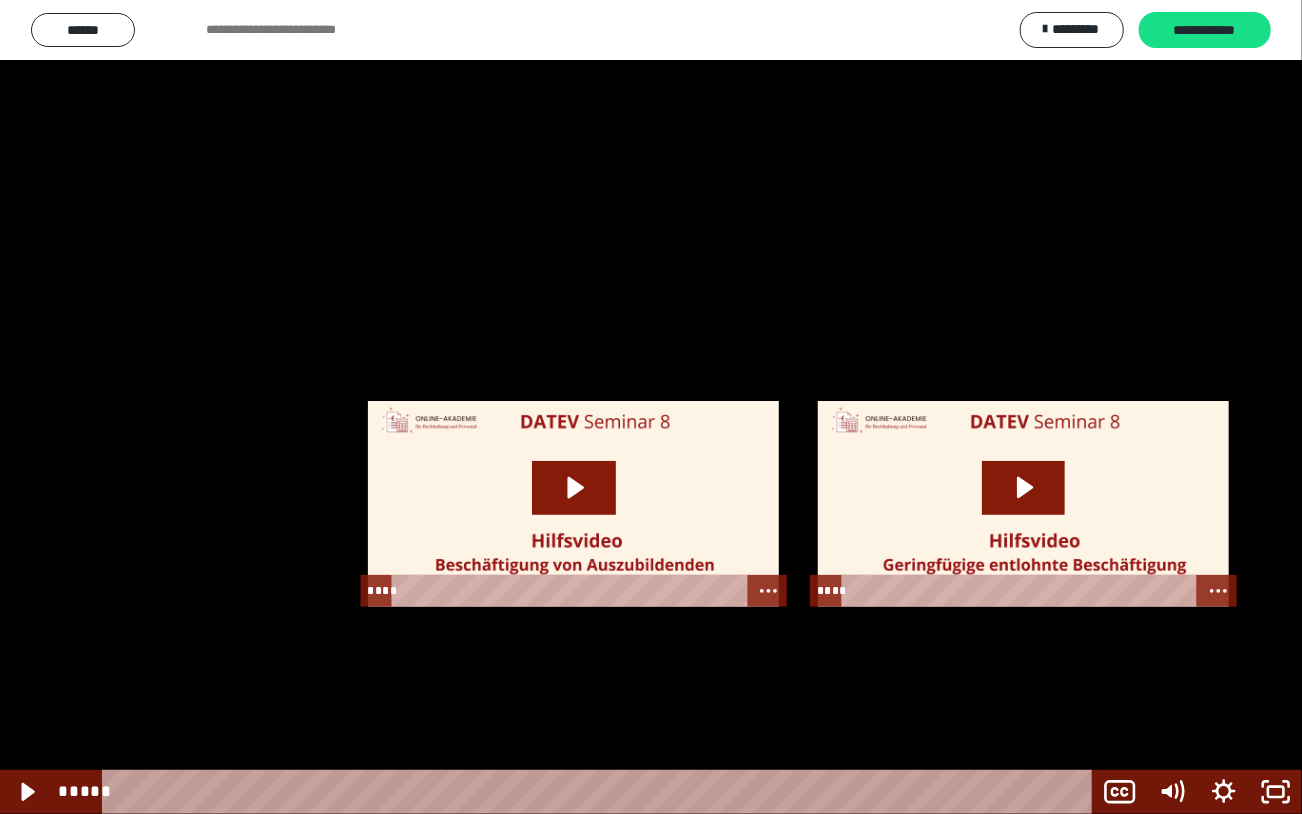 click at bounding box center [651, 407] 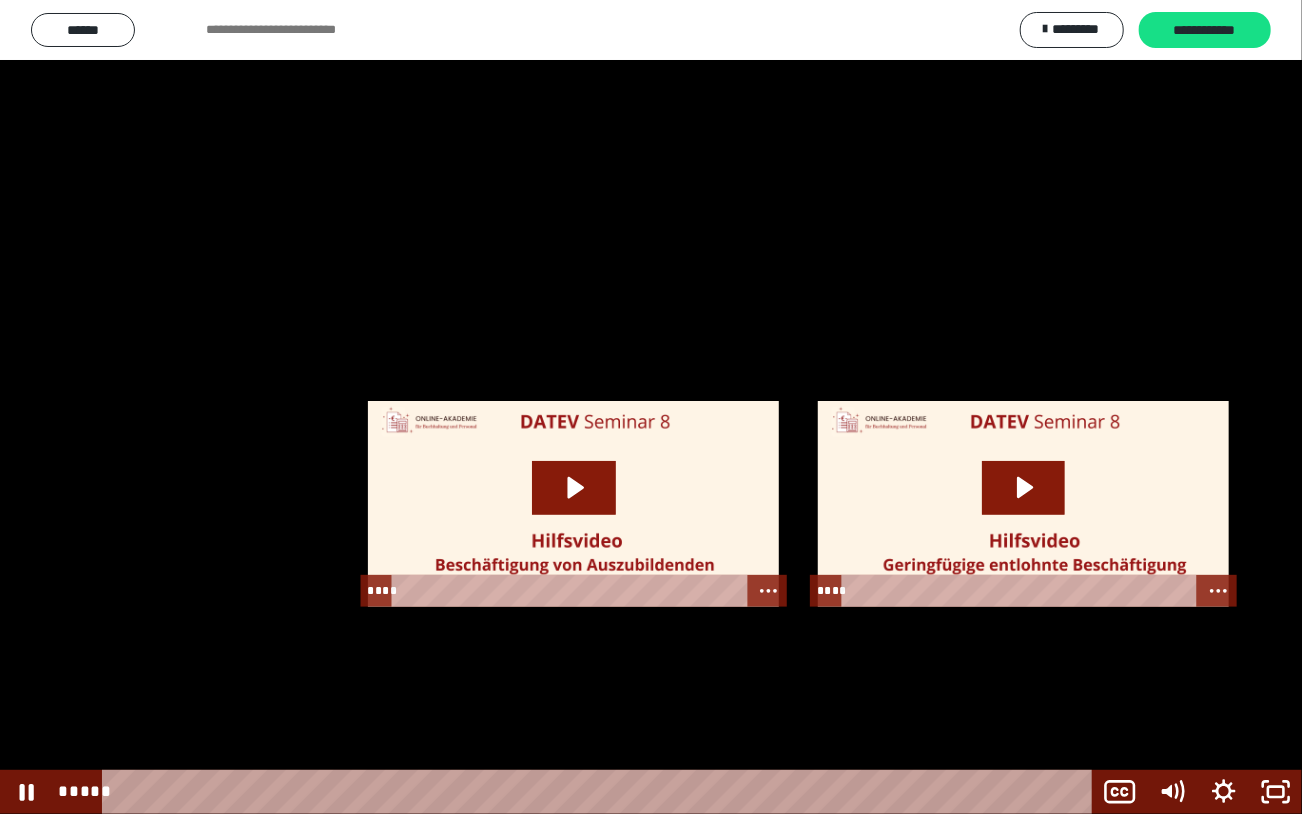 click at bounding box center [651, 407] 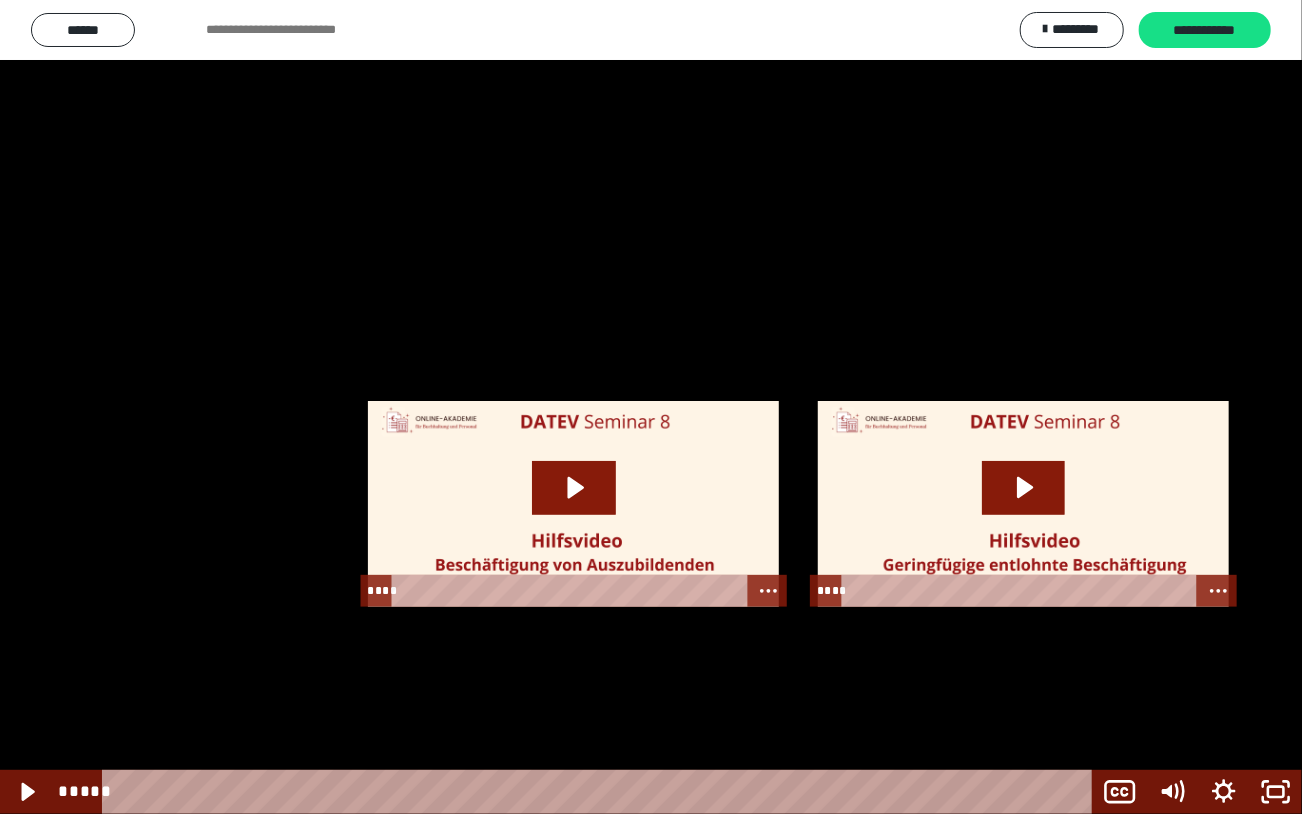 click at bounding box center [651, 407] 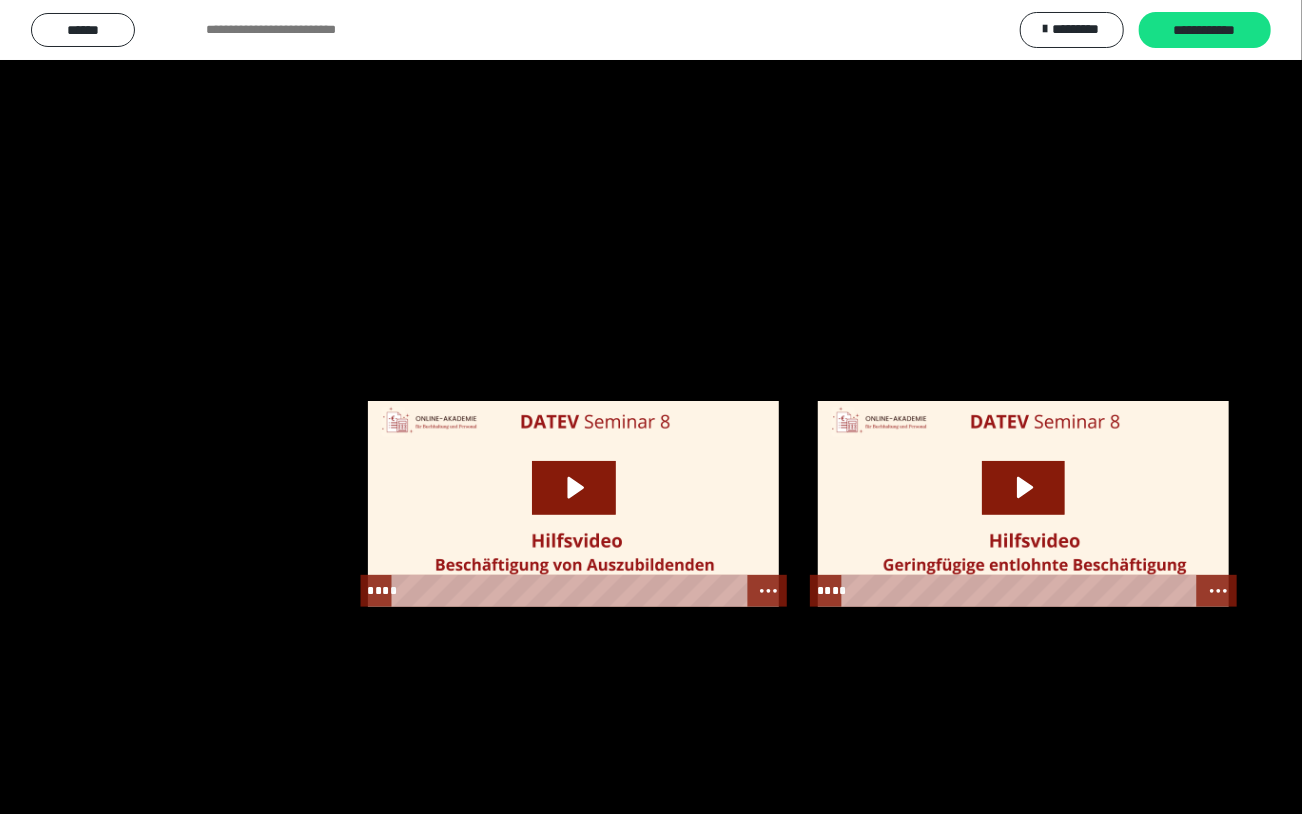 click at bounding box center (651, 407) 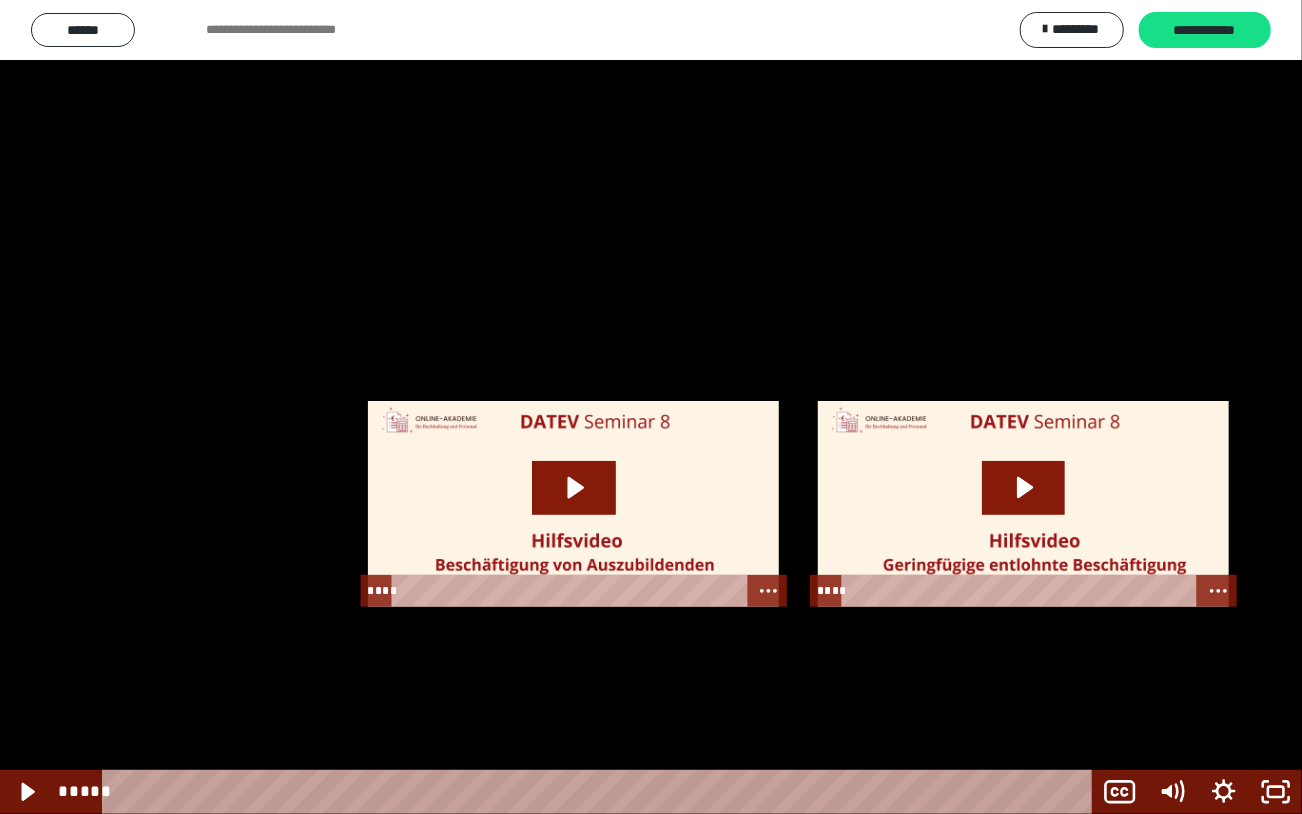 click at bounding box center (651, 407) 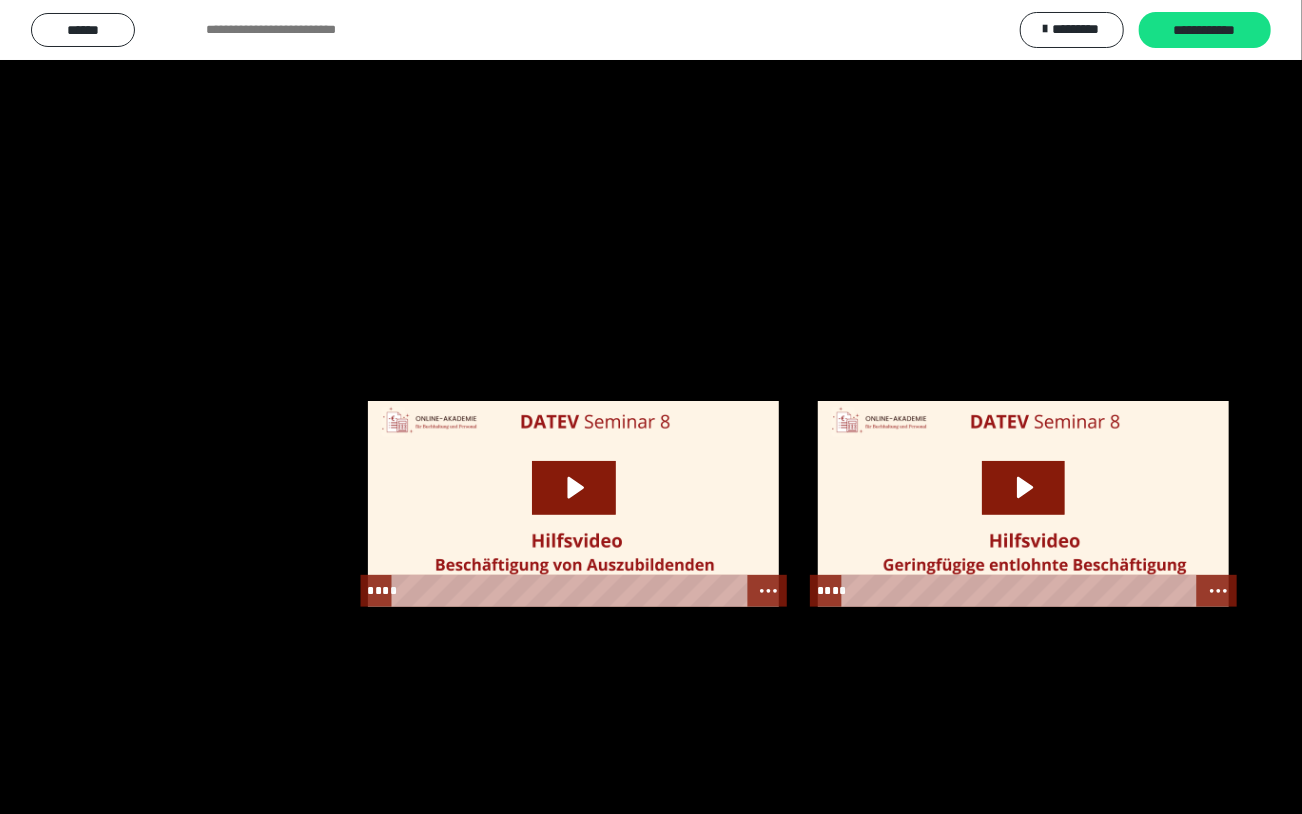 click at bounding box center (651, 407) 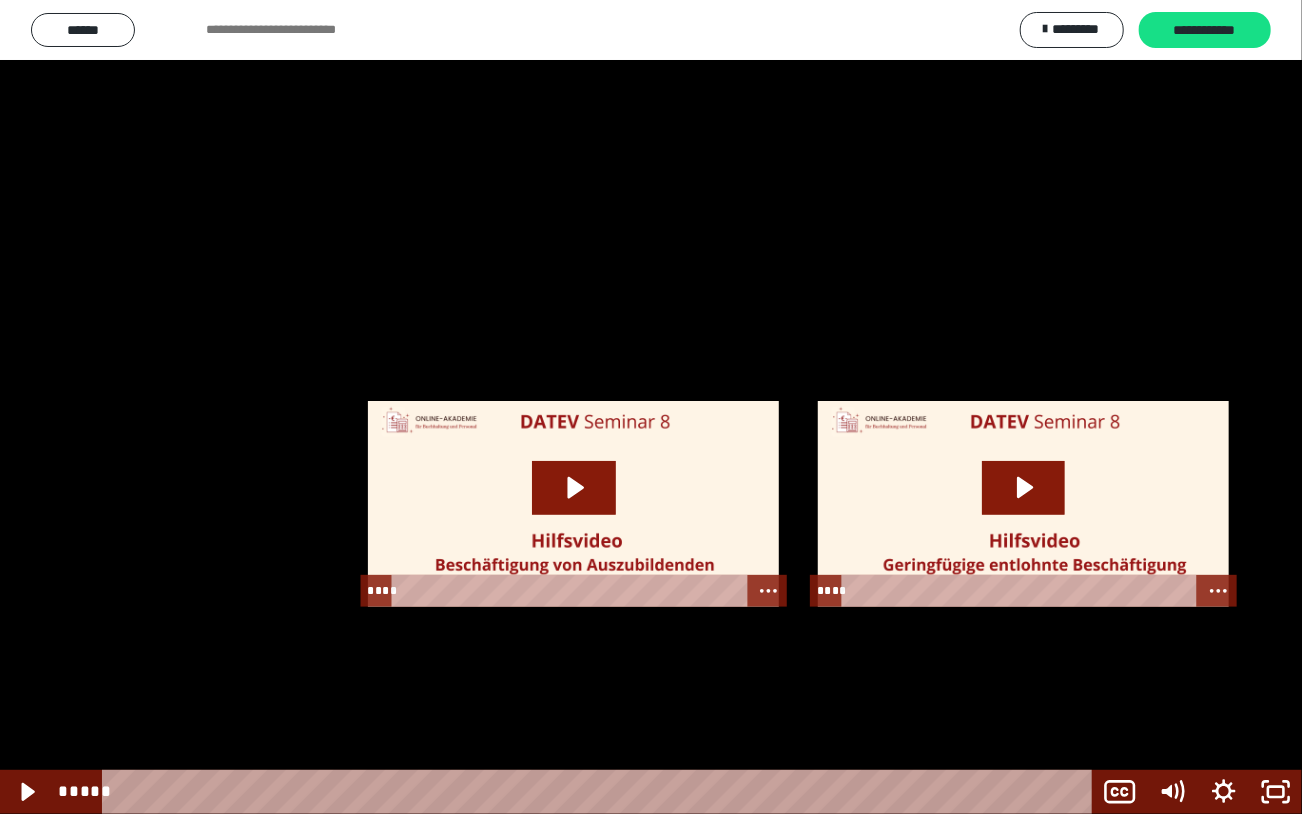 click at bounding box center (651, 407) 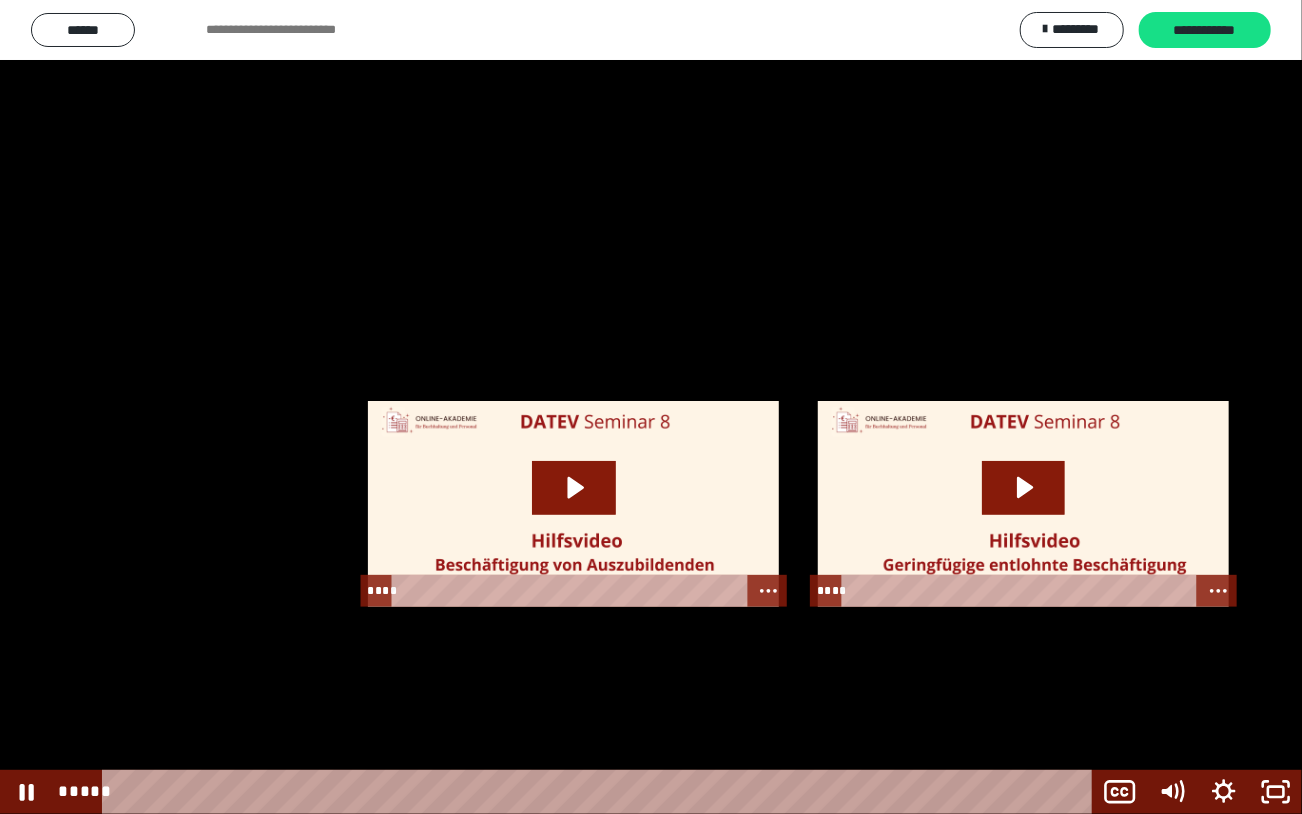click at bounding box center [651, 407] 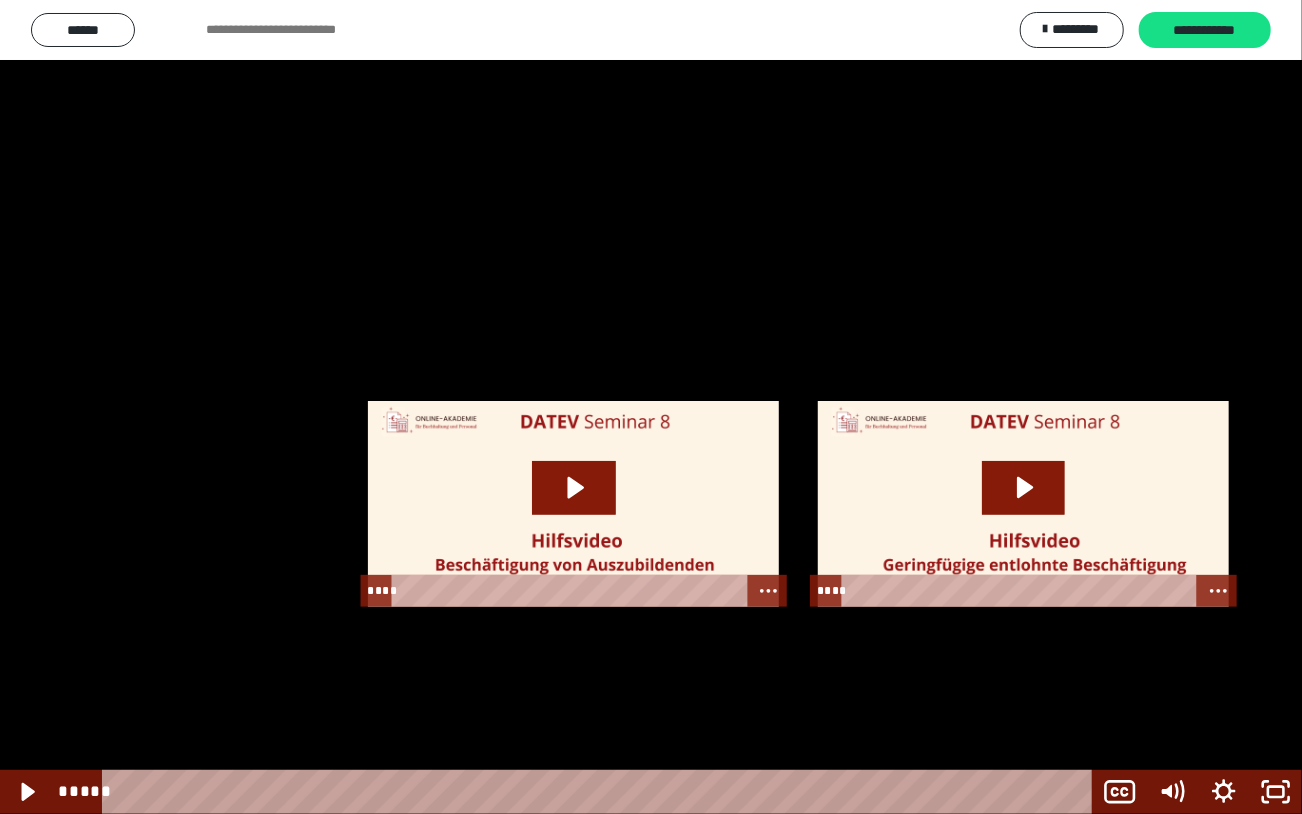 click at bounding box center (651, 407) 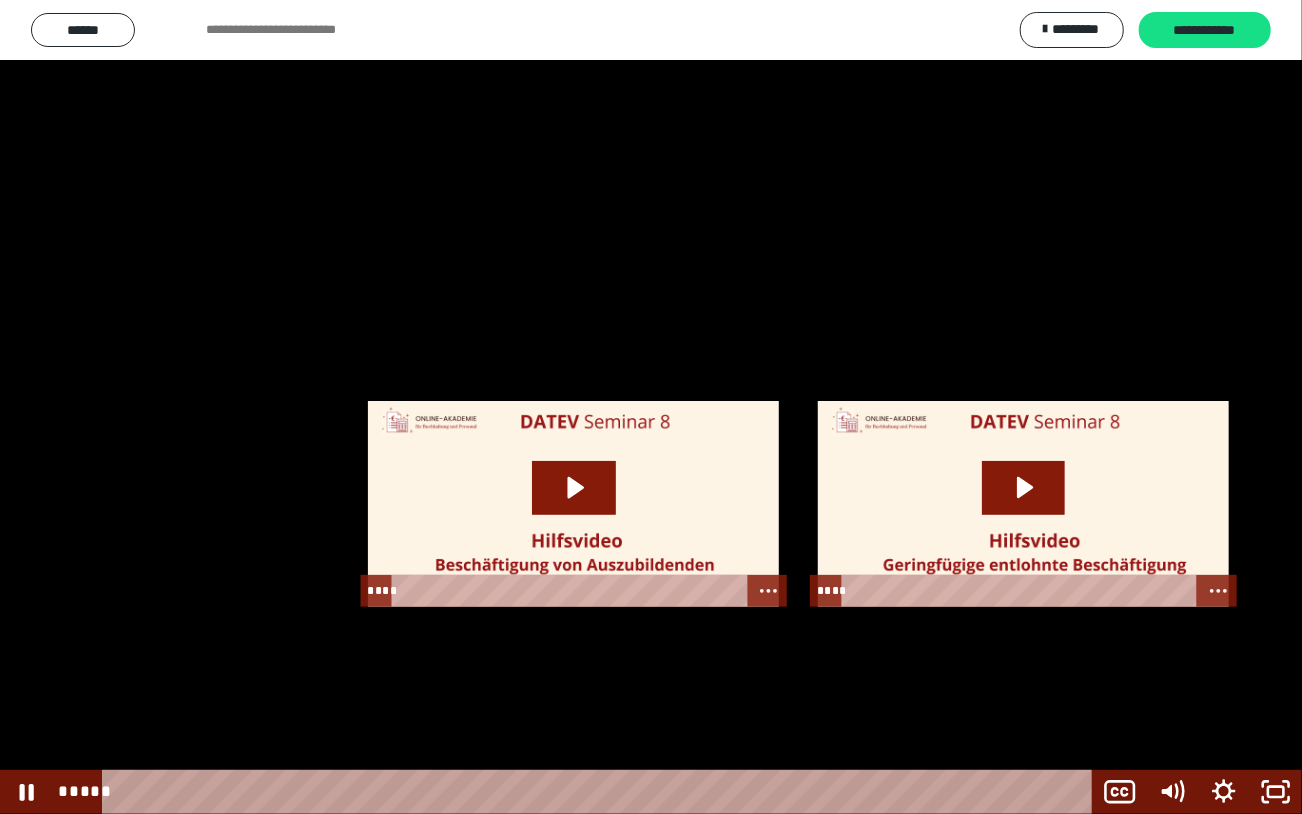 click at bounding box center [651, 407] 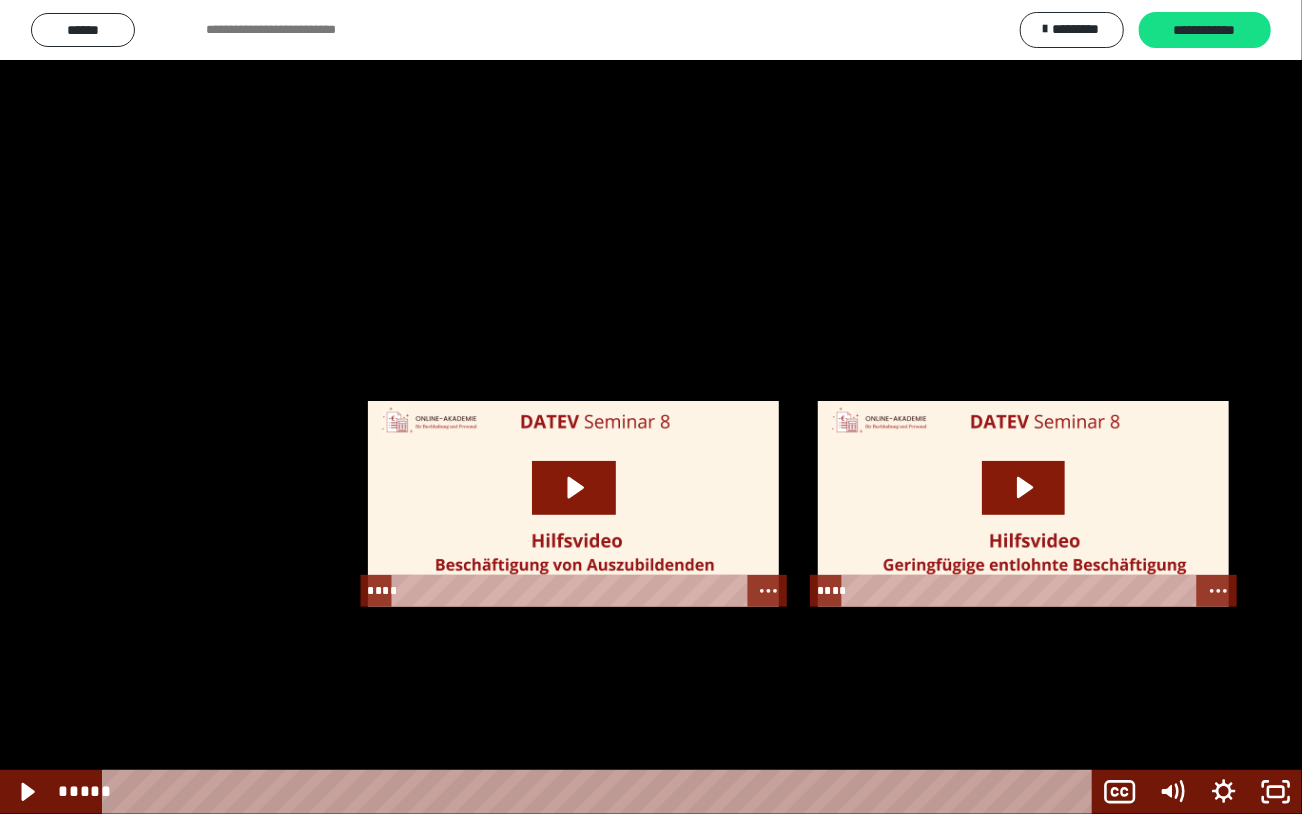 click at bounding box center [651, 407] 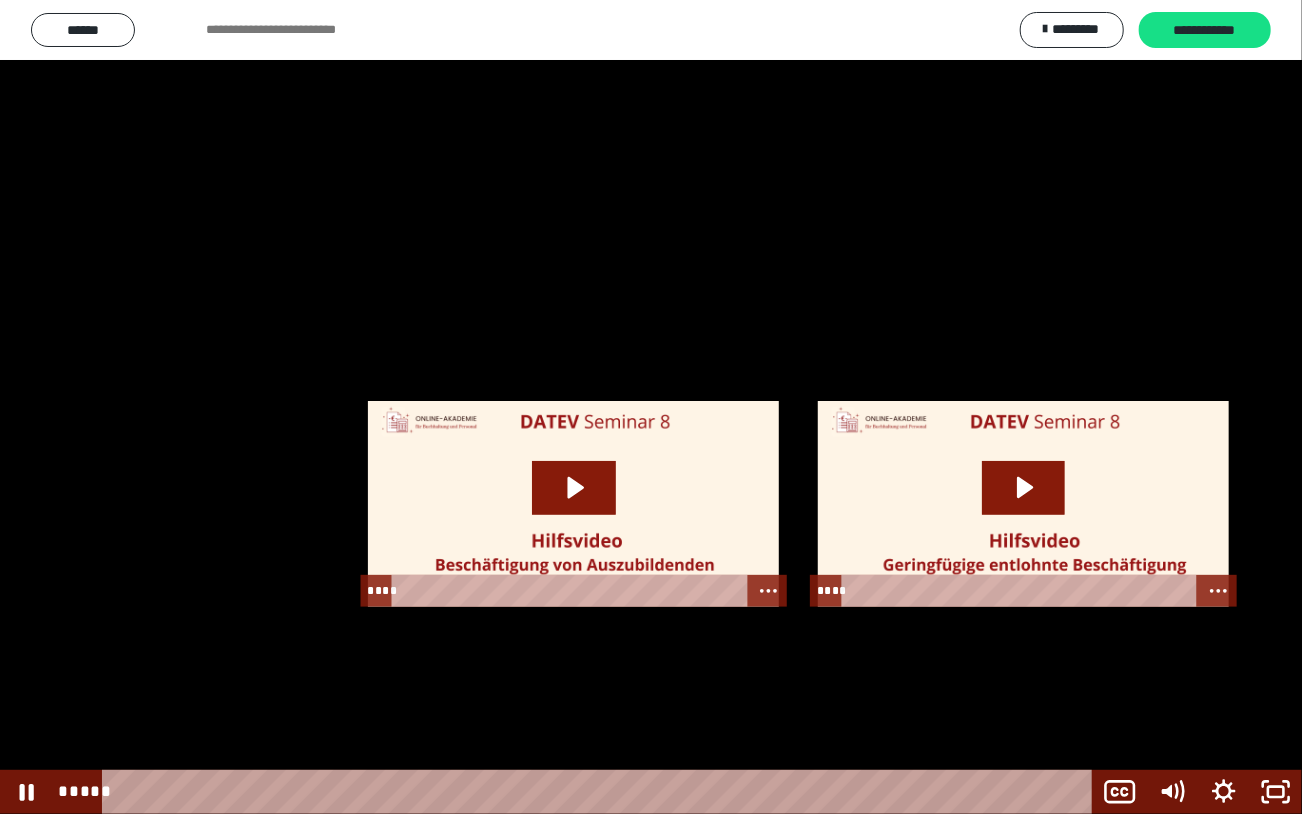 click at bounding box center (651, 407) 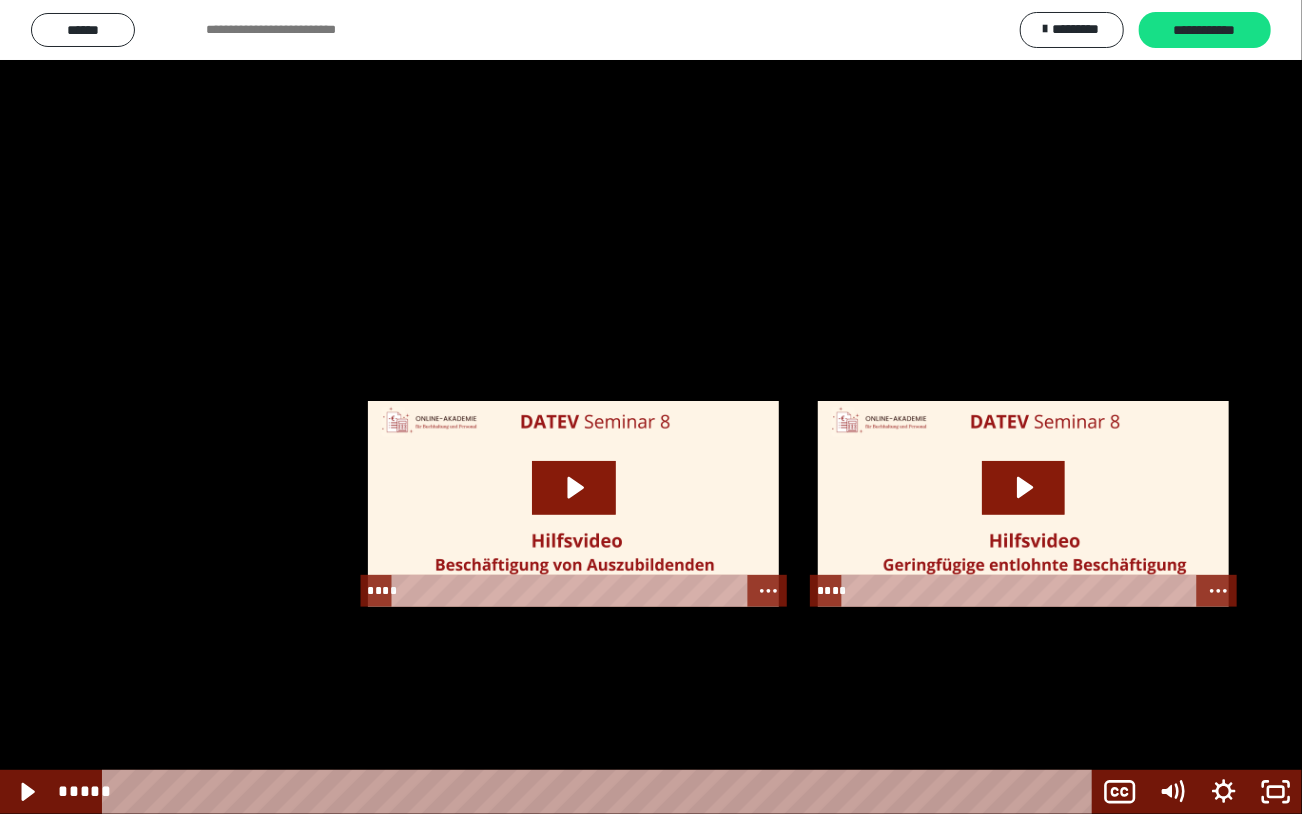 click at bounding box center (651, 407) 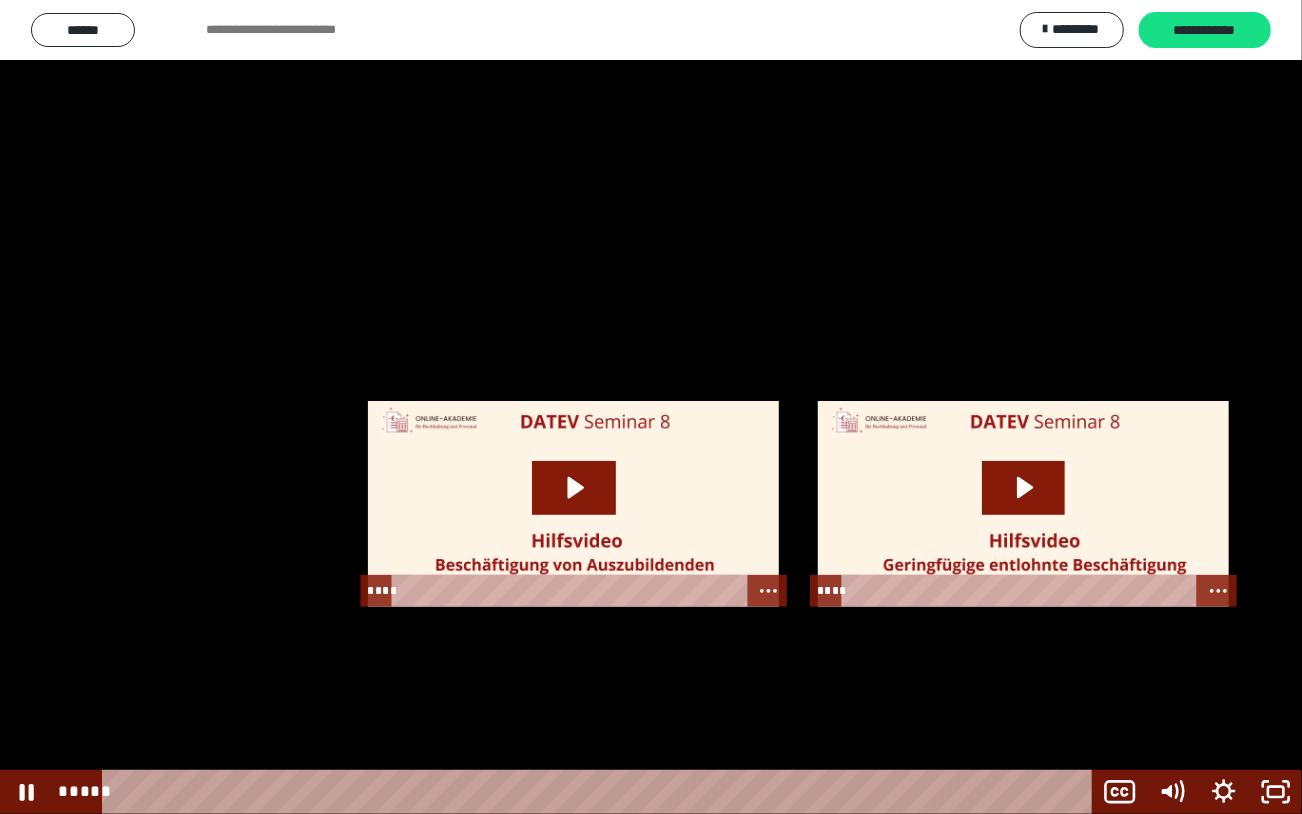 click at bounding box center [651, 407] 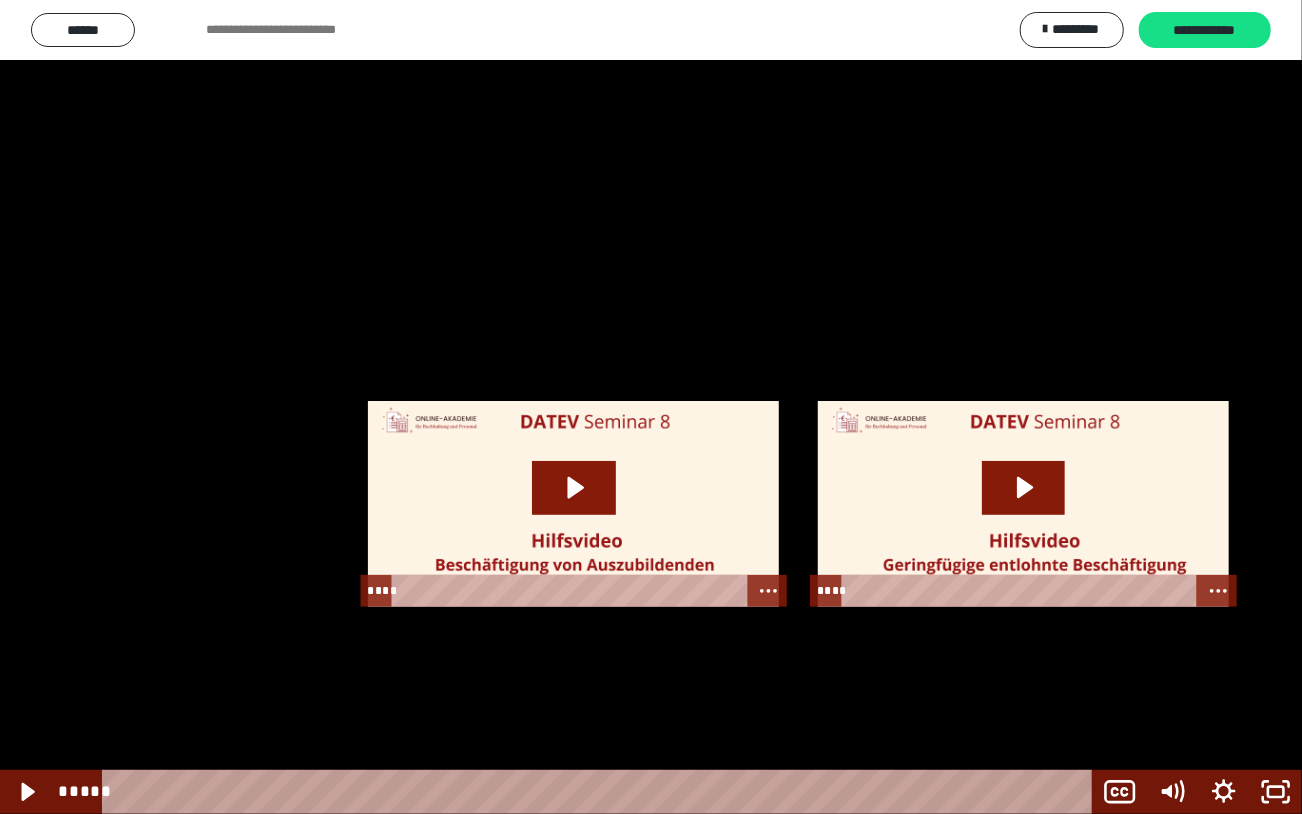 drag, startPoint x: 791, startPoint y: 576, endPoint x: 810, endPoint y: 554, distance: 29.068884 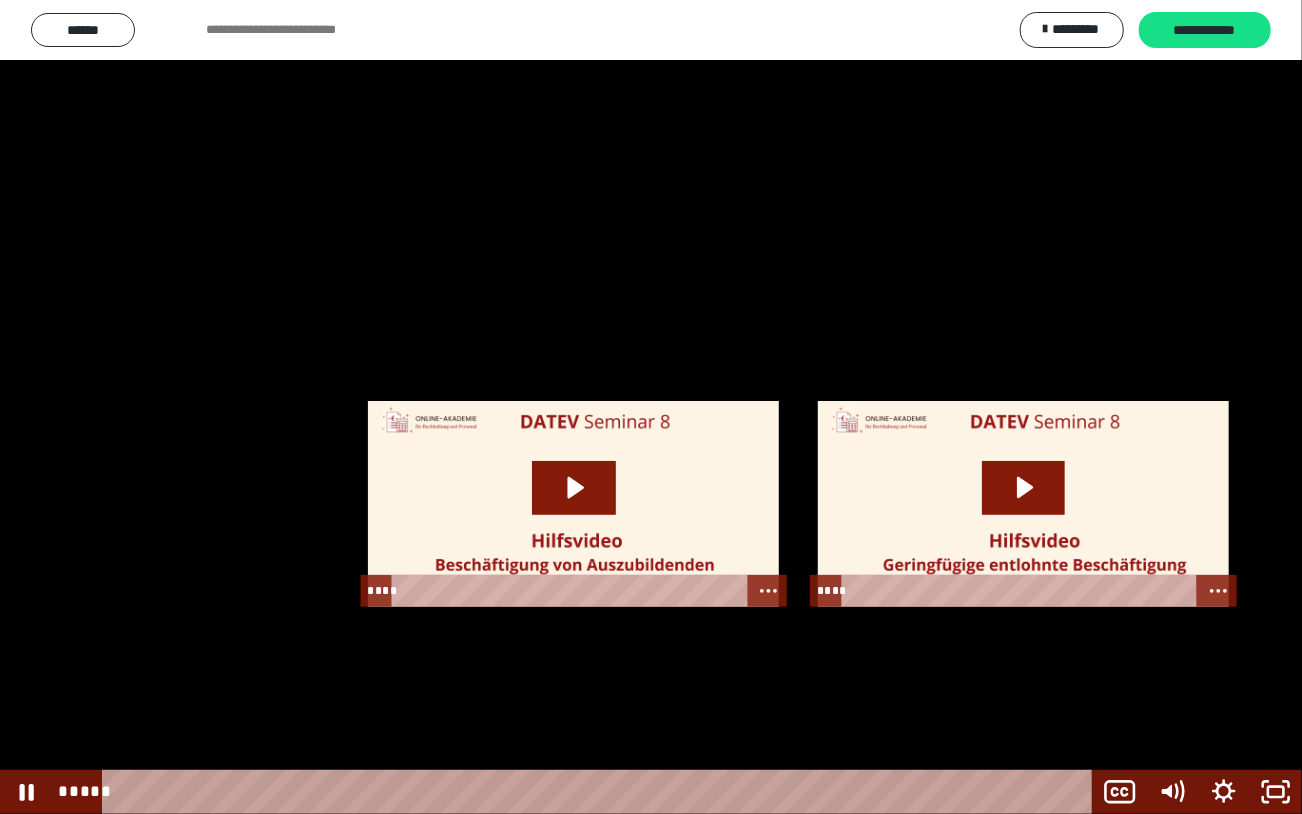 click at bounding box center [651, 407] 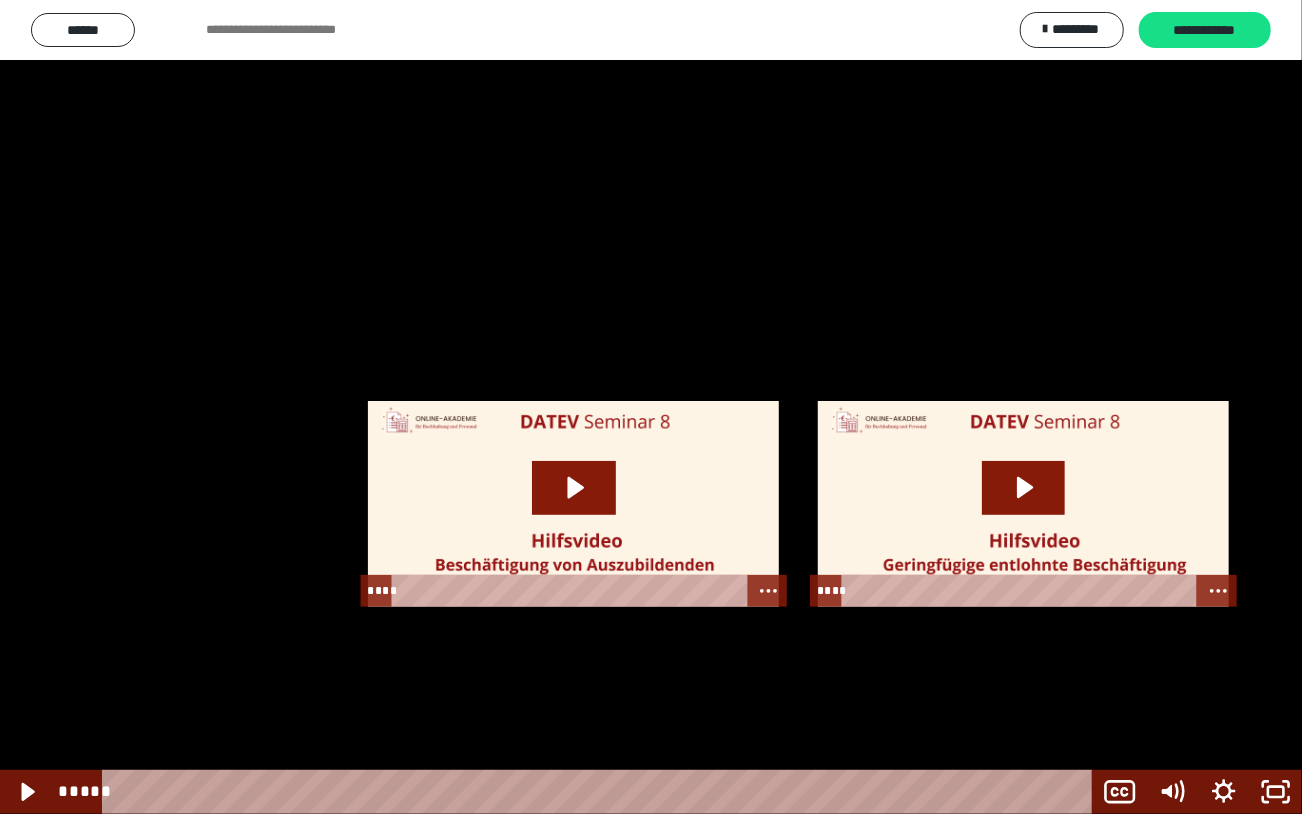 click at bounding box center [651, 407] 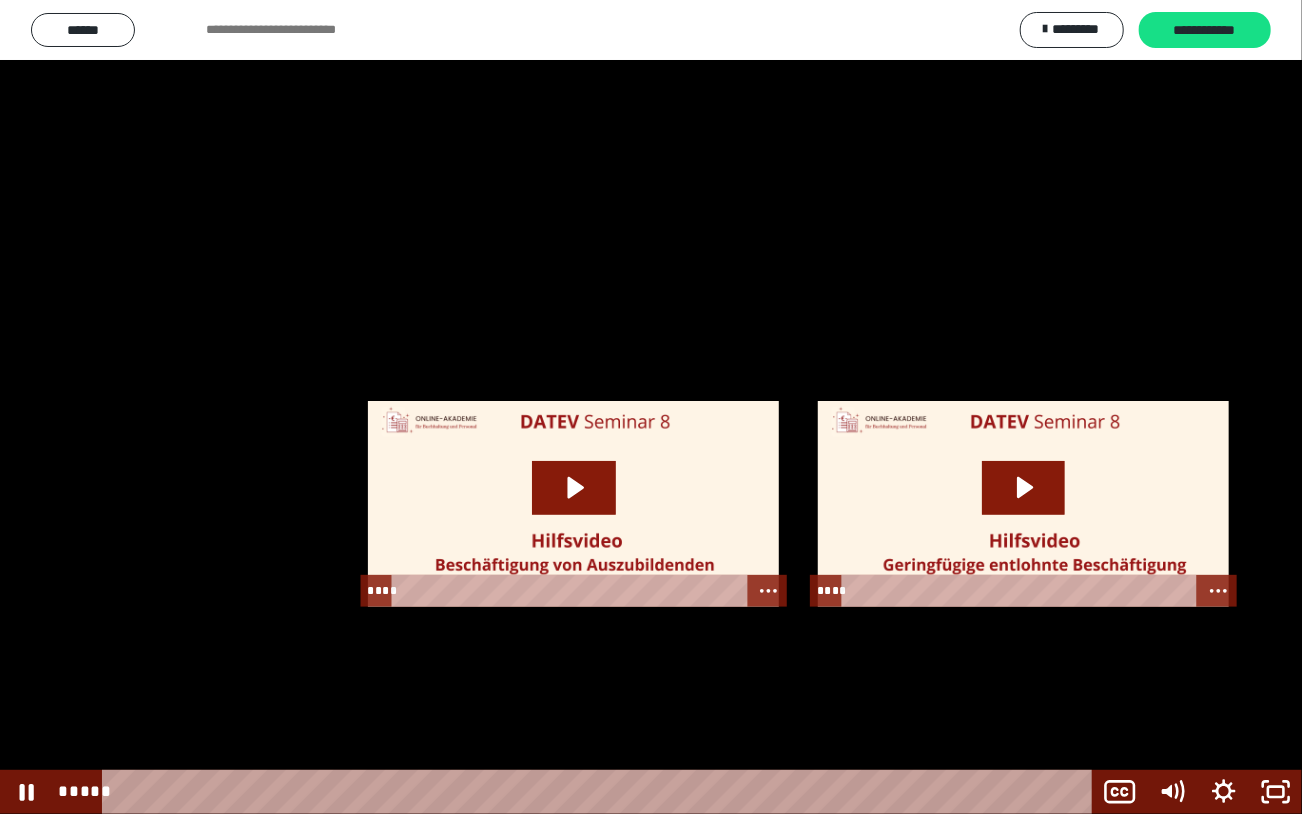click at bounding box center [651, 407] 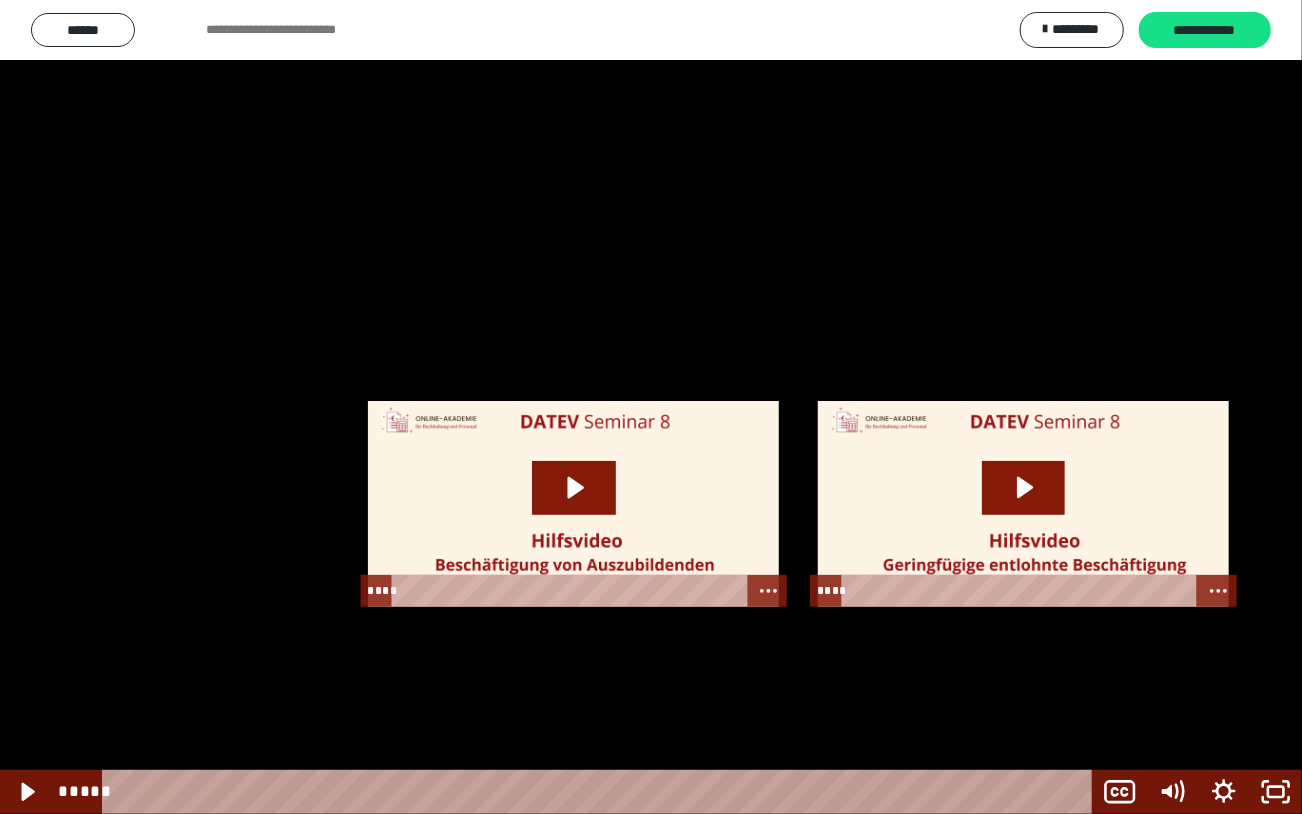 click at bounding box center (651, 407) 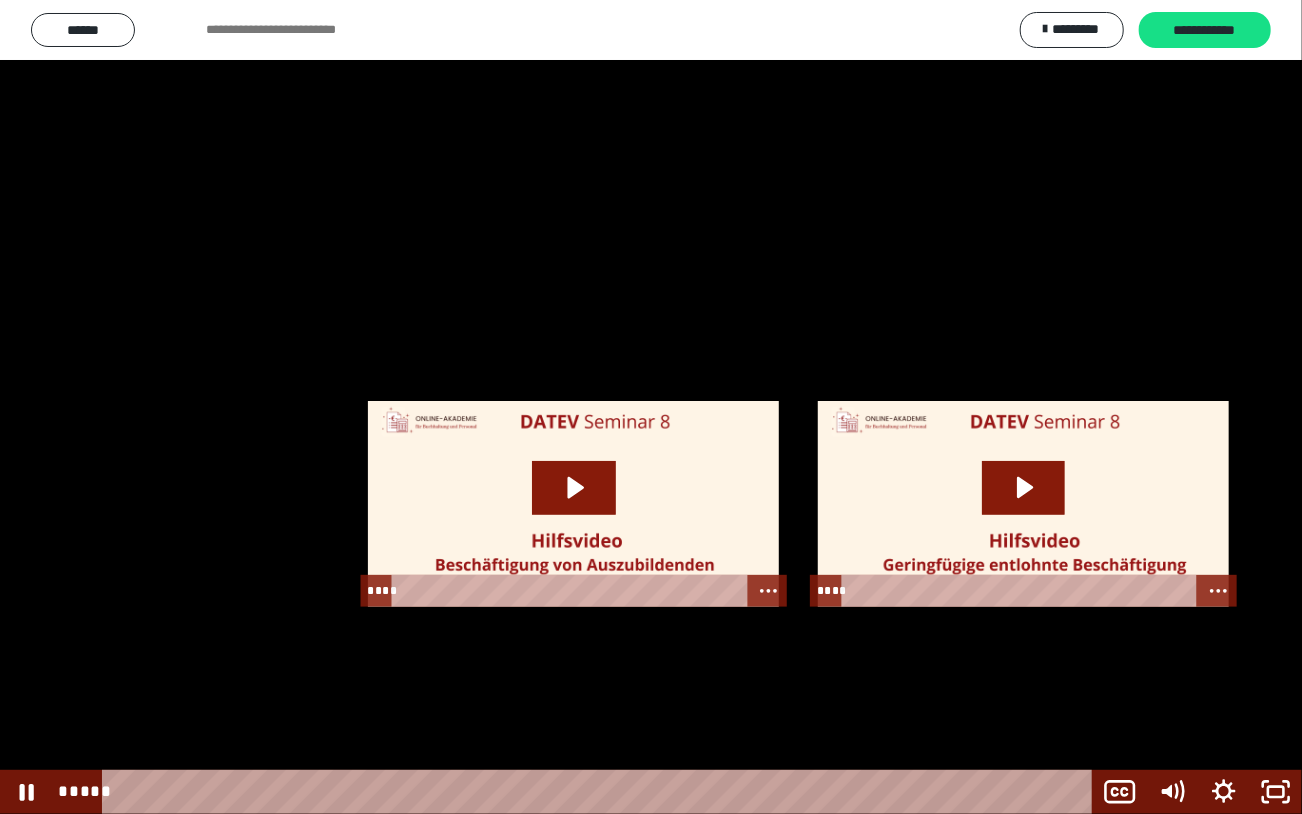 click at bounding box center [651, 407] 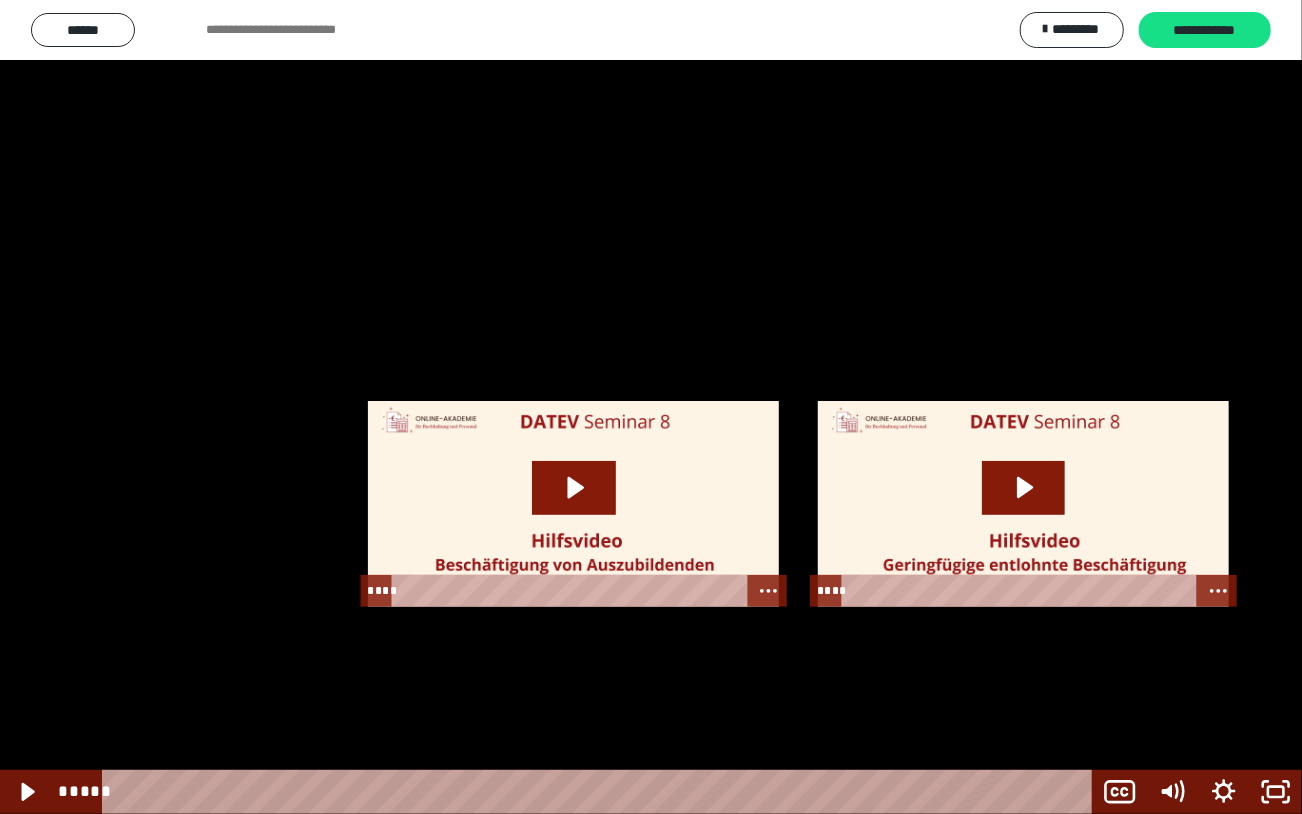 click at bounding box center [651, 407] 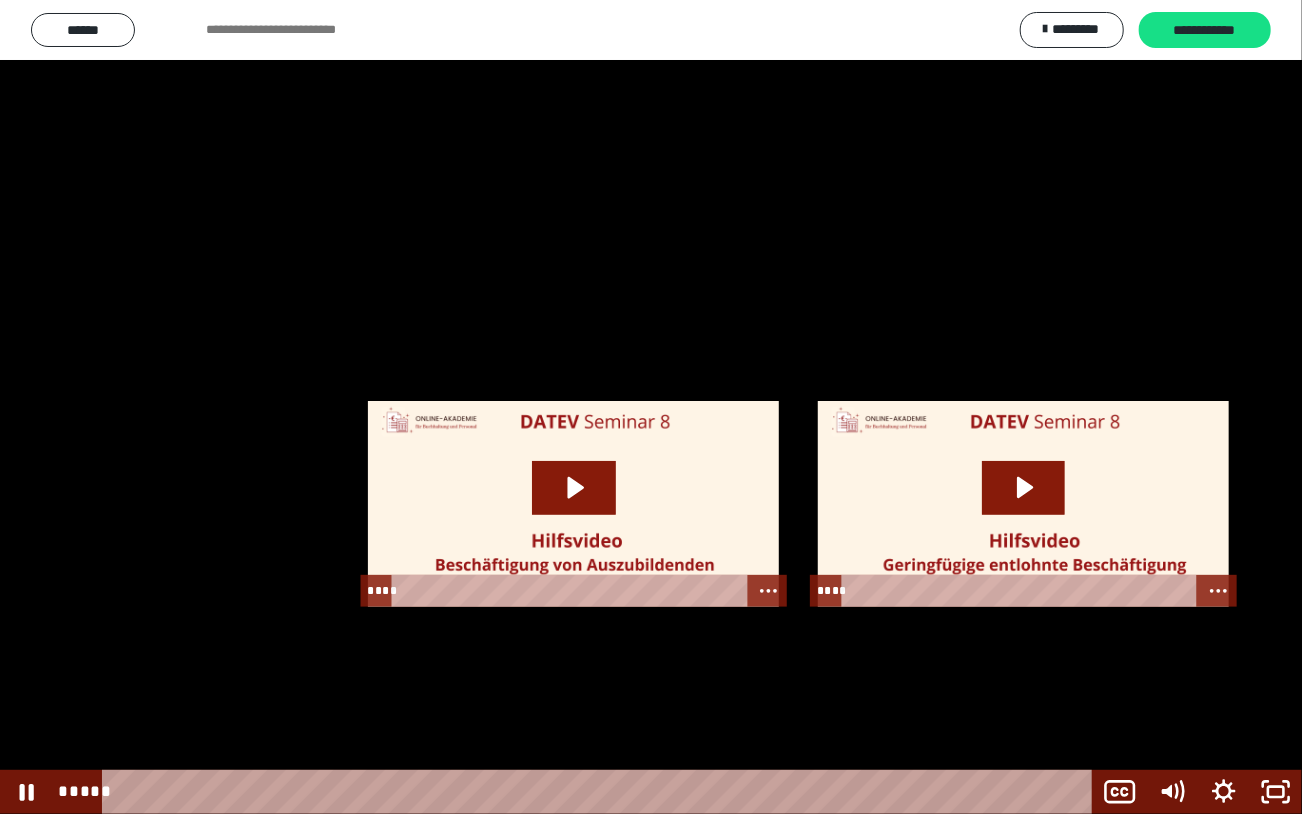 click at bounding box center (651, 407) 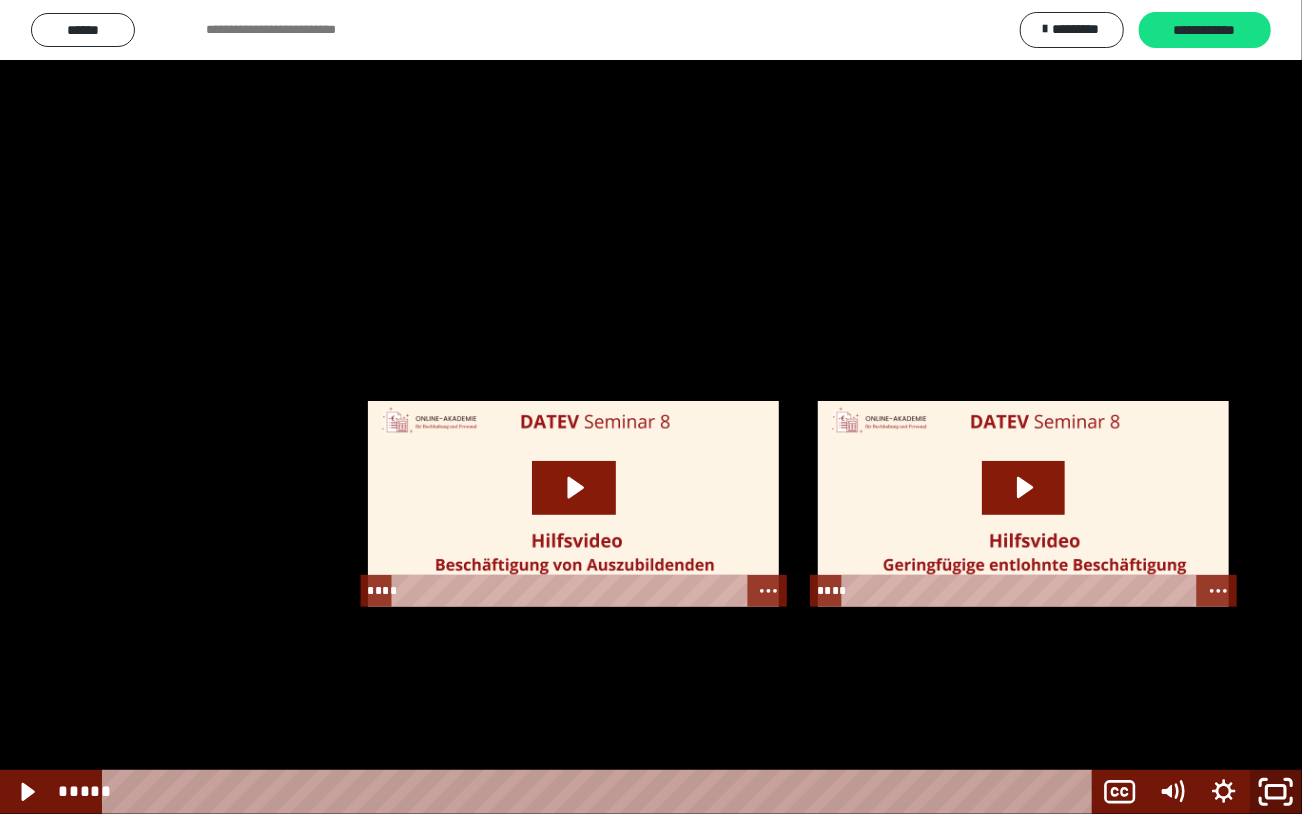 click 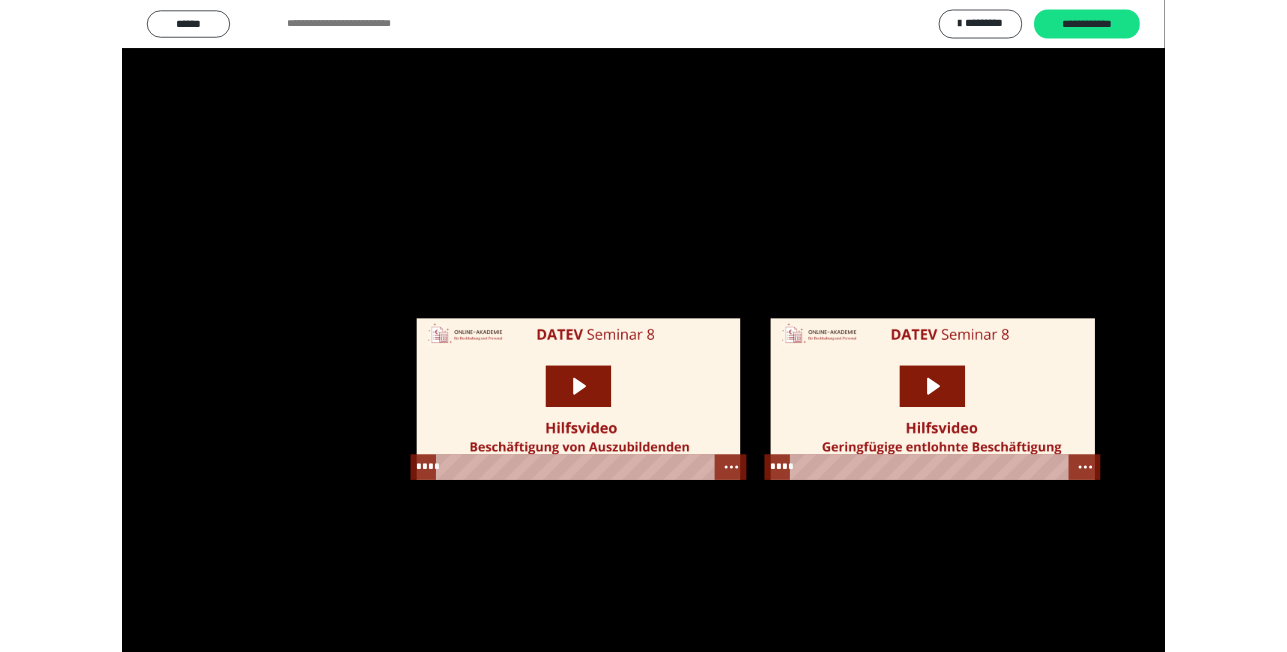 scroll, scrollTop: 2440, scrollLeft: 0, axis: vertical 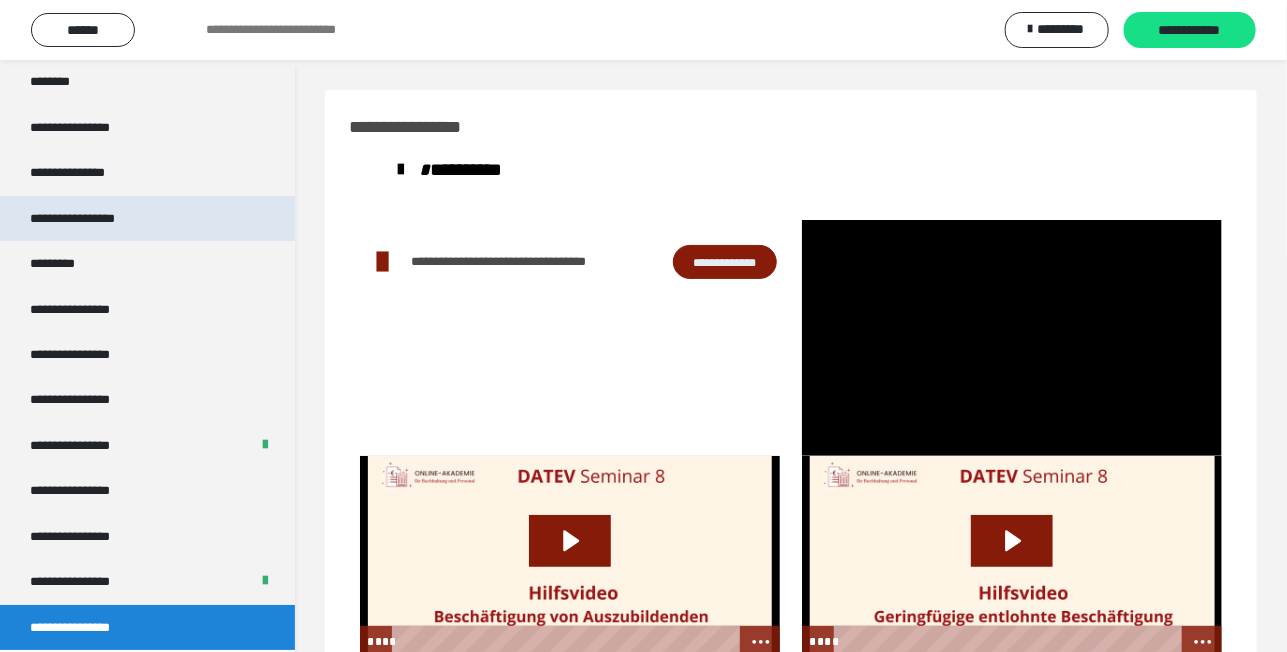 click on "**********" at bounding box center (93, 218) 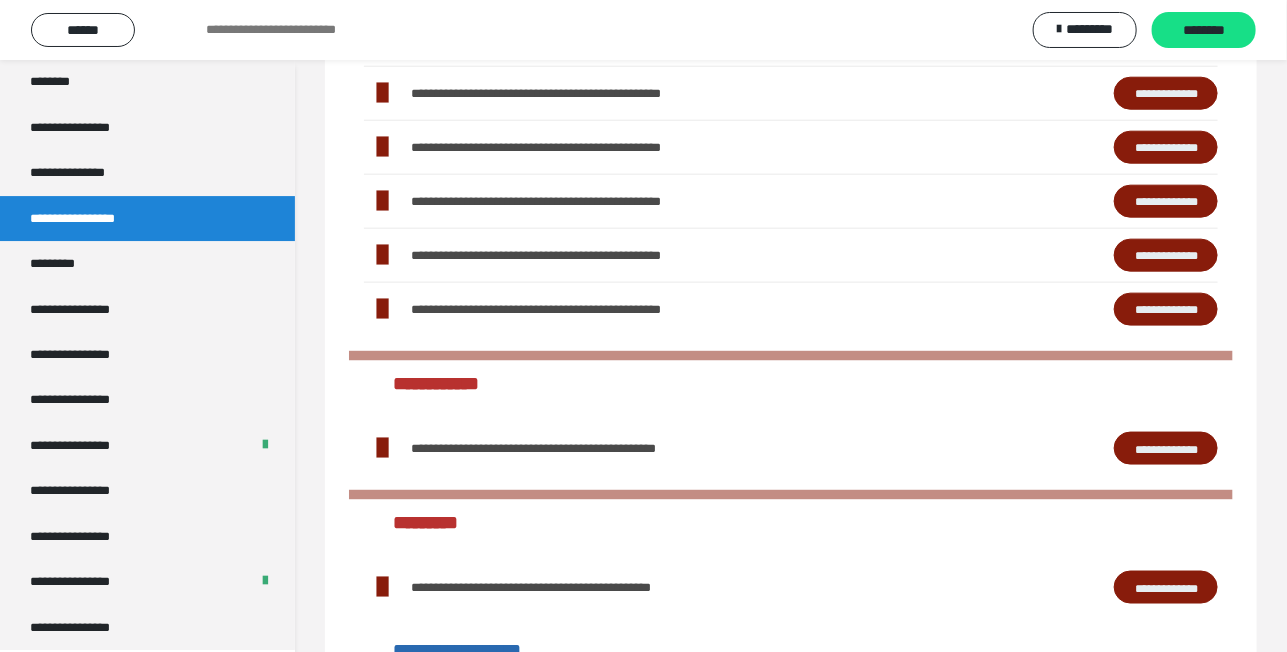 scroll, scrollTop: 800, scrollLeft: 0, axis: vertical 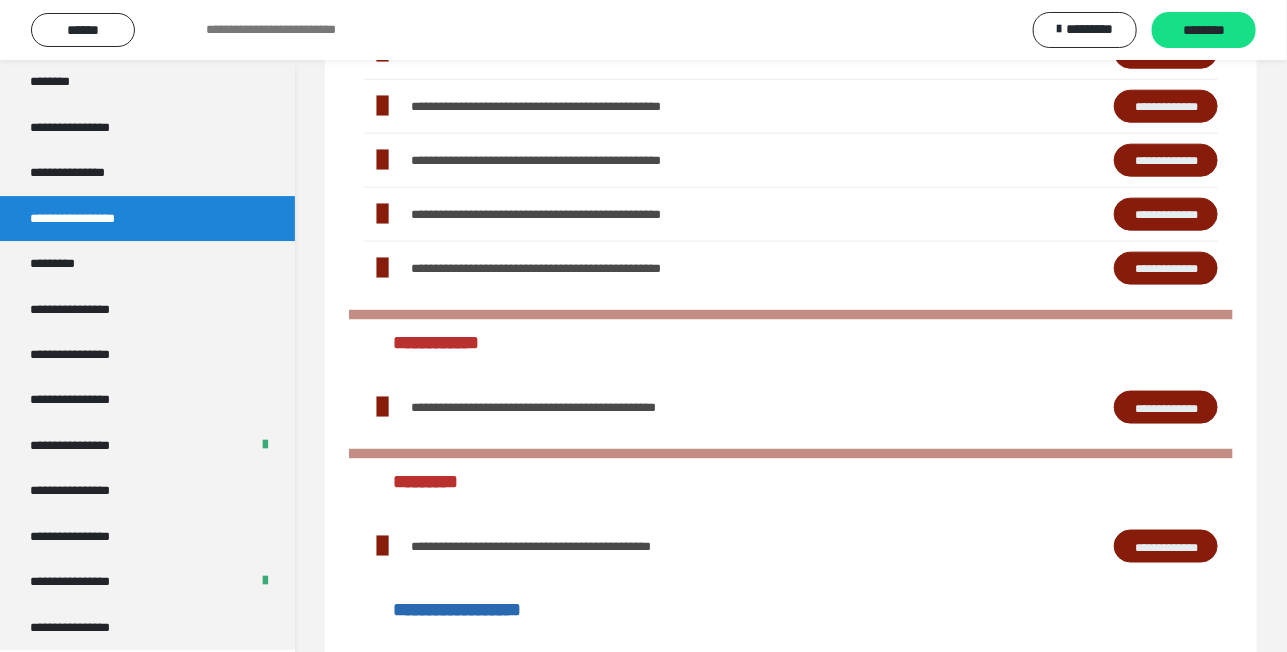 click on "**********" at bounding box center (1166, 106) 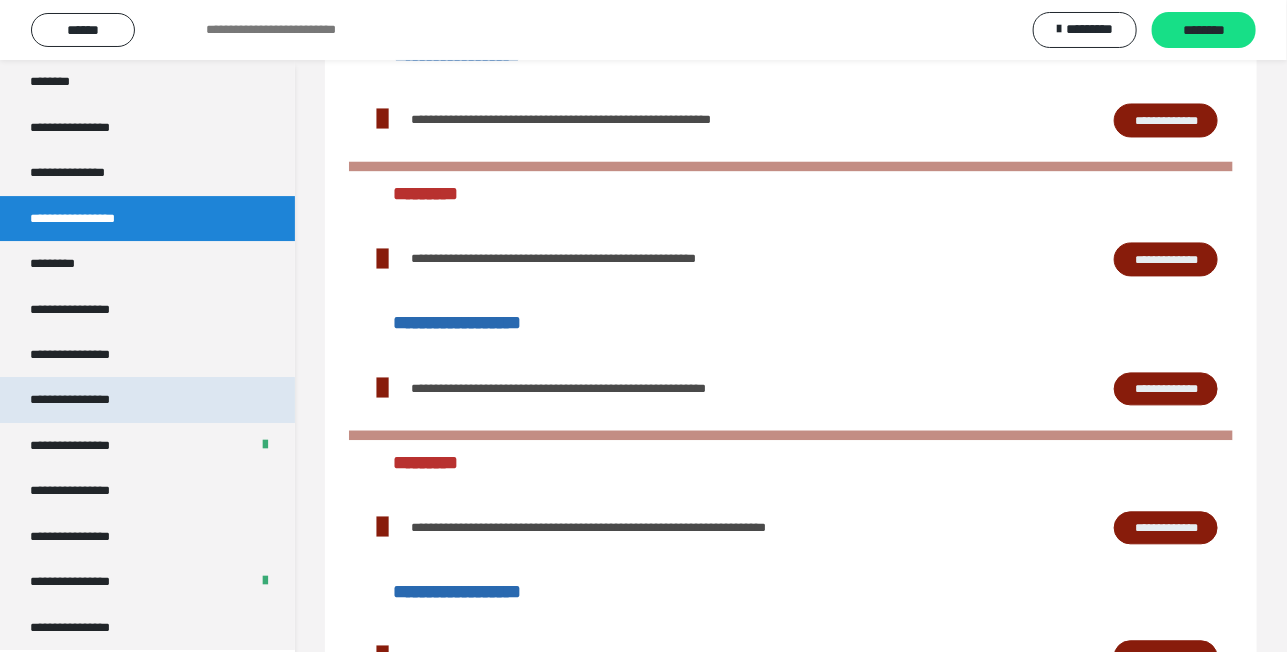 scroll, scrollTop: 1400, scrollLeft: 0, axis: vertical 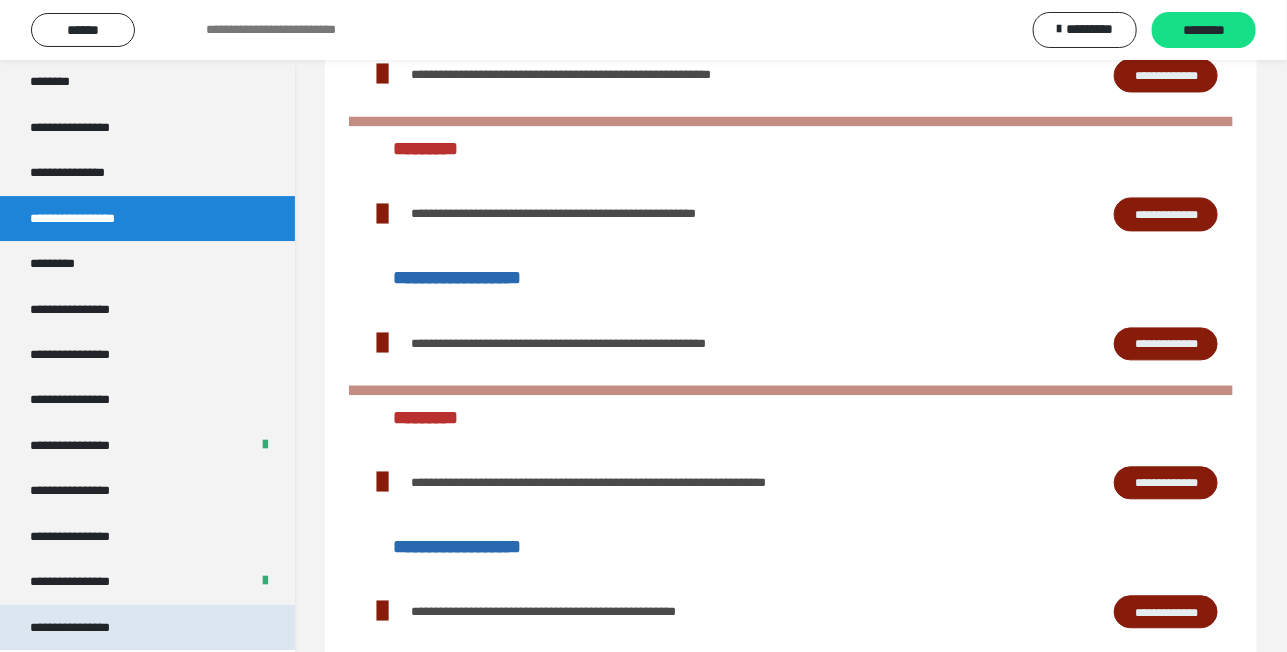 click on "**********" at bounding box center [87, 627] 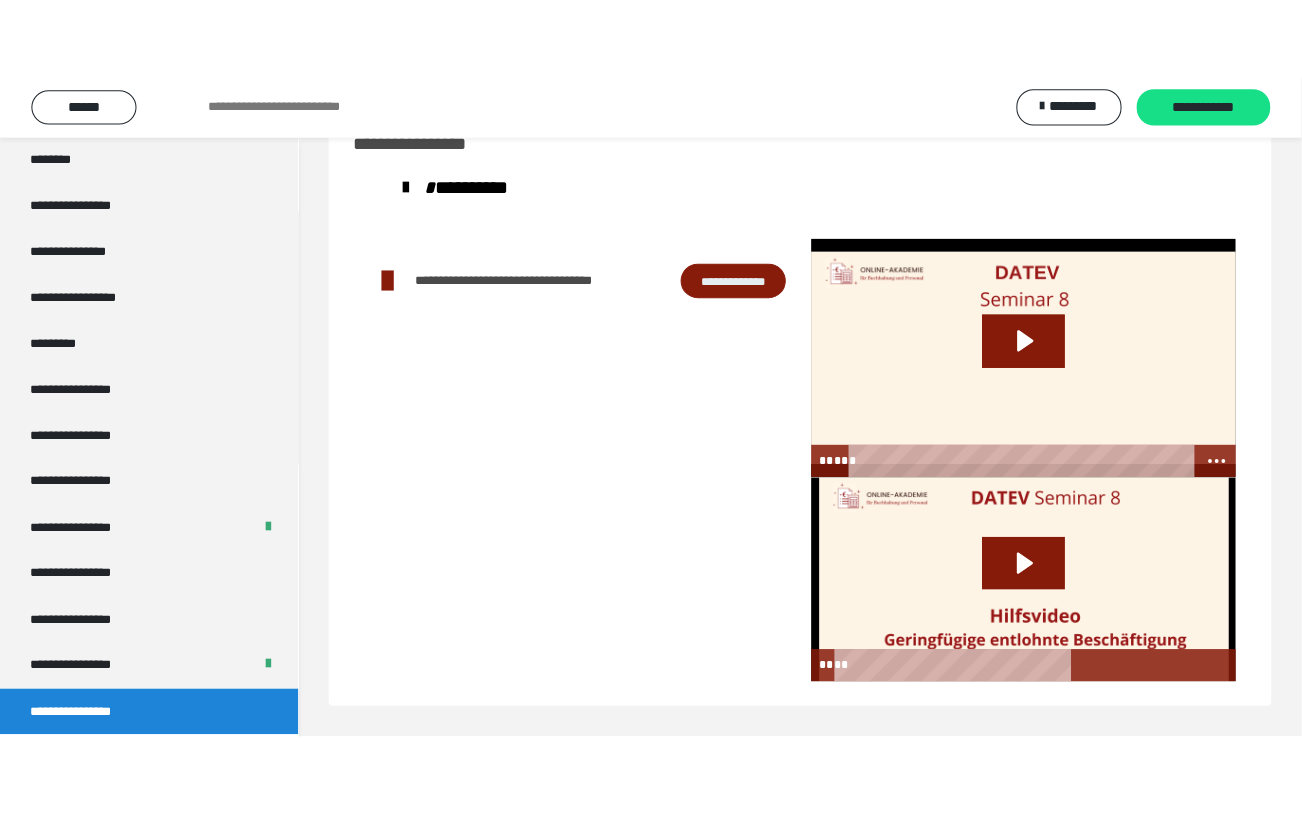 scroll, scrollTop: 59, scrollLeft: 0, axis: vertical 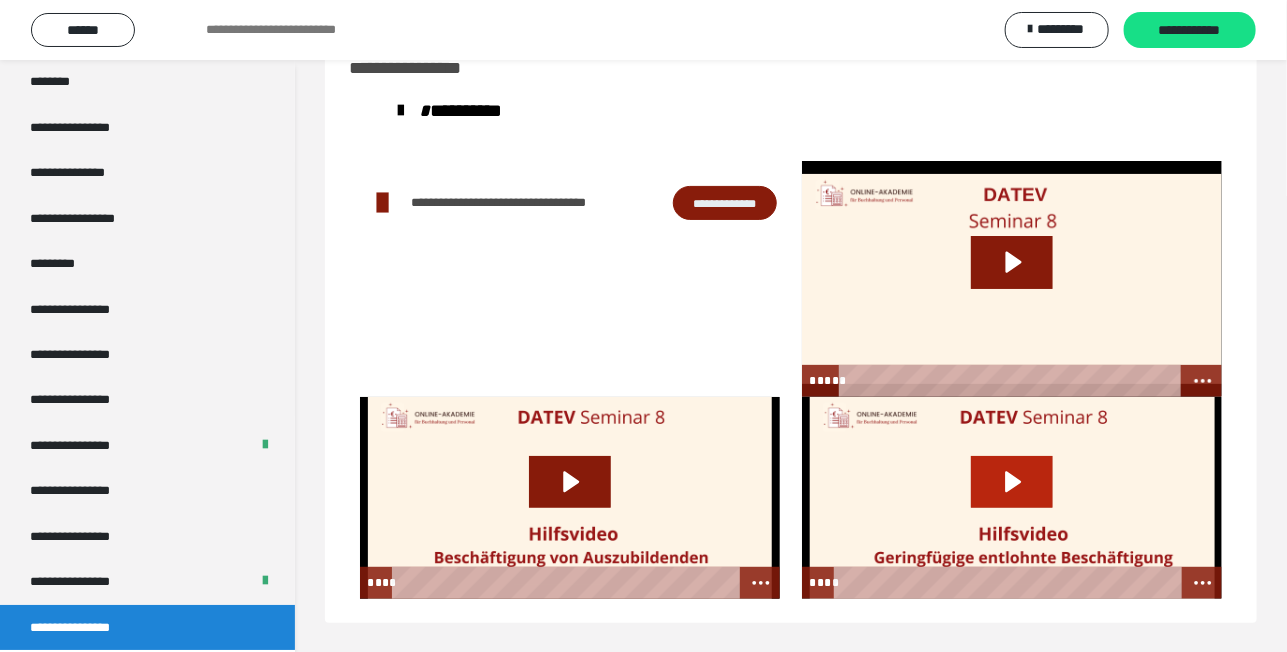 click 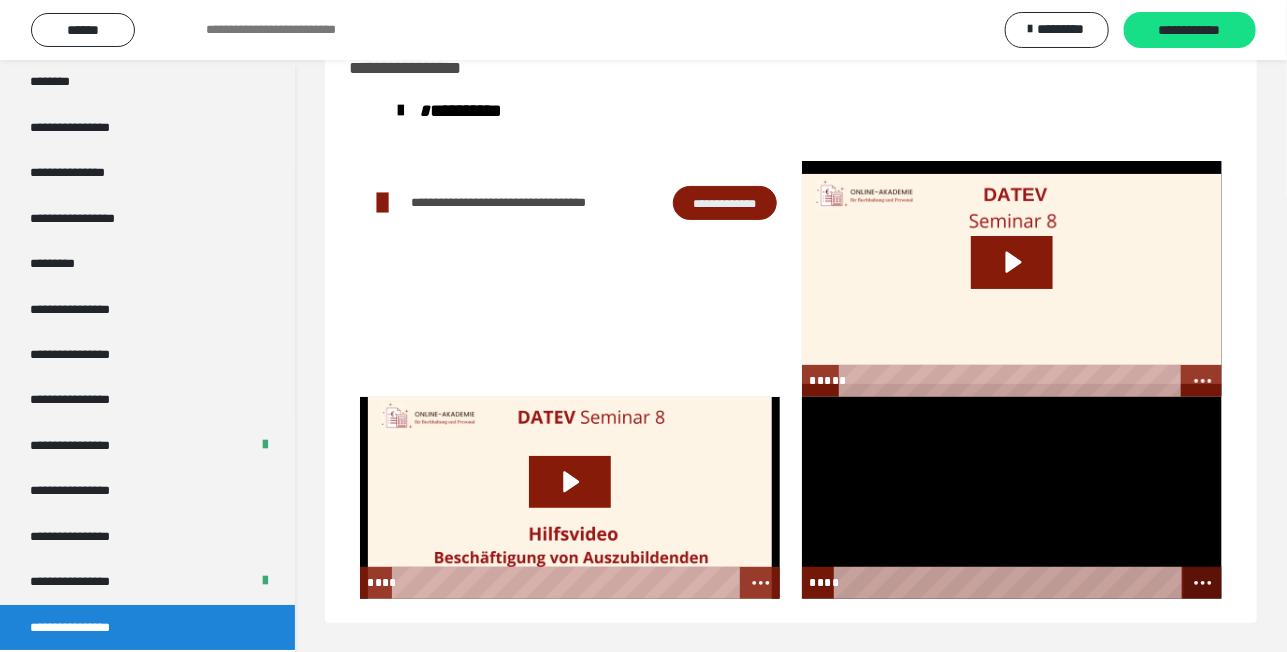 click 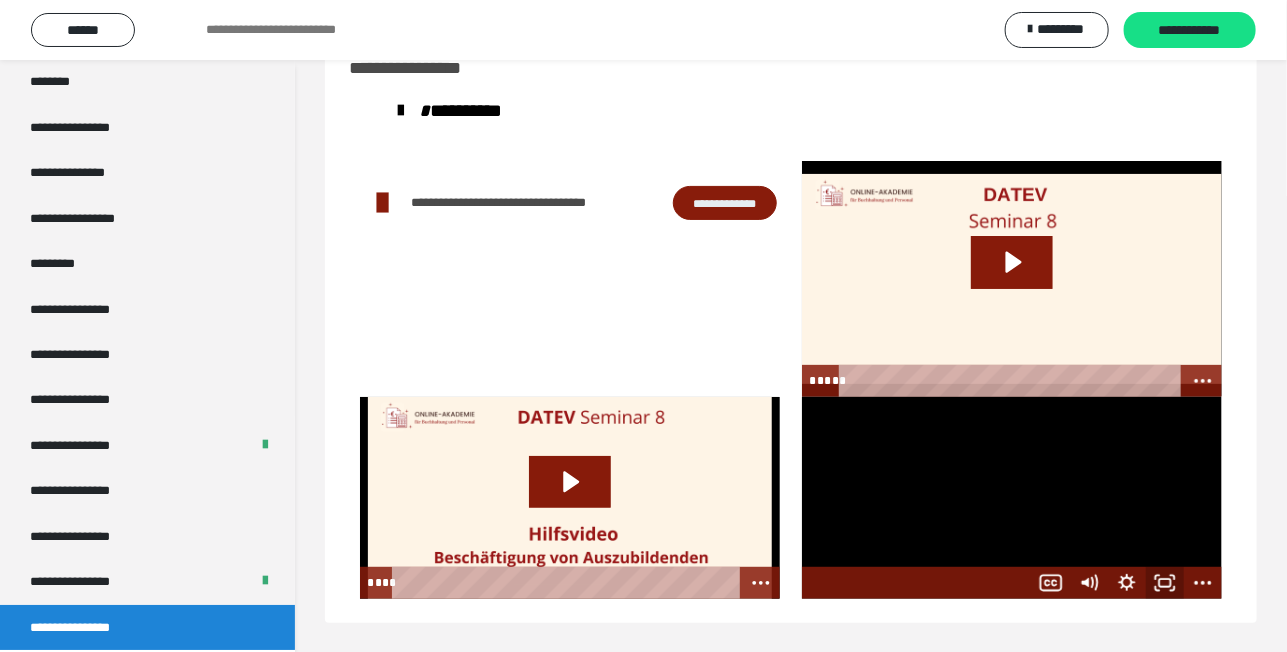 click 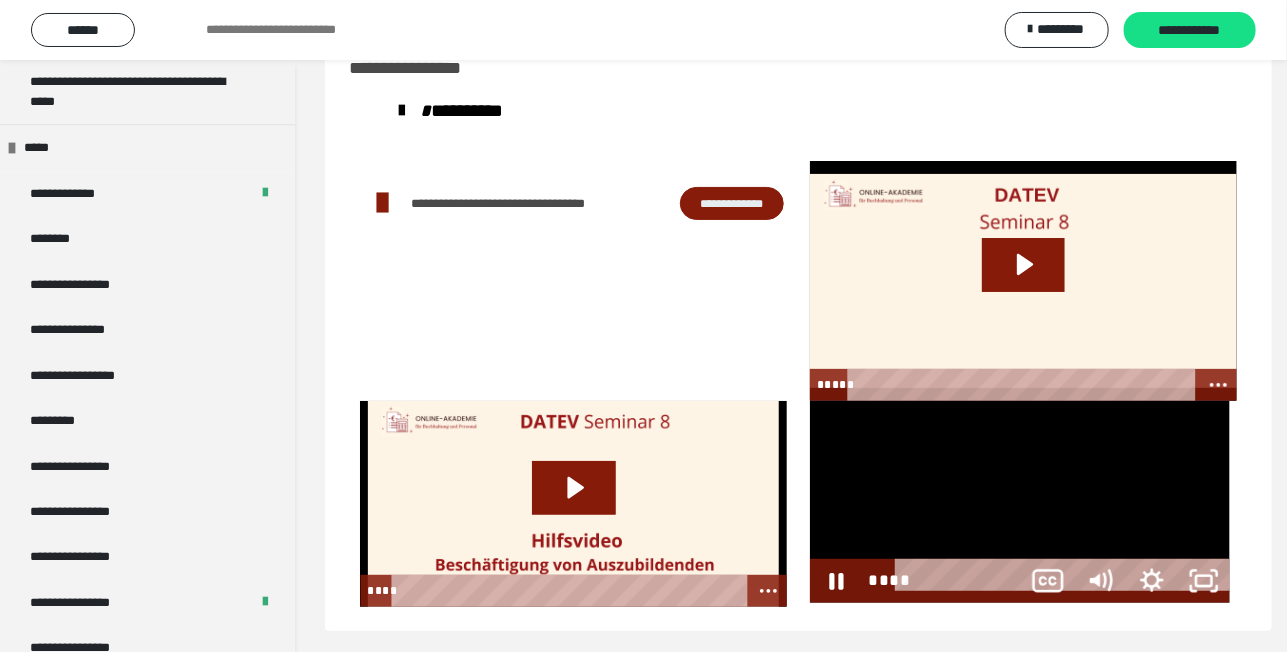 scroll, scrollTop: 2277, scrollLeft: 0, axis: vertical 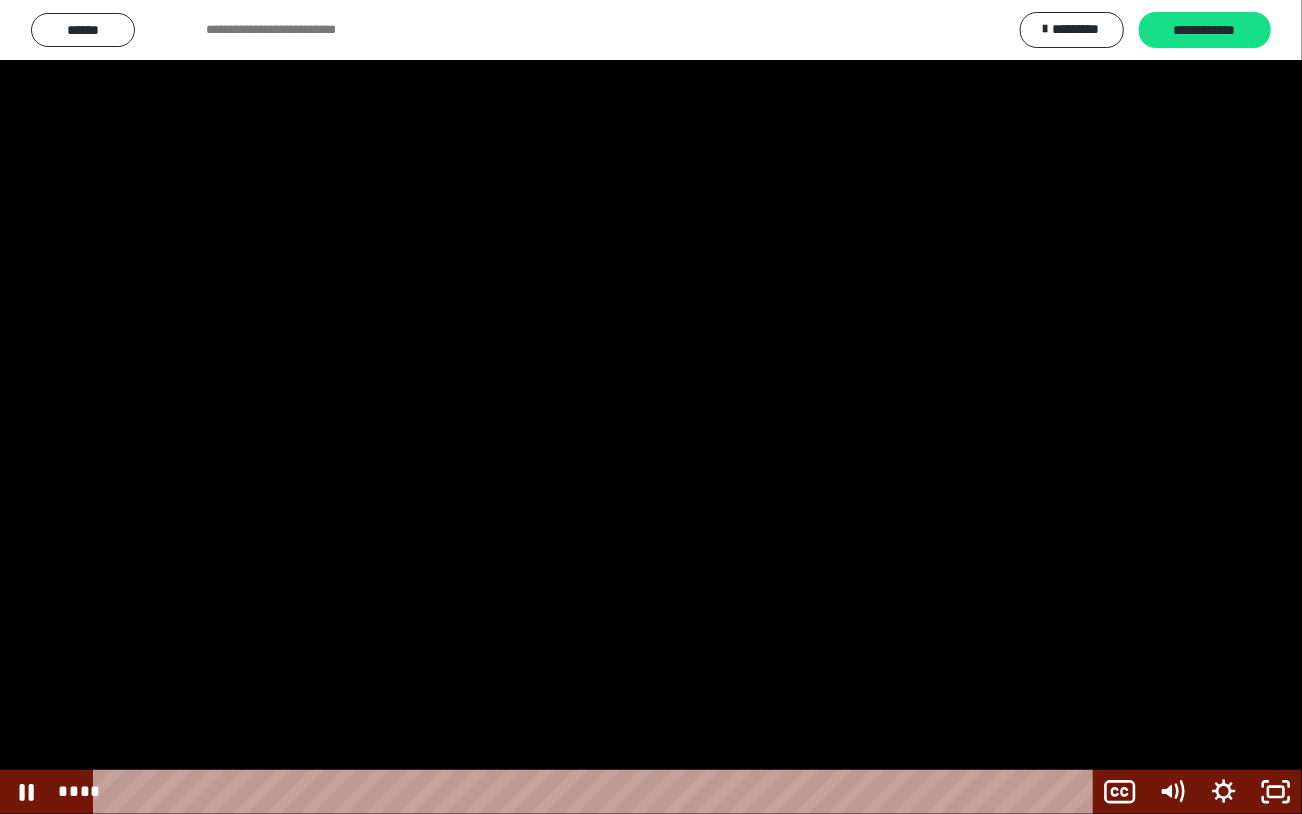 click at bounding box center [651, 407] 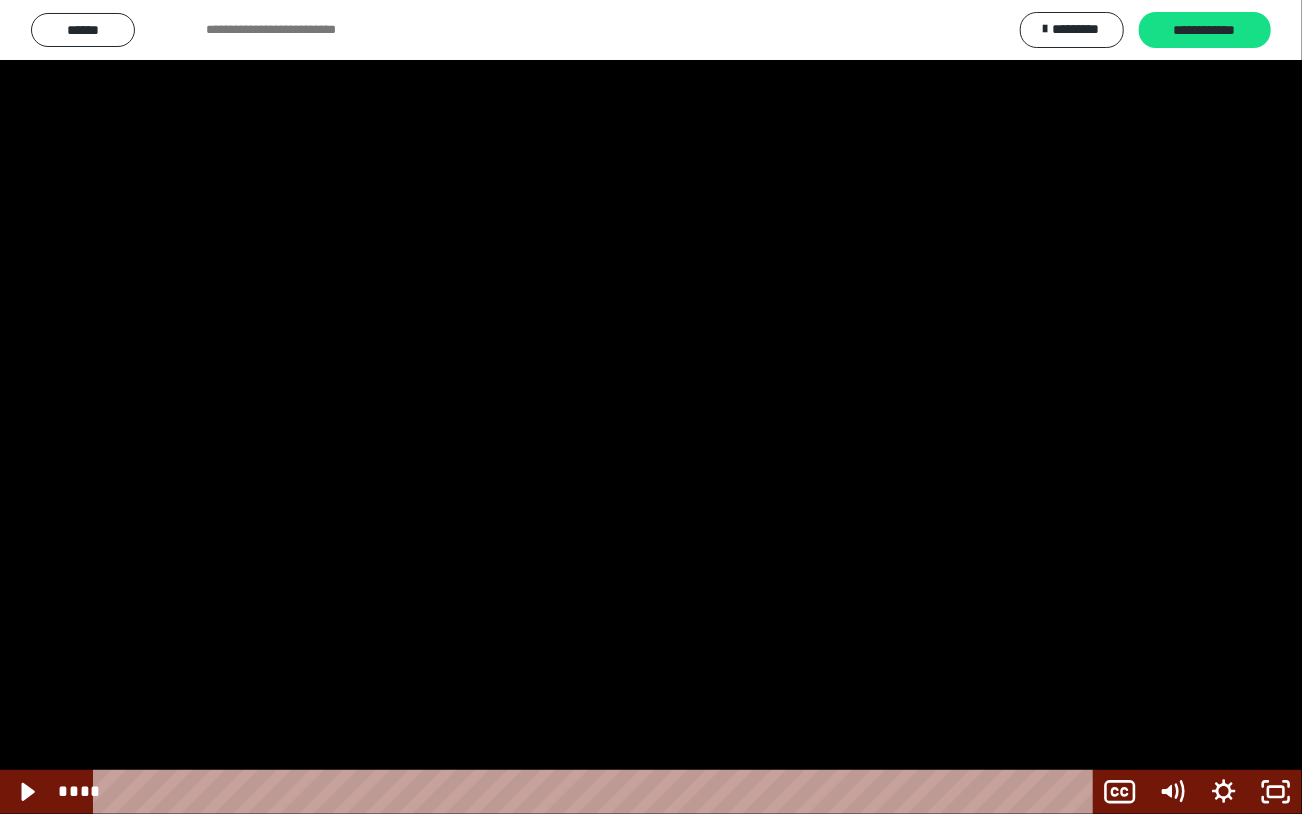 click at bounding box center (651, 407) 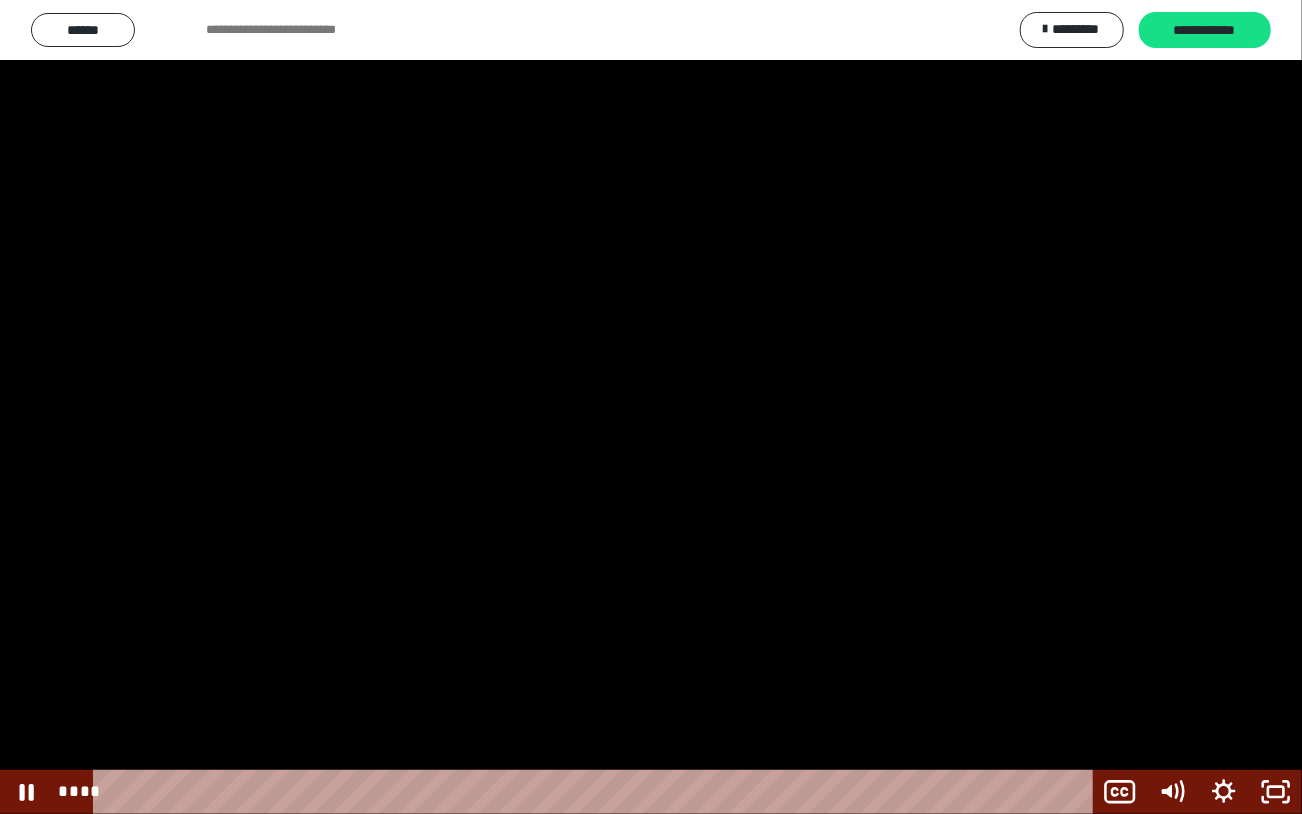 click at bounding box center (651, 407) 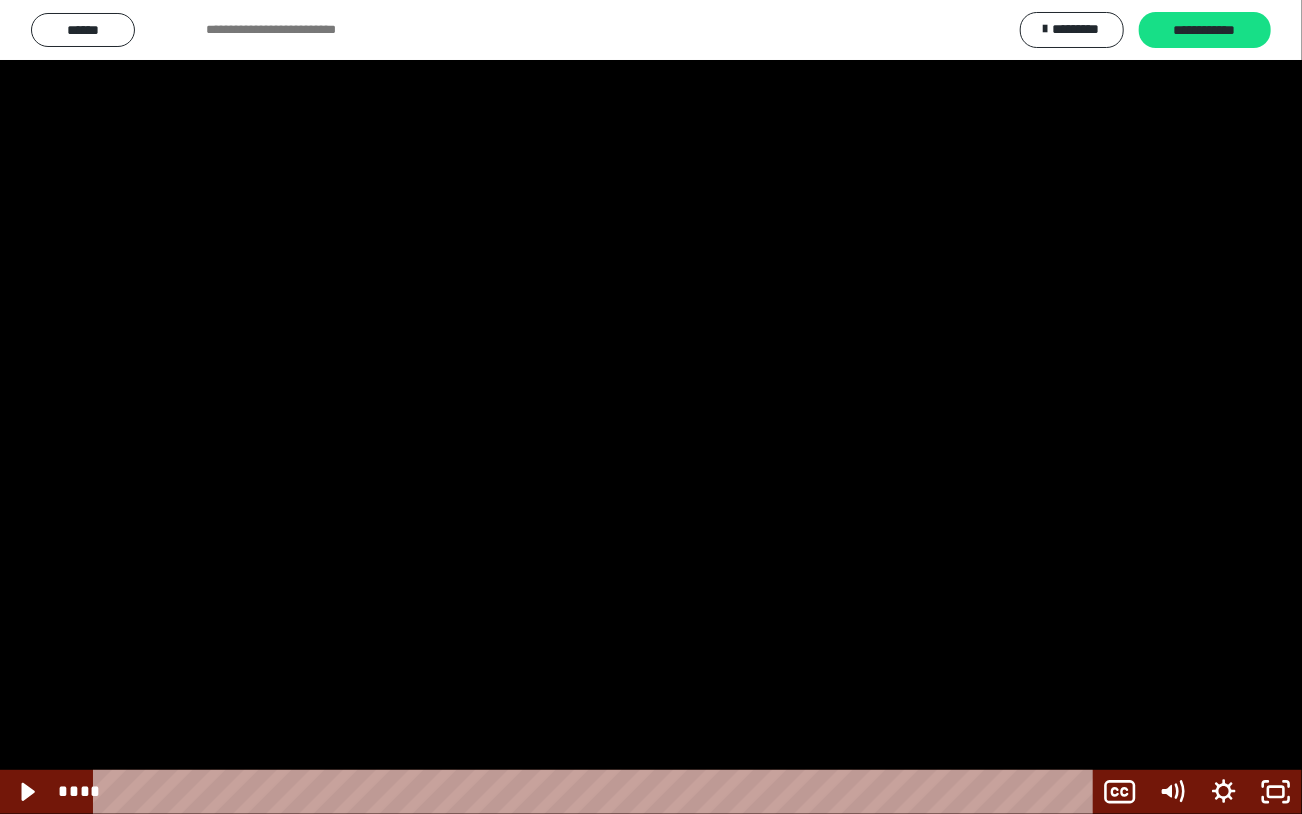 click at bounding box center (651, 407) 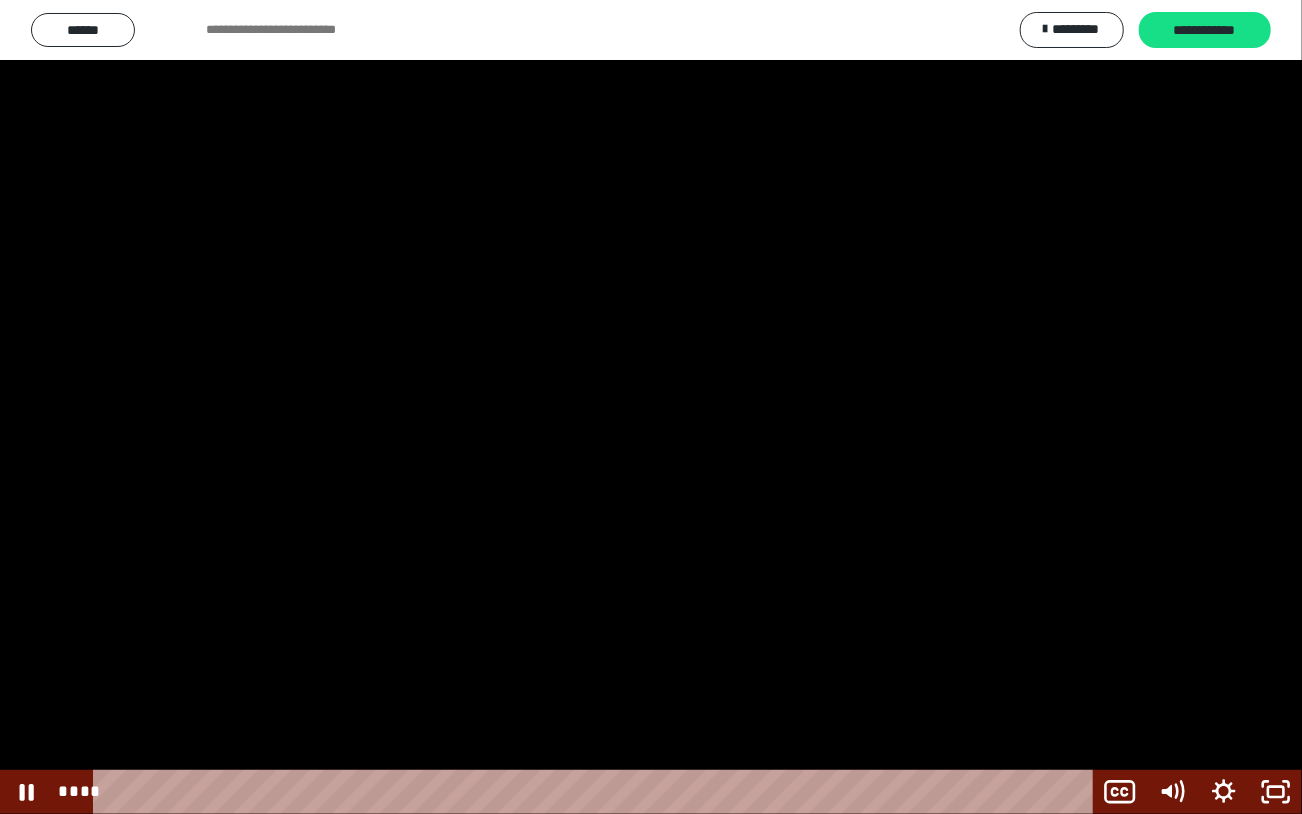 click at bounding box center (651, 407) 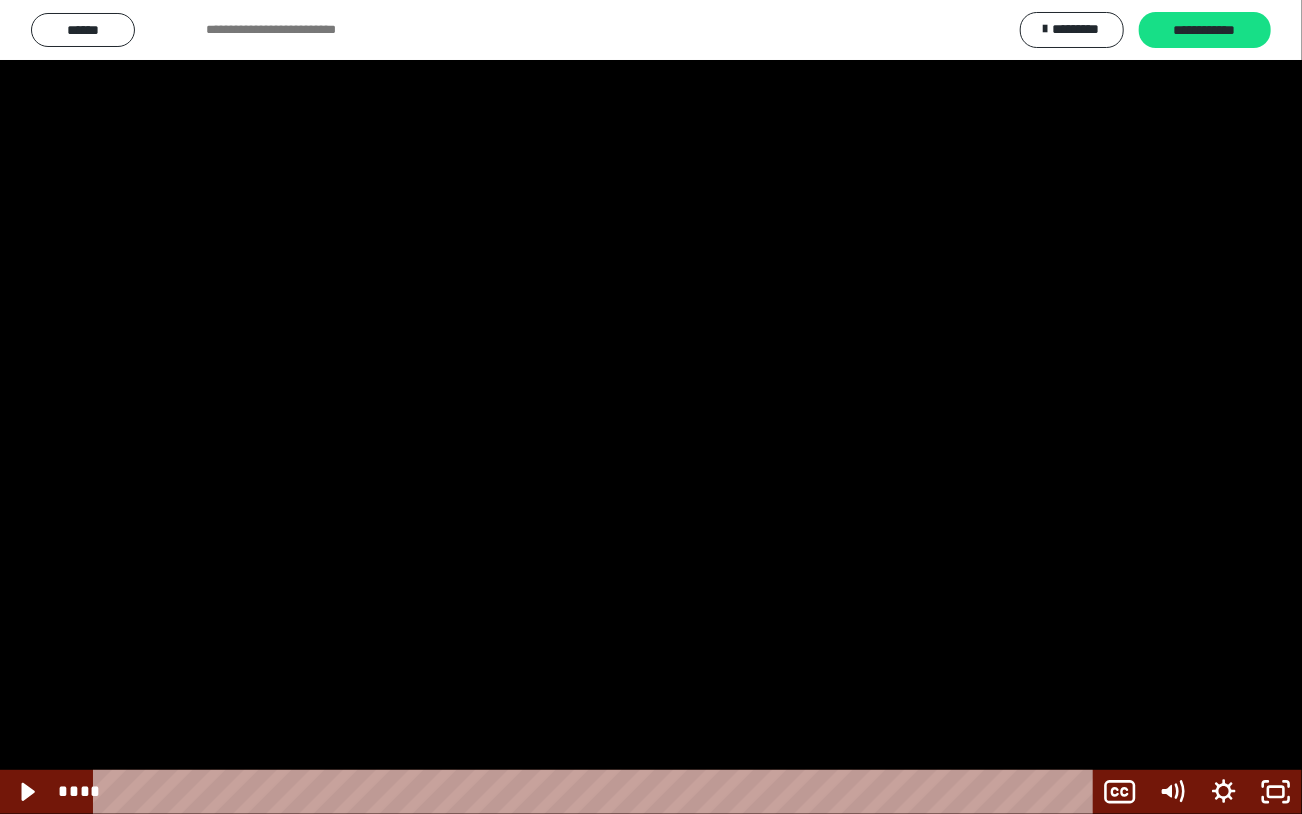 click at bounding box center [651, 407] 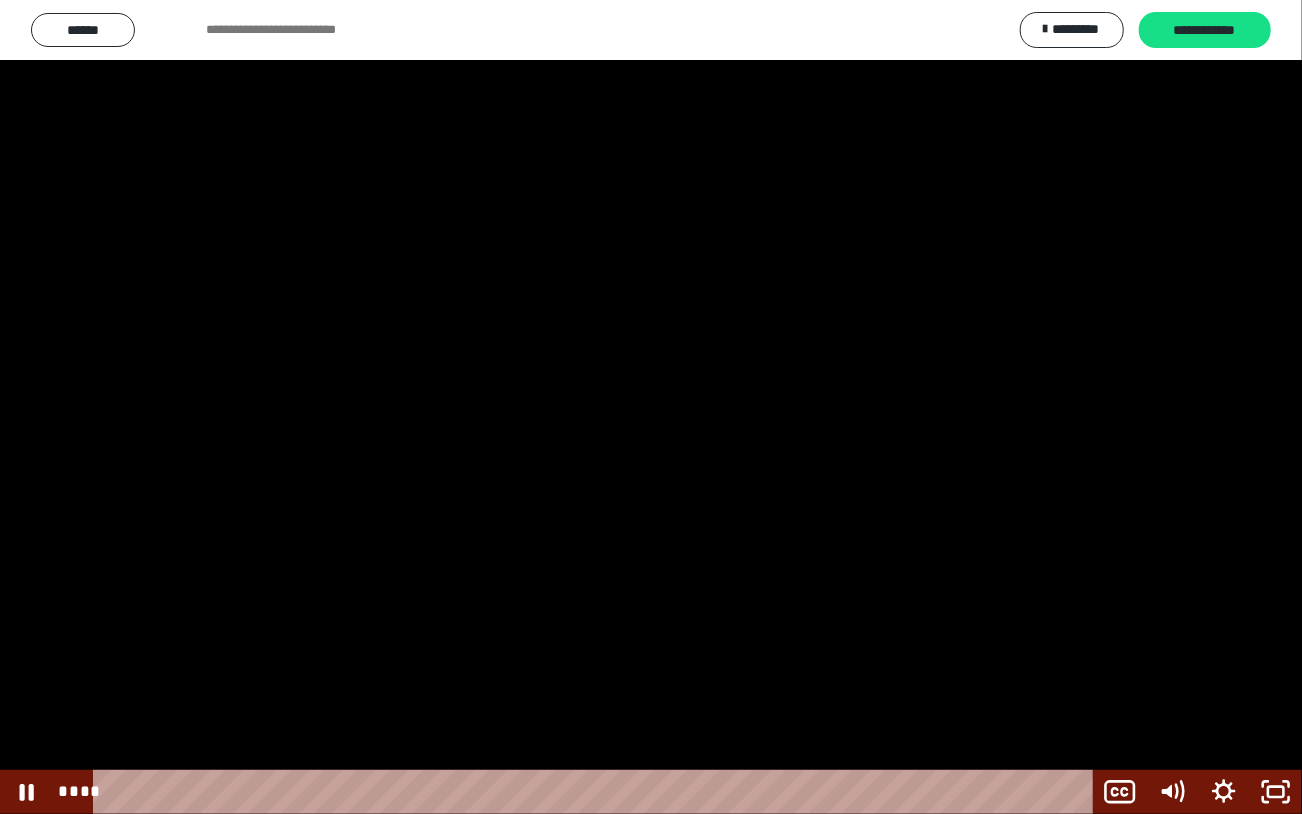 click at bounding box center [651, 407] 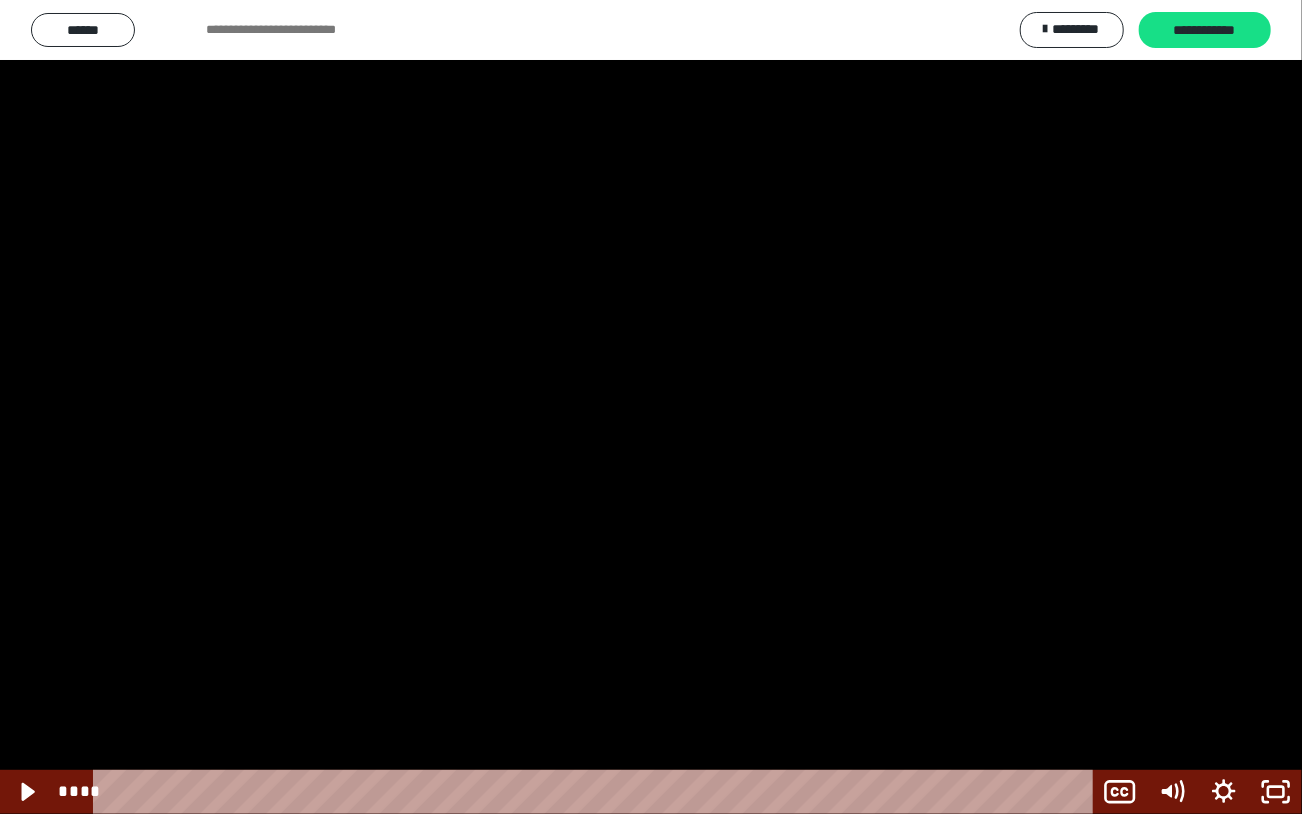 click at bounding box center (651, 407) 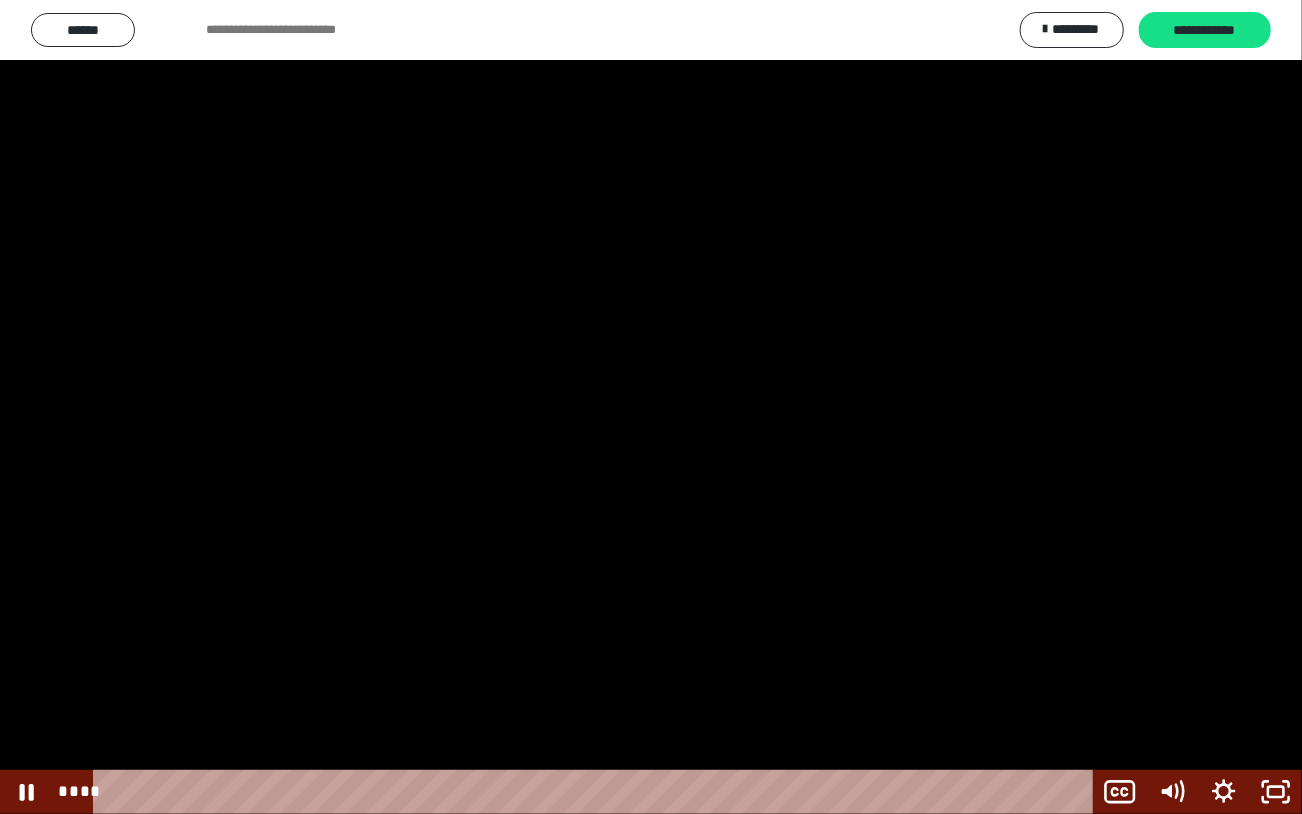 click at bounding box center [651, 407] 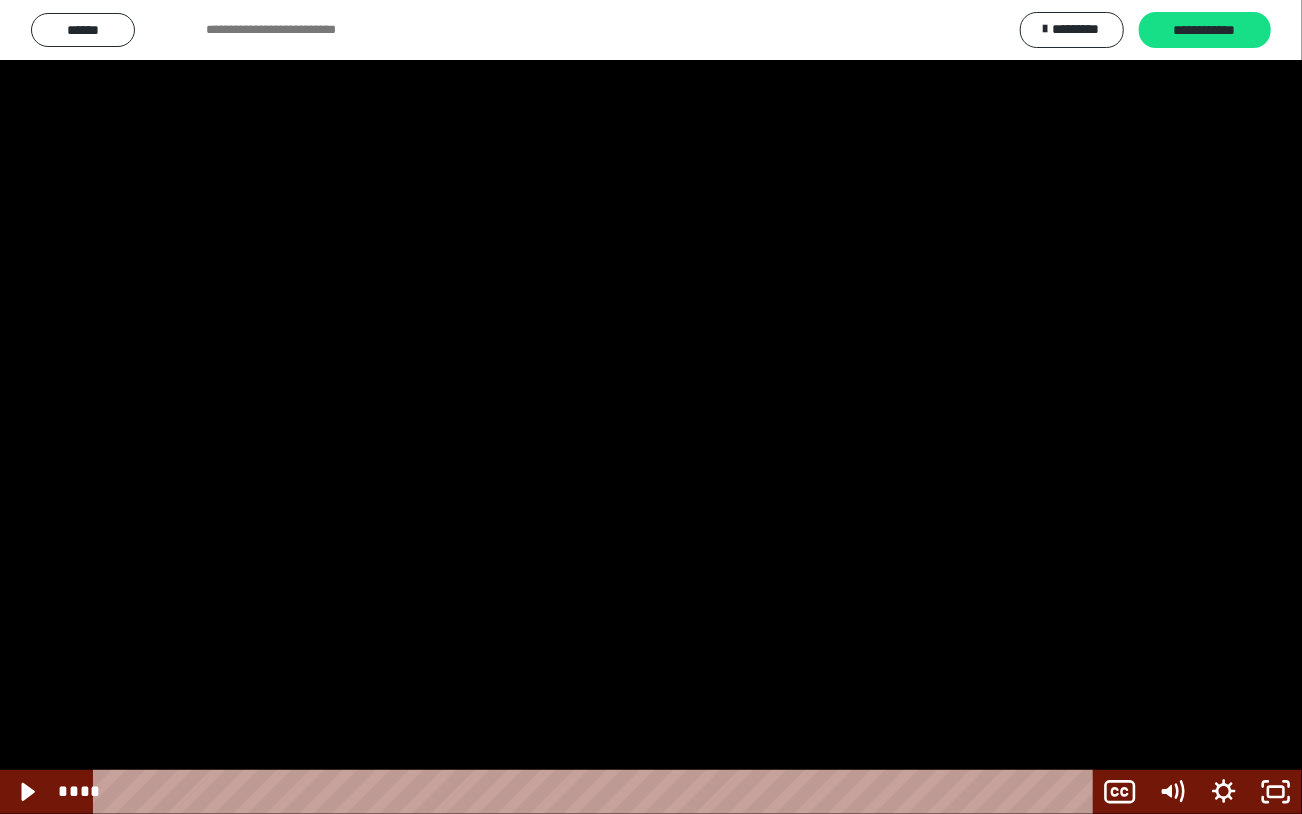 click at bounding box center (651, 407) 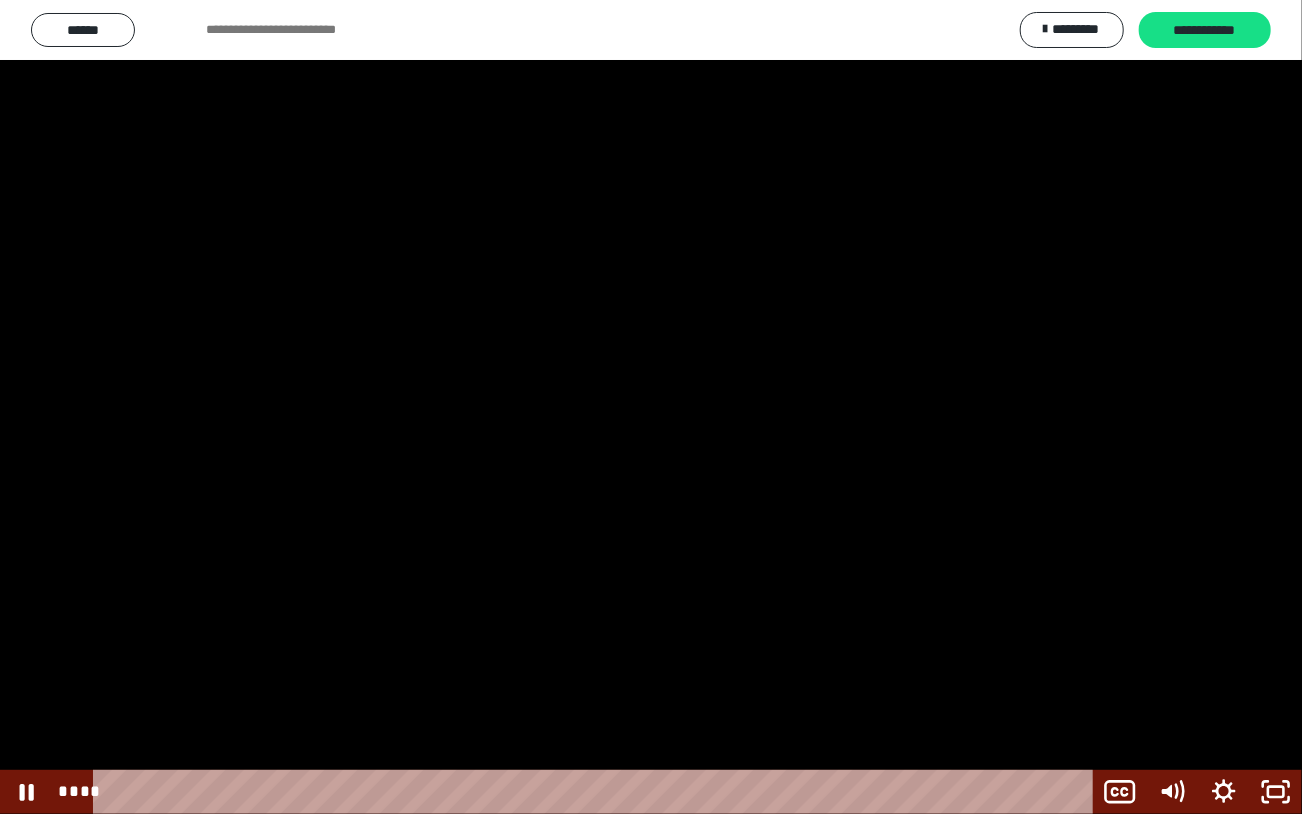 click at bounding box center (651, 407) 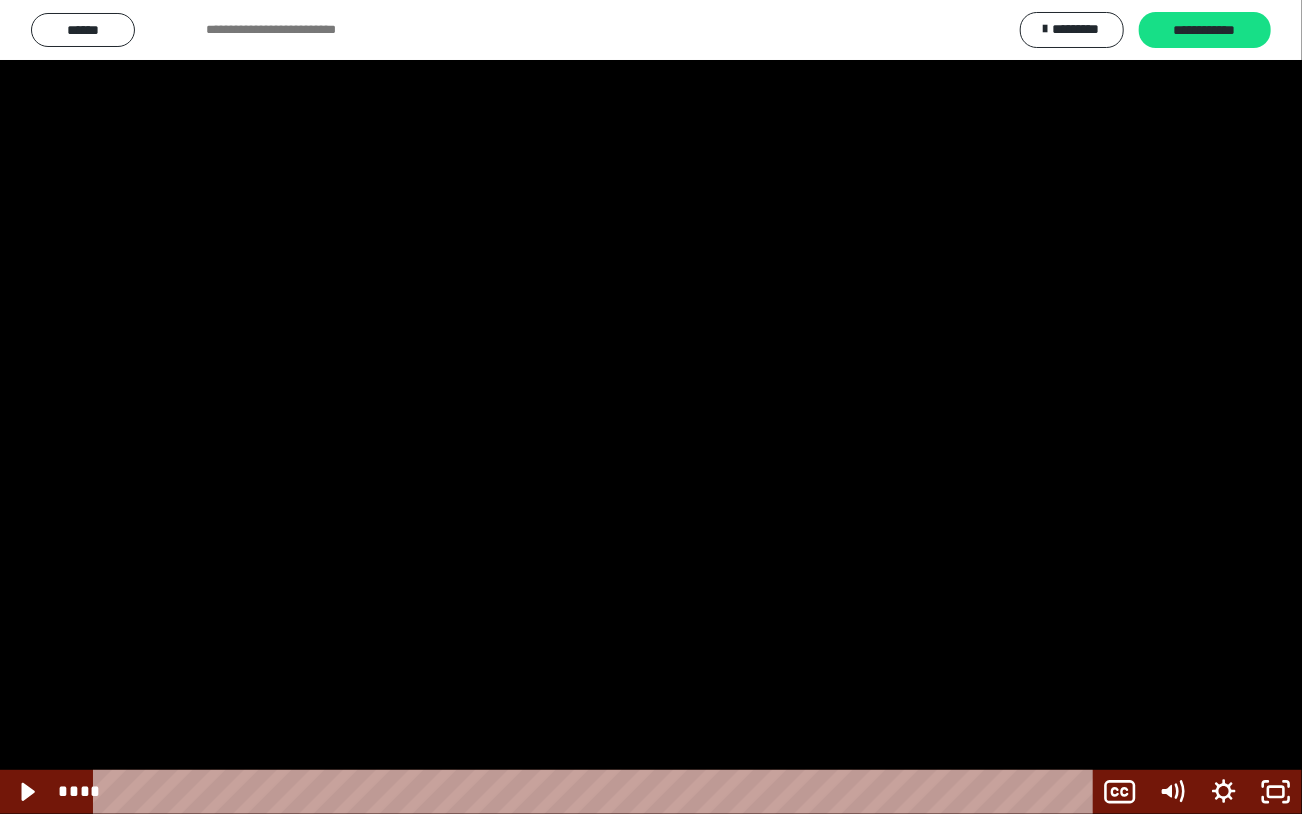 click at bounding box center (651, 407) 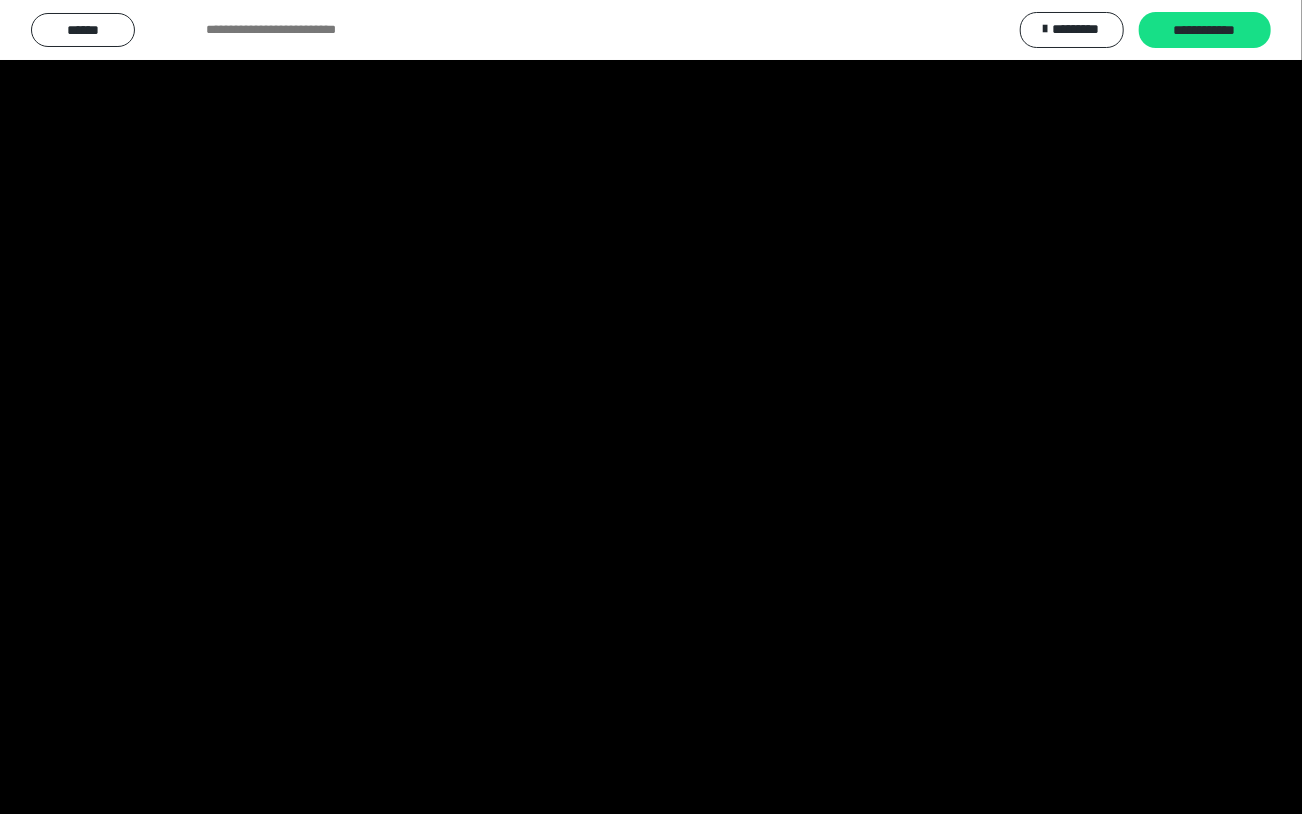 click at bounding box center [651, 407] 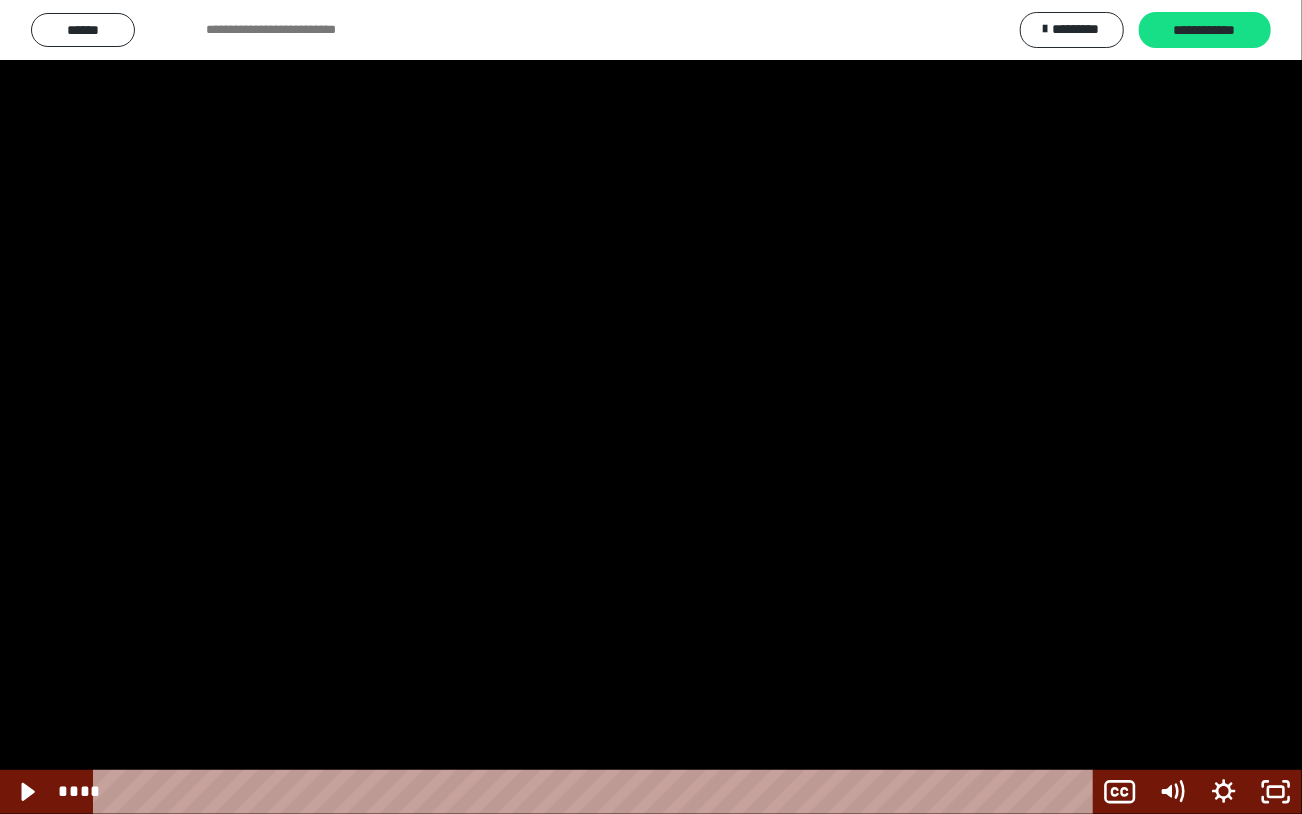 click at bounding box center [651, 407] 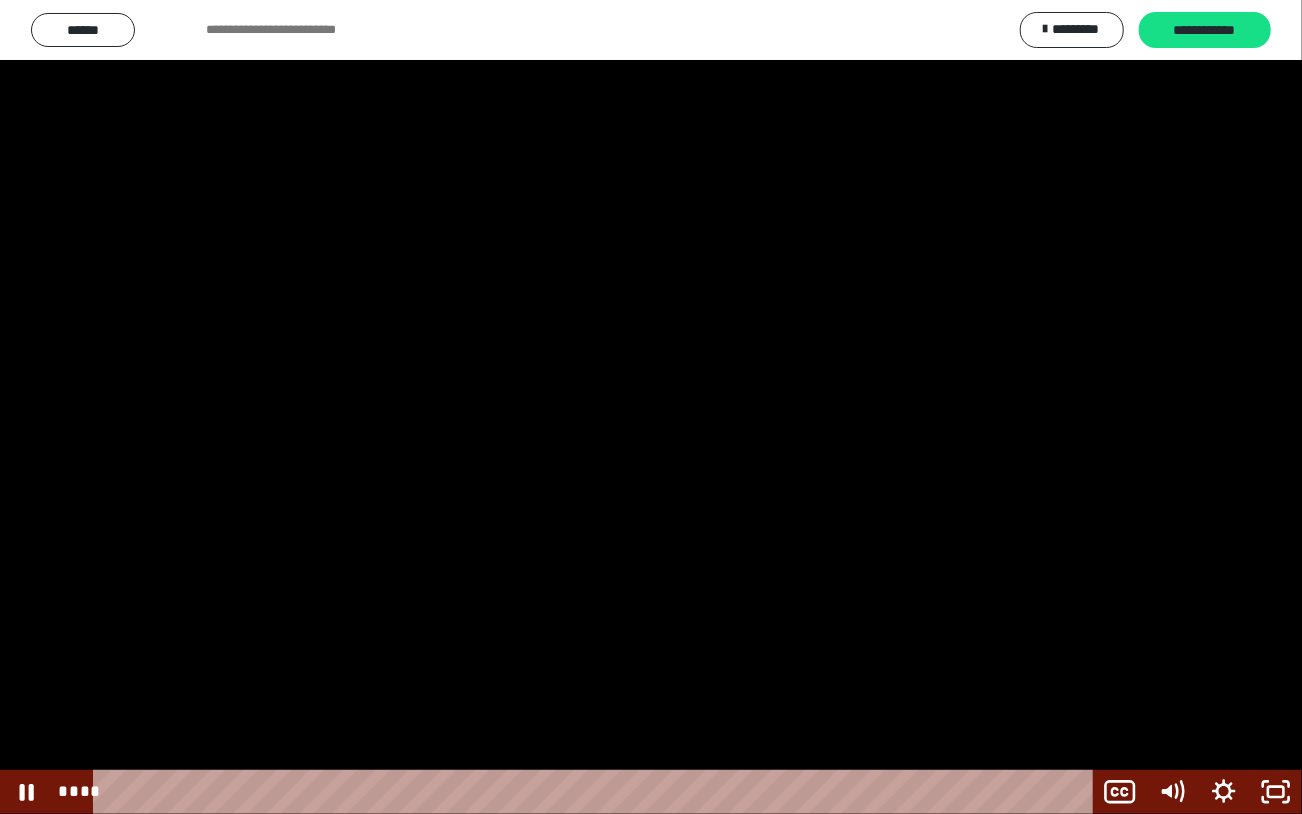 click at bounding box center [651, 407] 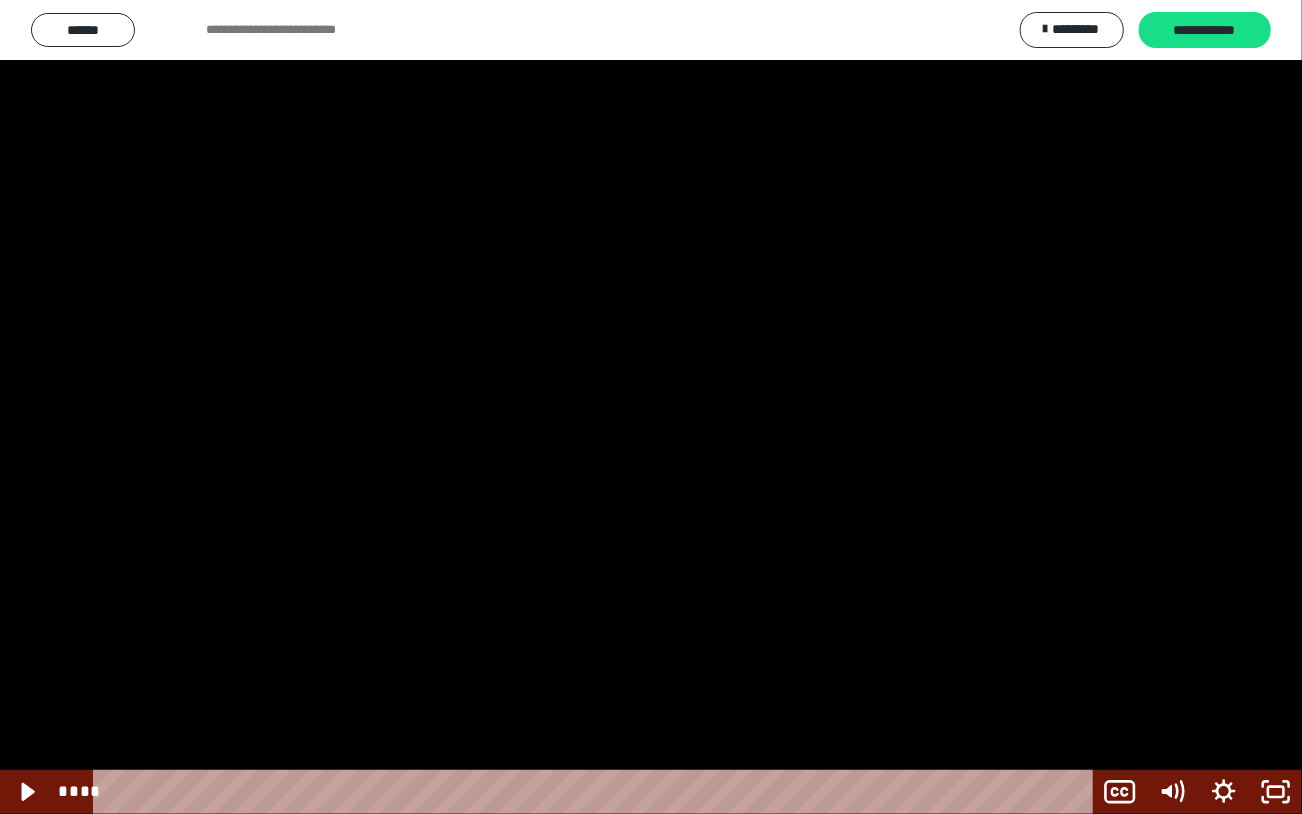 click at bounding box center [651, 407] 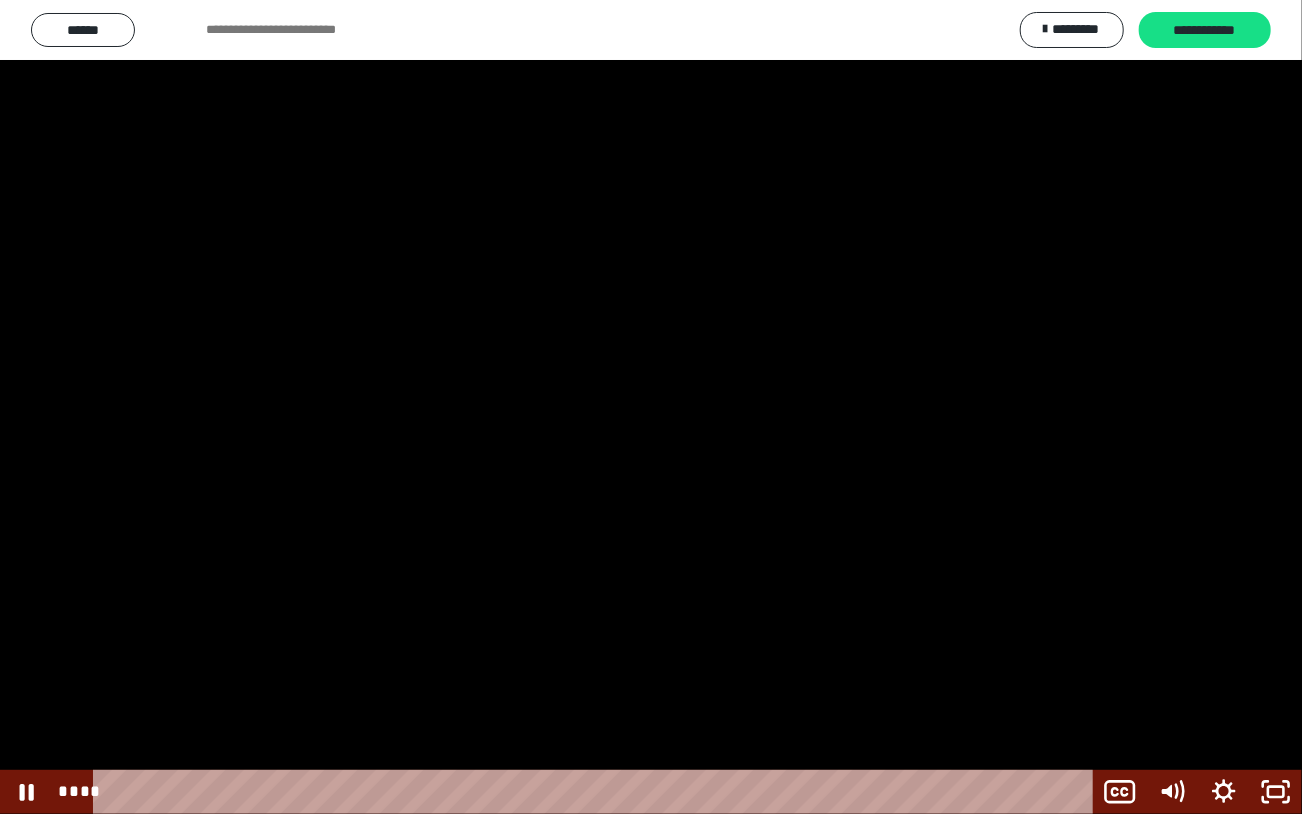 click at bounding box center (651, 407) 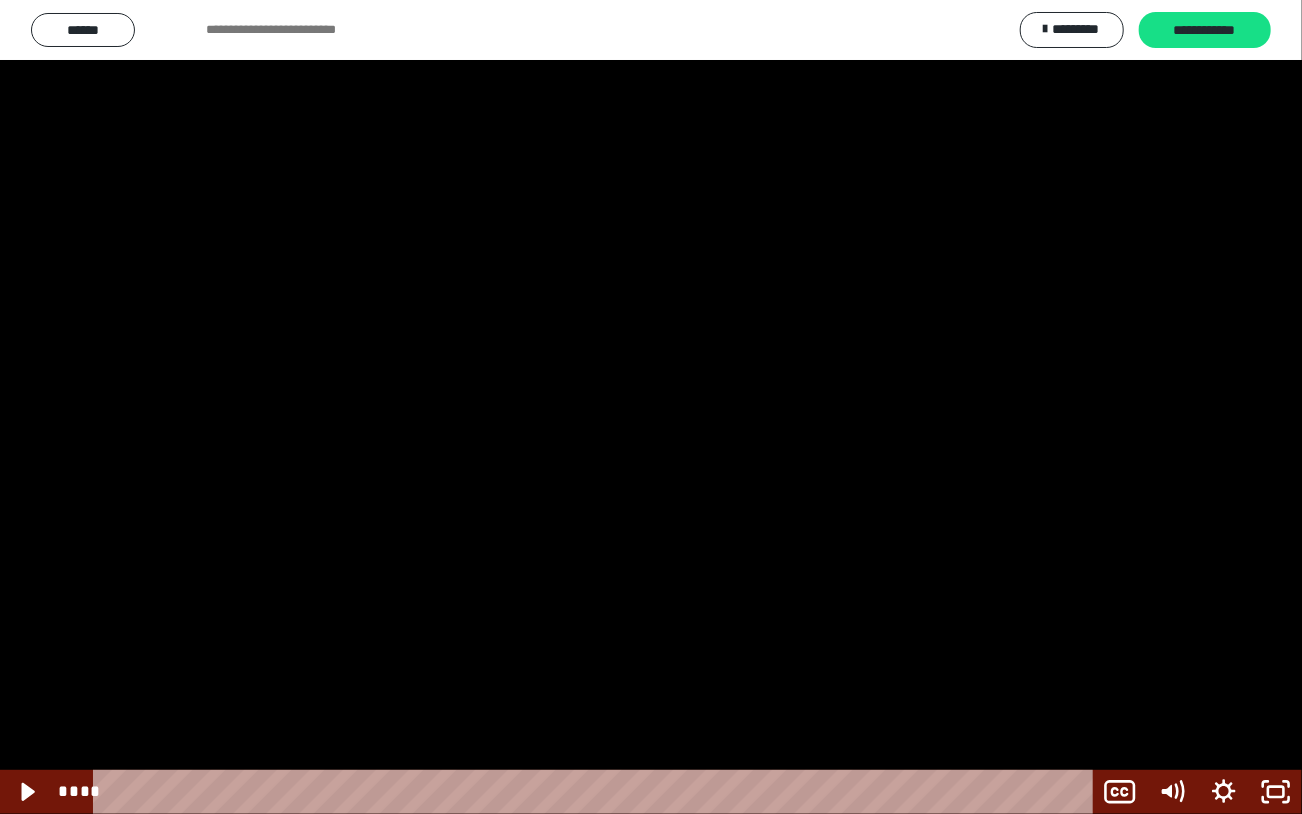 click at bounding box center [651, 407] 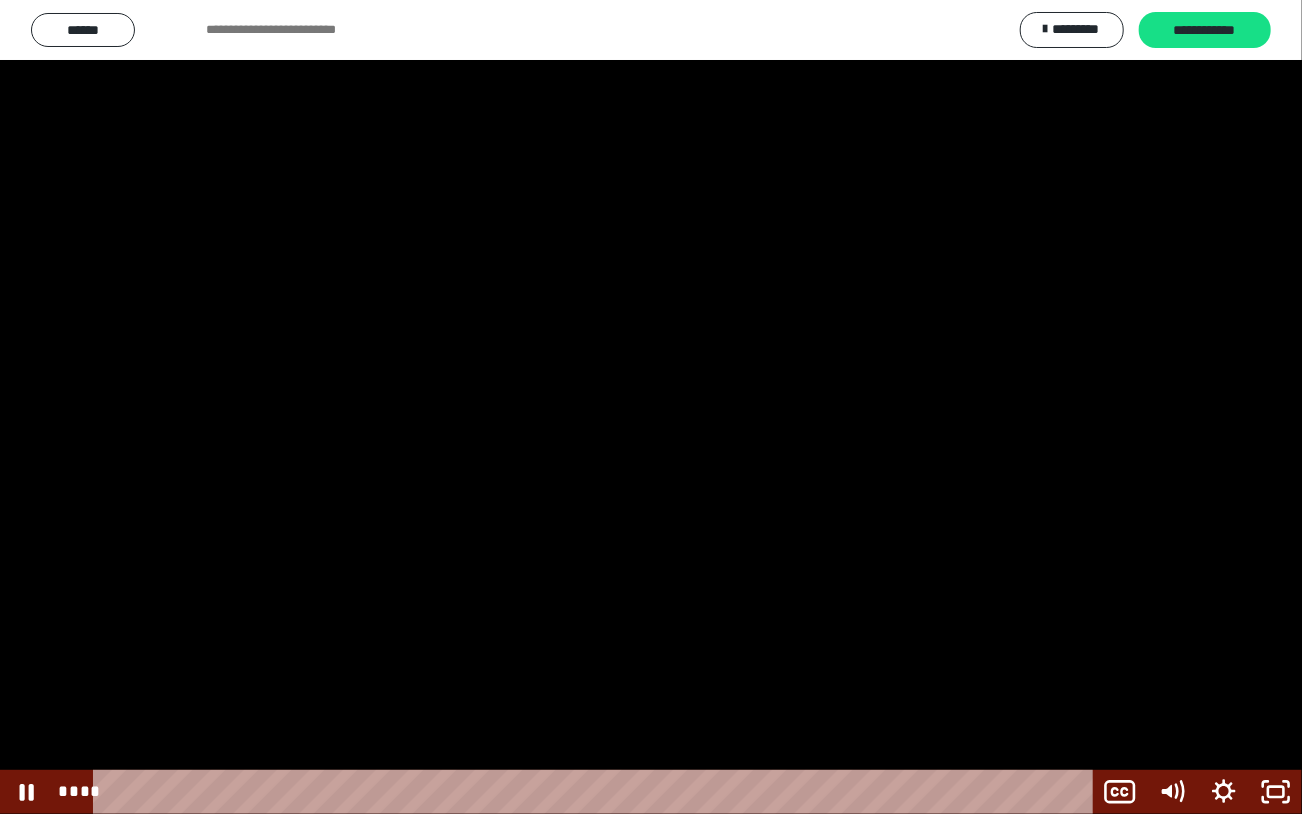click at bounding box center [651, 407] 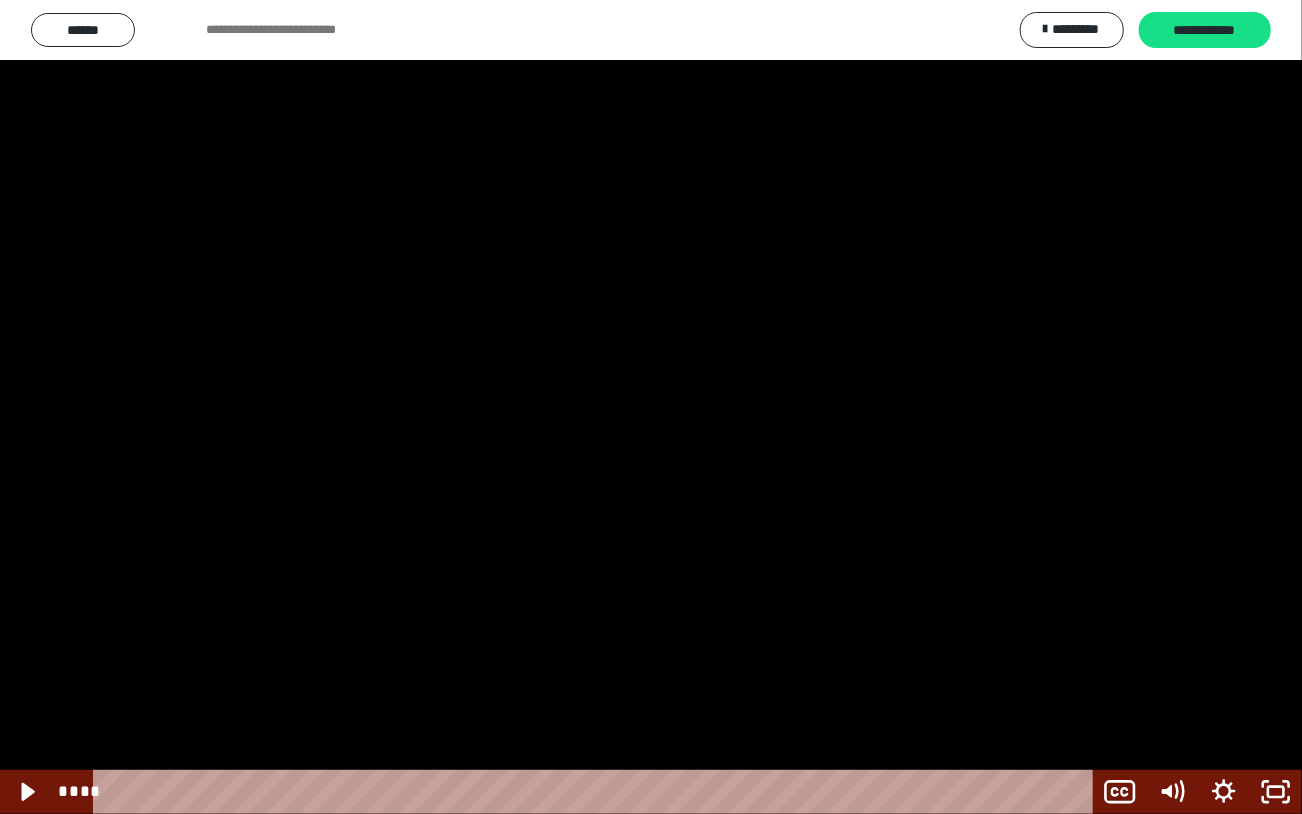 click at bounding box center (651, 407) 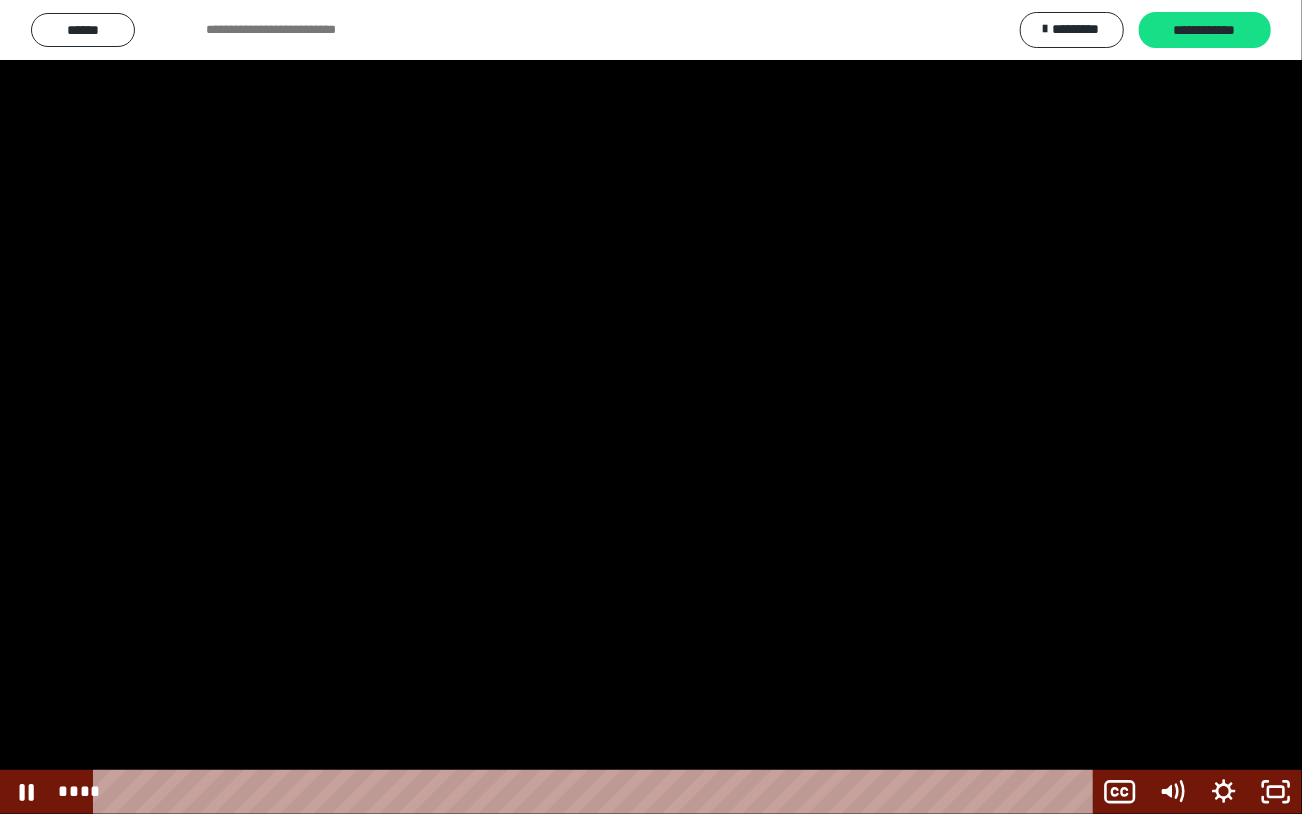 click at bounding box center [651, 407] 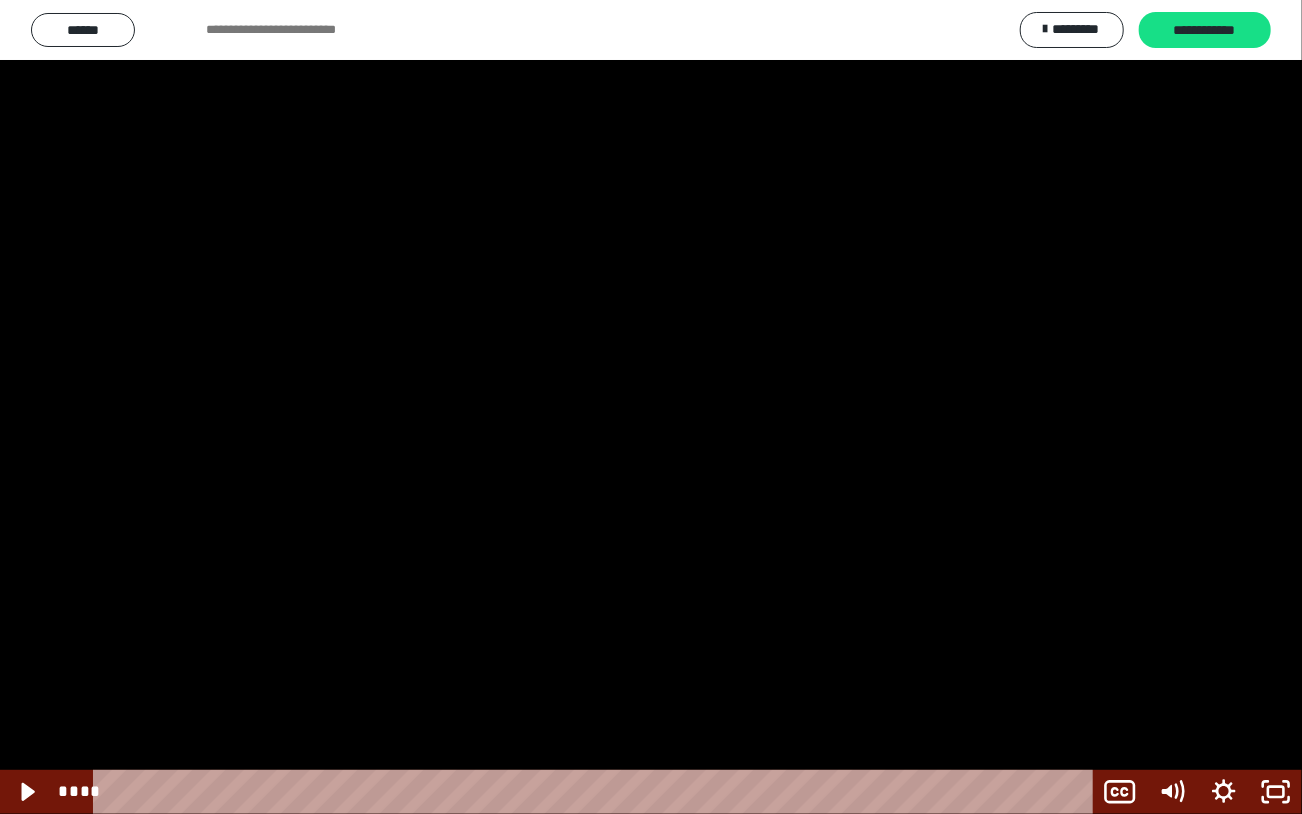 click at bounding box center [651, 407] 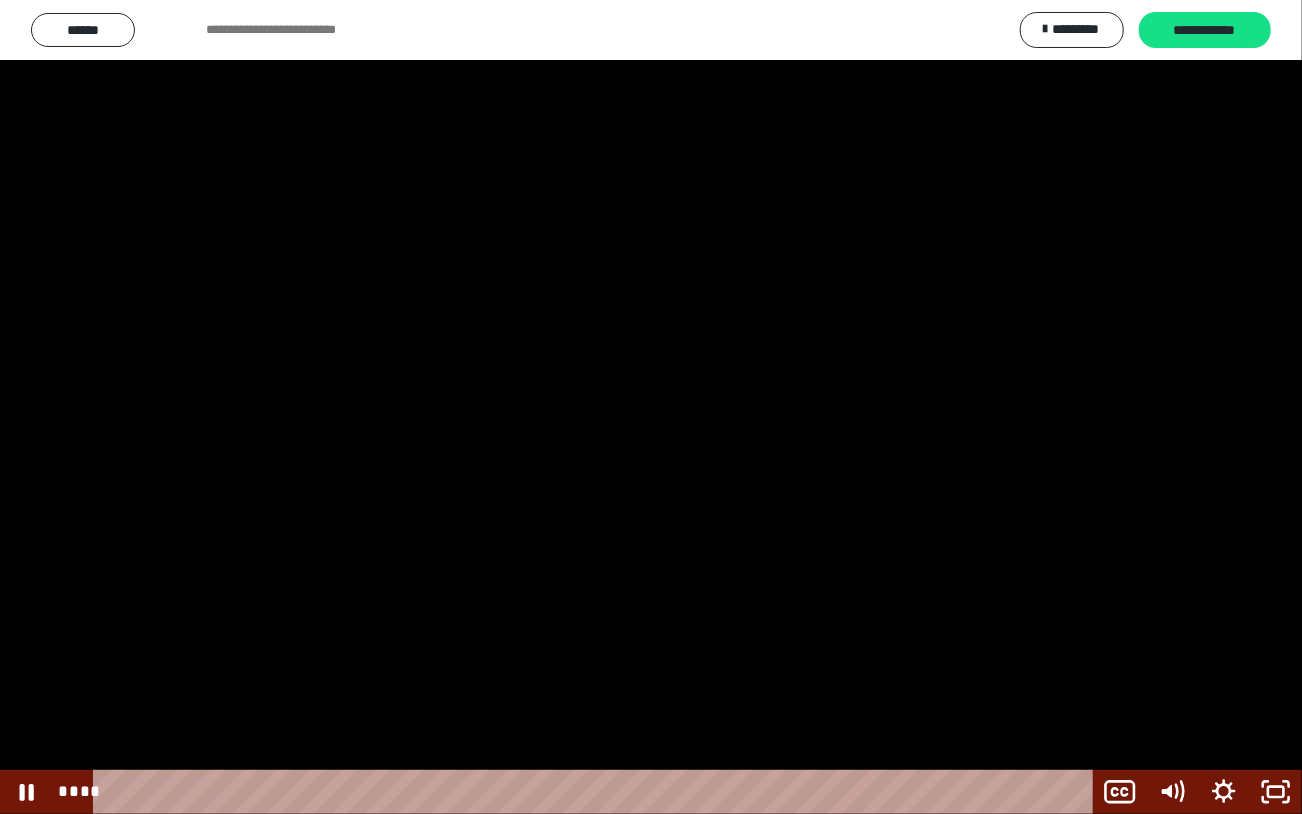 click at bounding box center (651, 407) 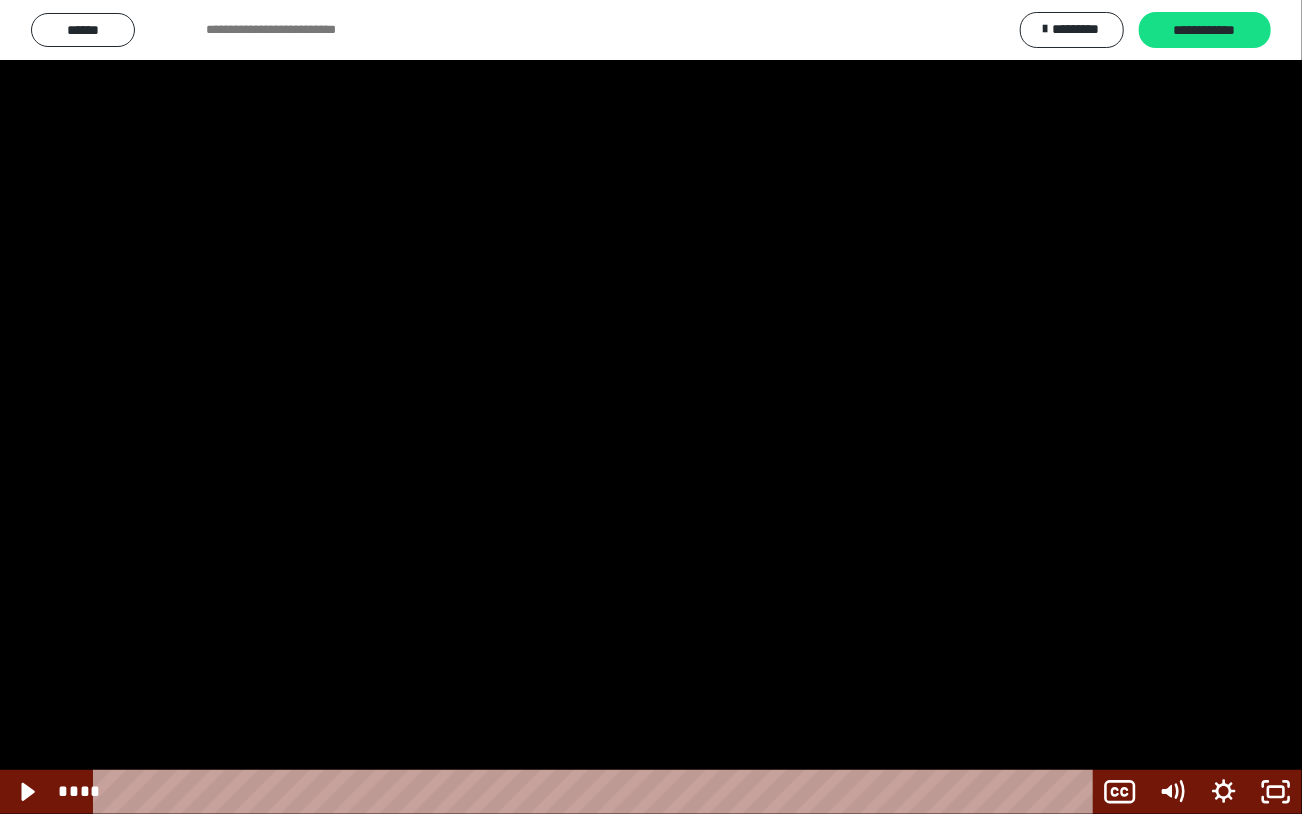 click at bounding box center (651, 407) 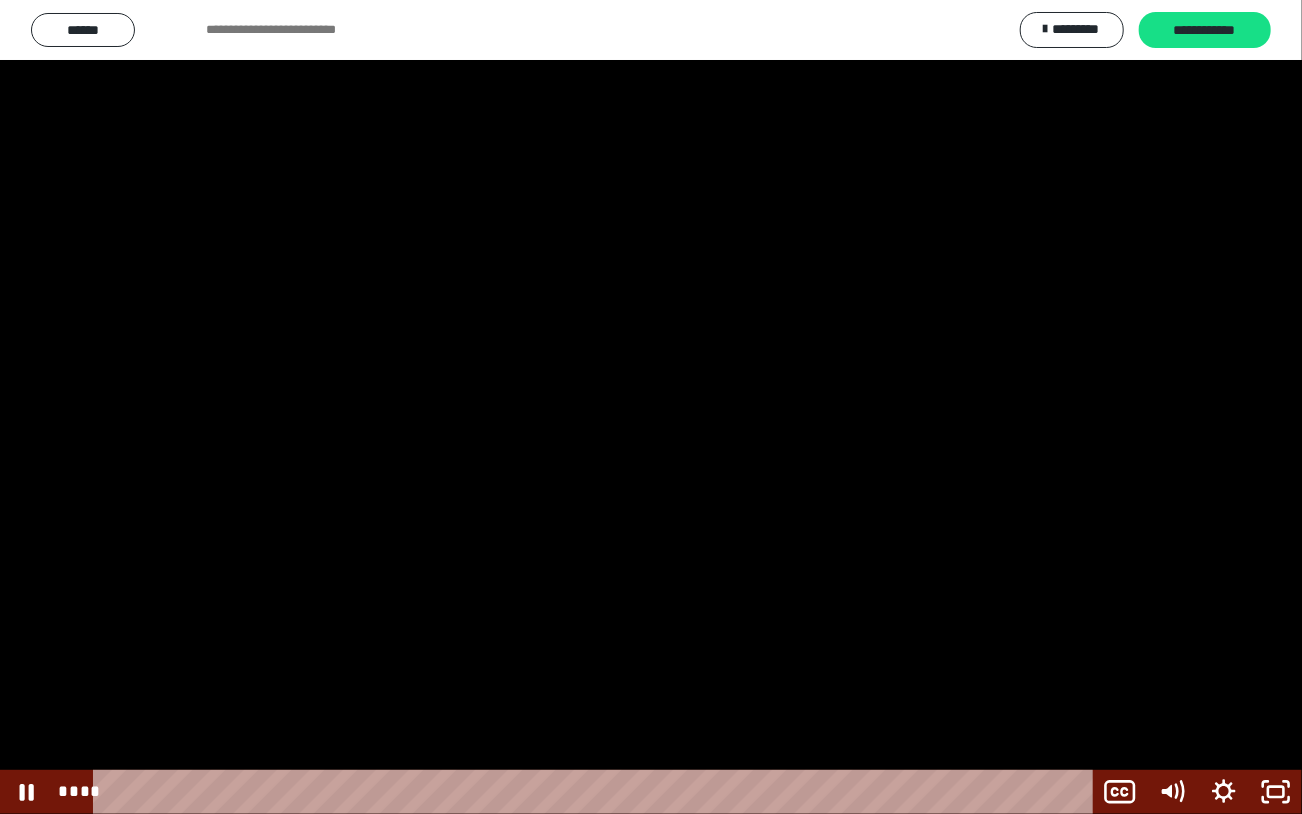 click at bounding box center (651, 407) 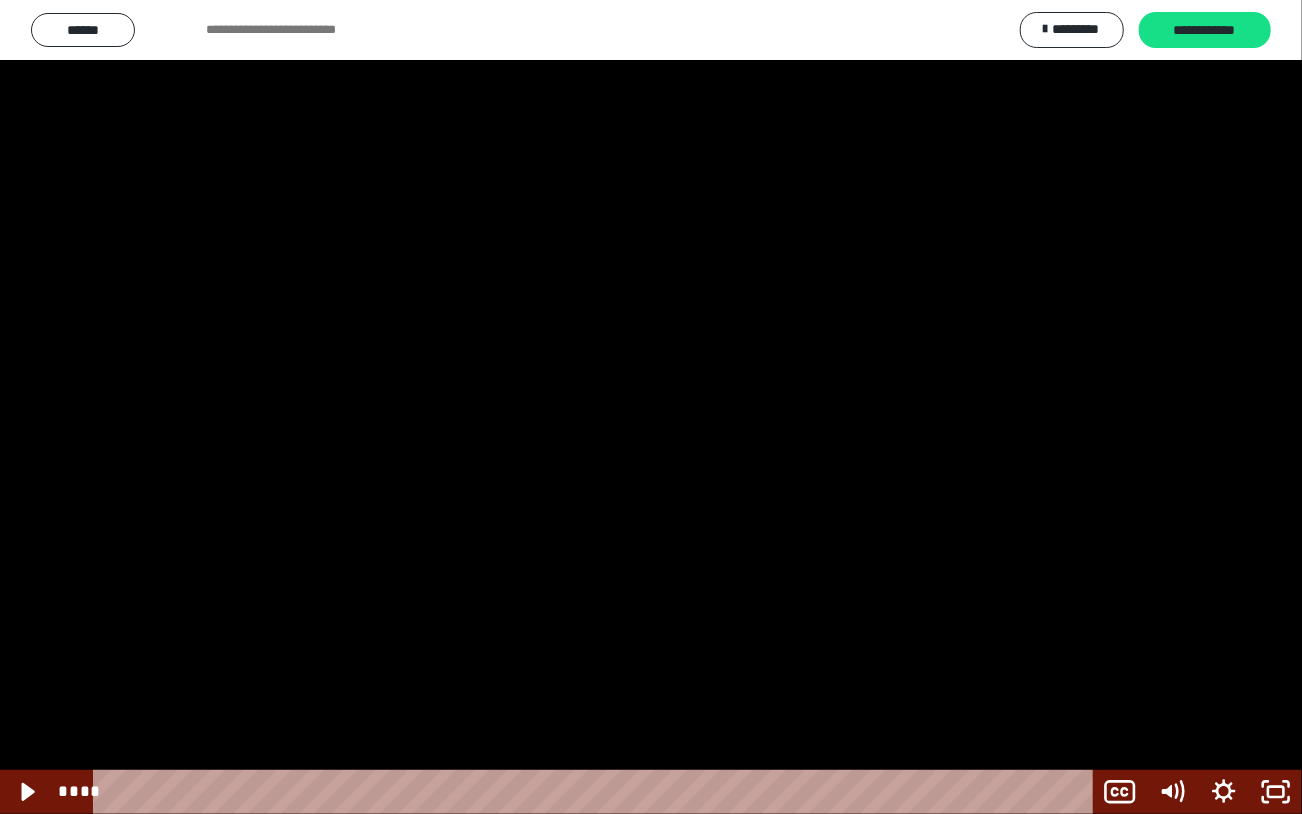 click at bounding box center (651, 407) 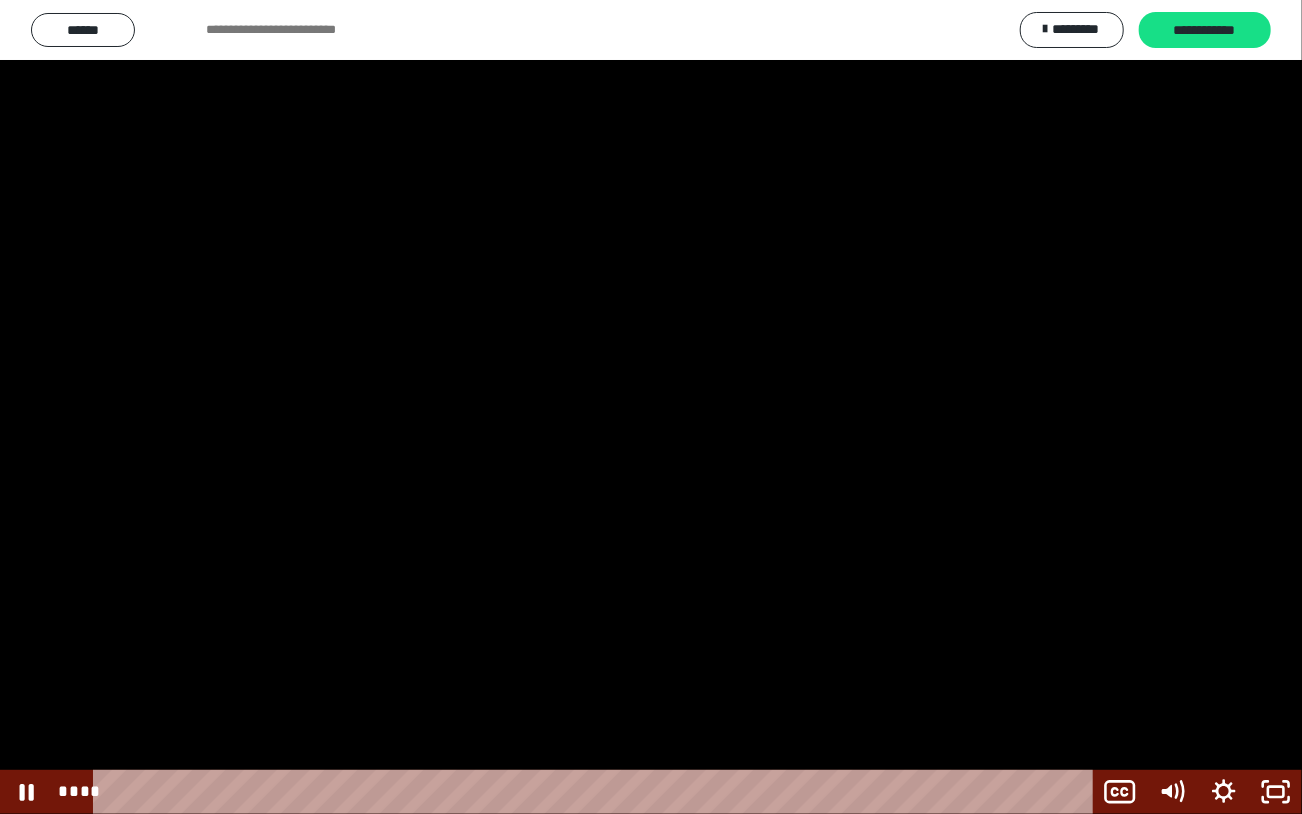 click at bounding box center [651, 407] 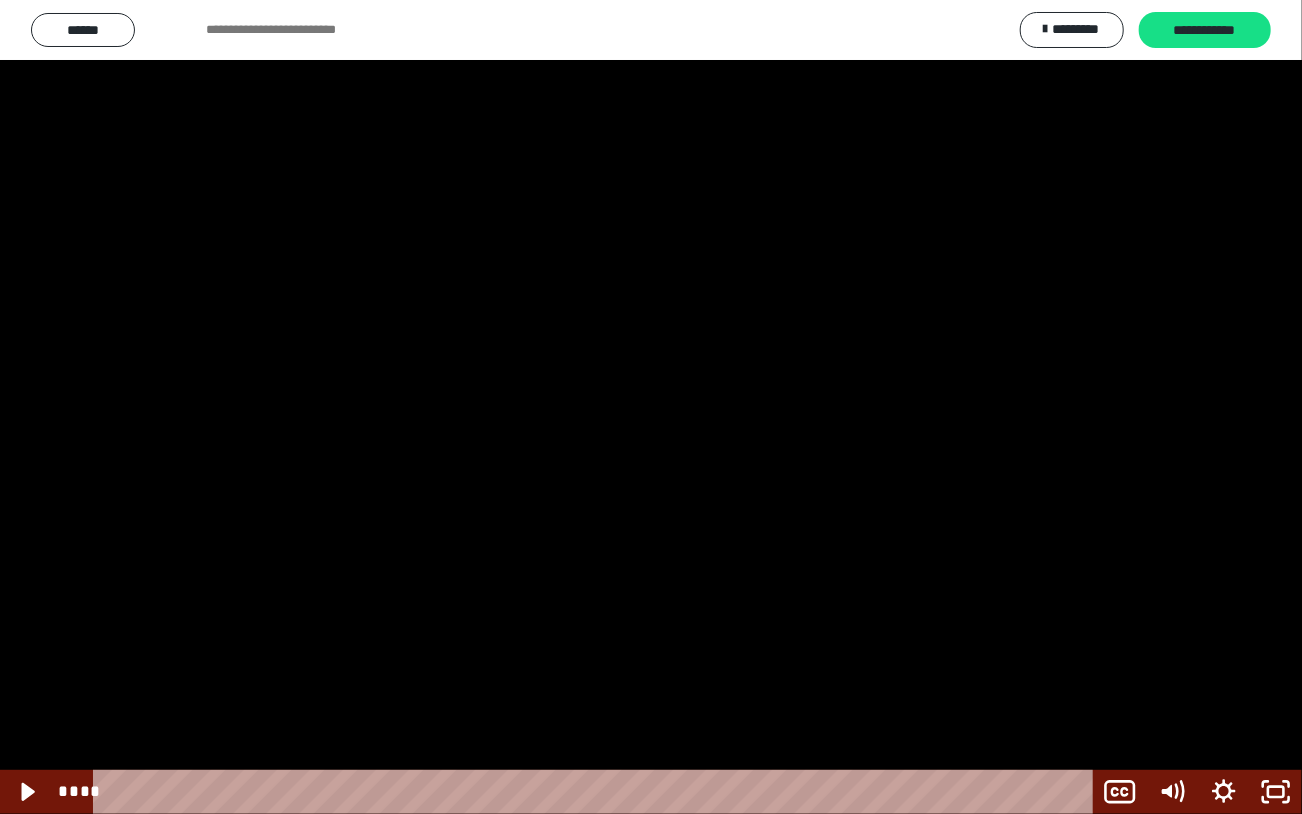 click at bounding box center (651, 407) 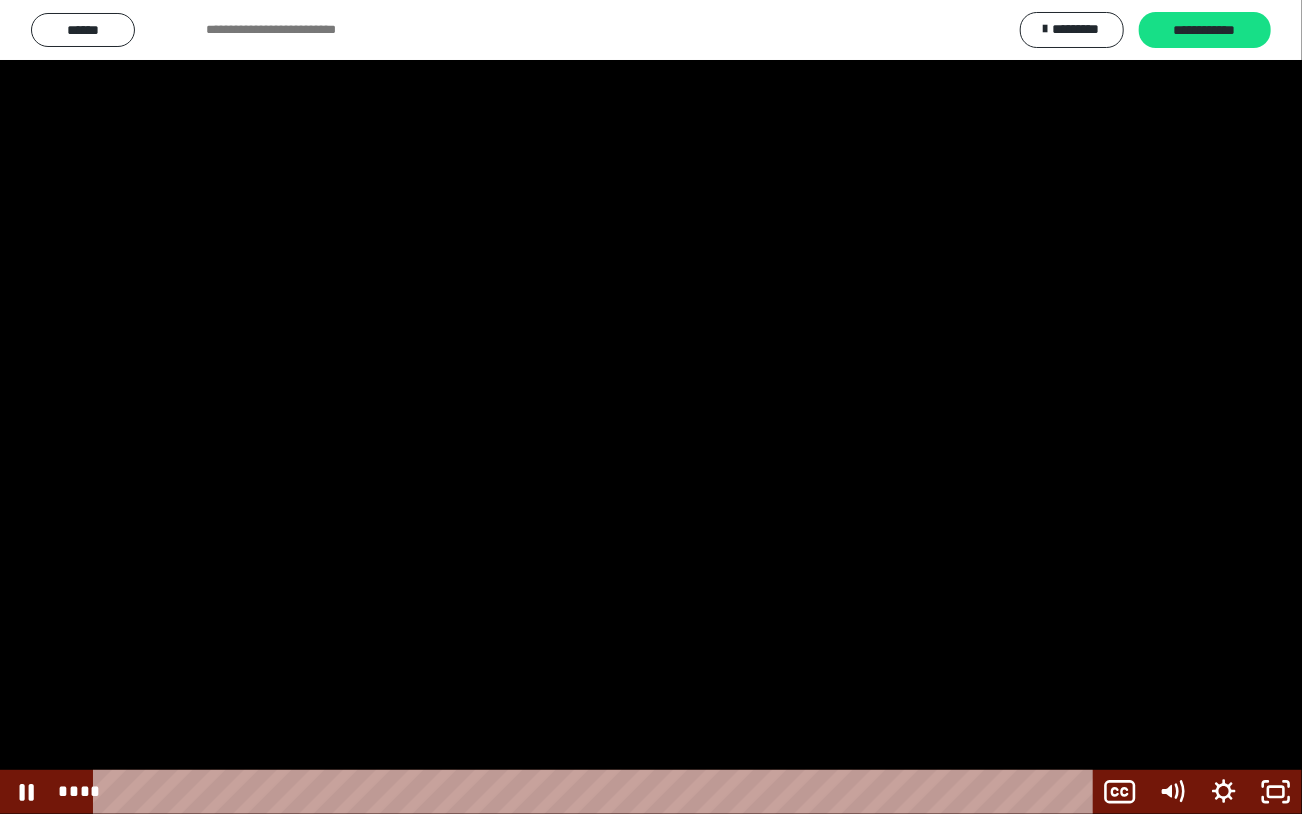 click at bounding box center (651, 407) 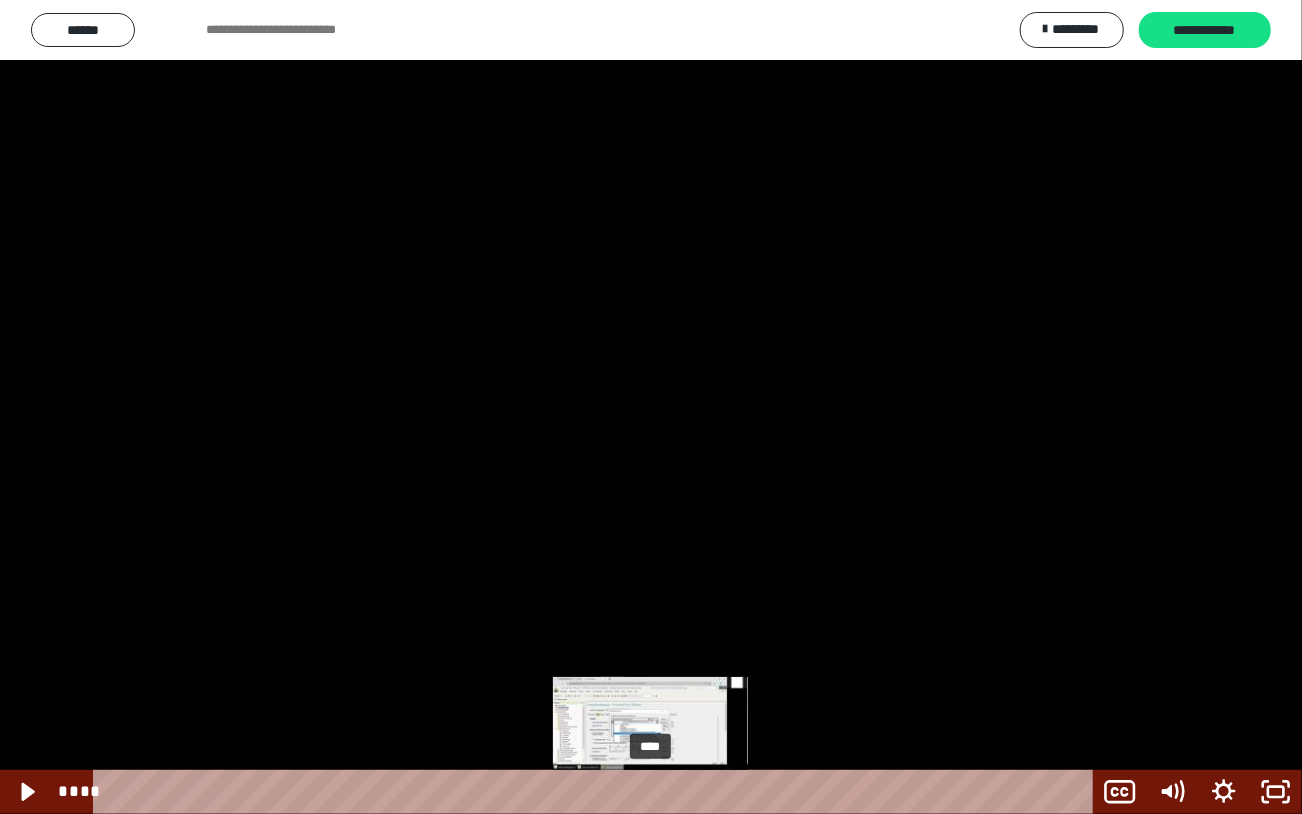 click on "****" at bounding box center (597, 792) 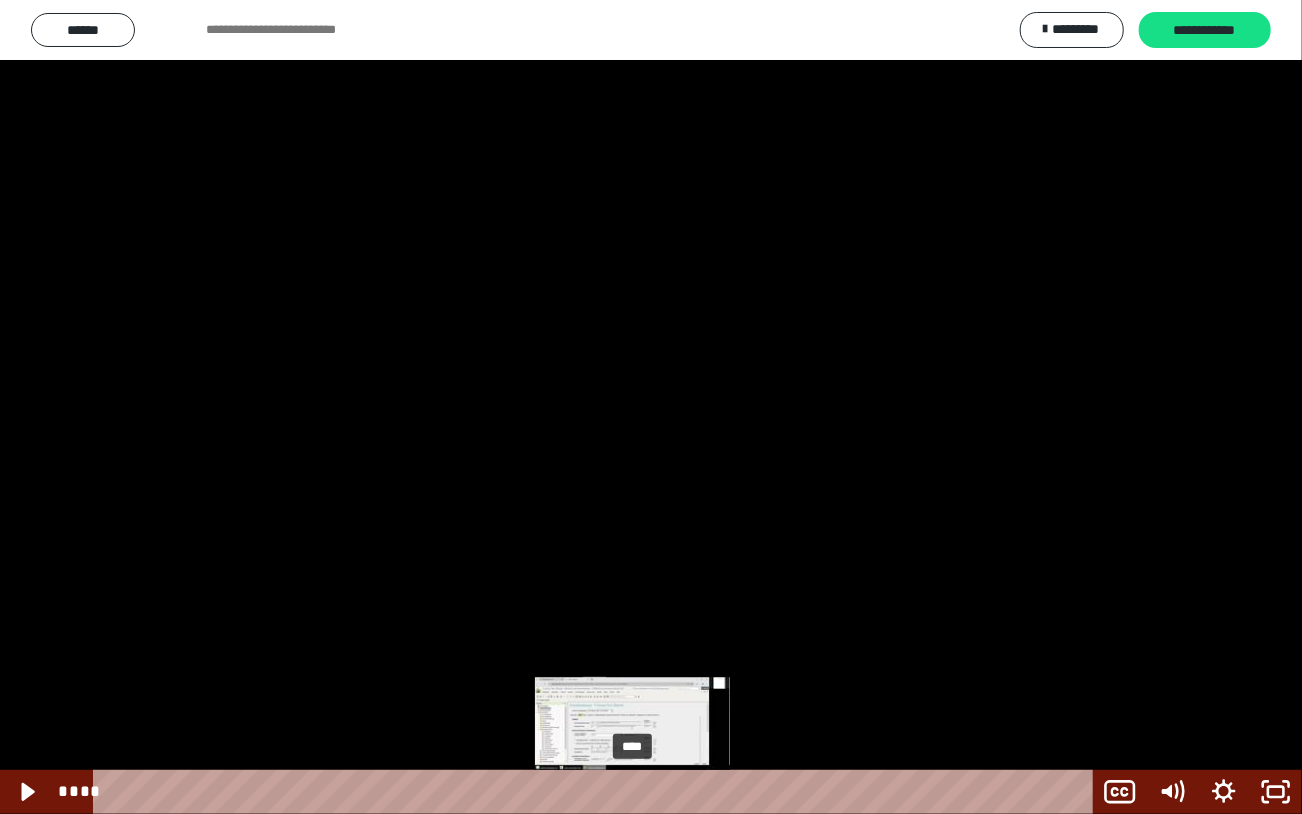 click on "****" at bounding box center (597, 792) 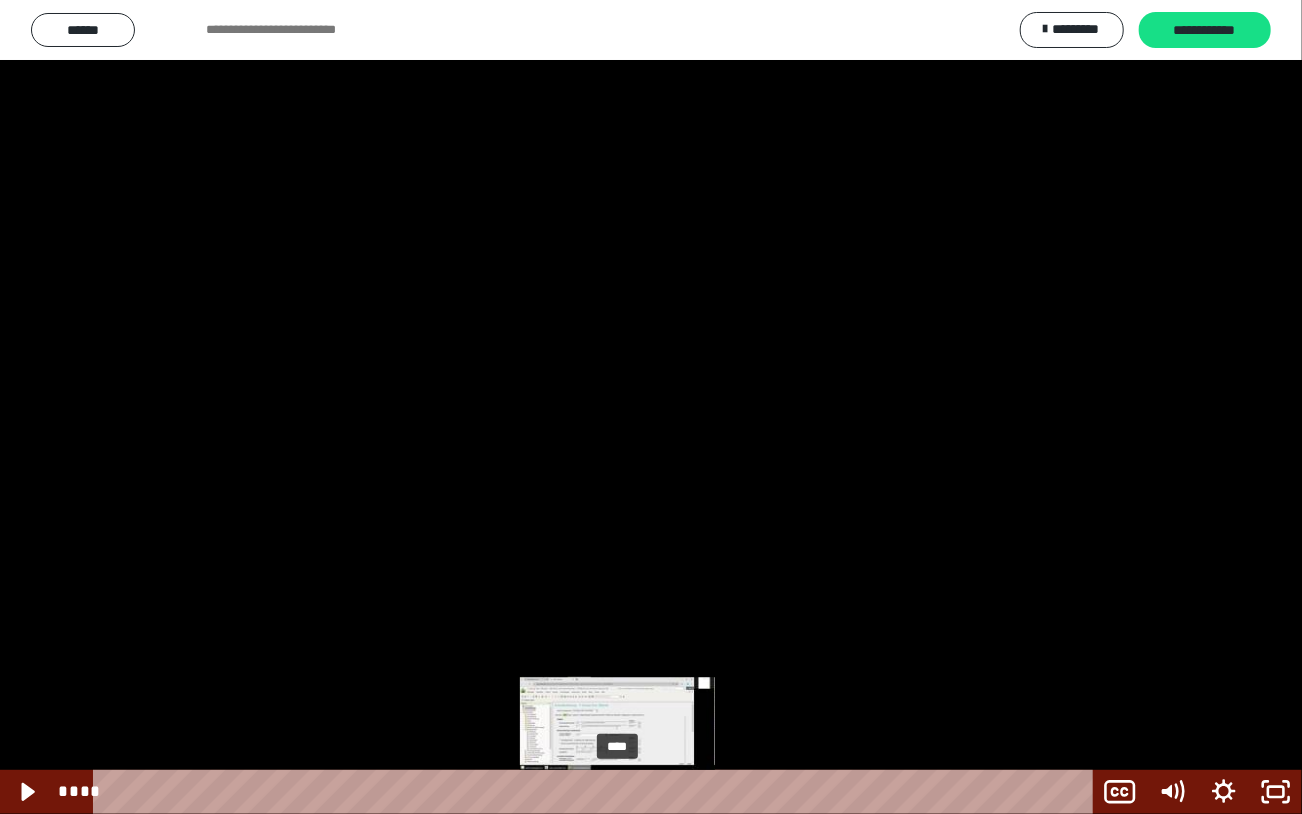 click on "****" at bounding box center (597, 792) 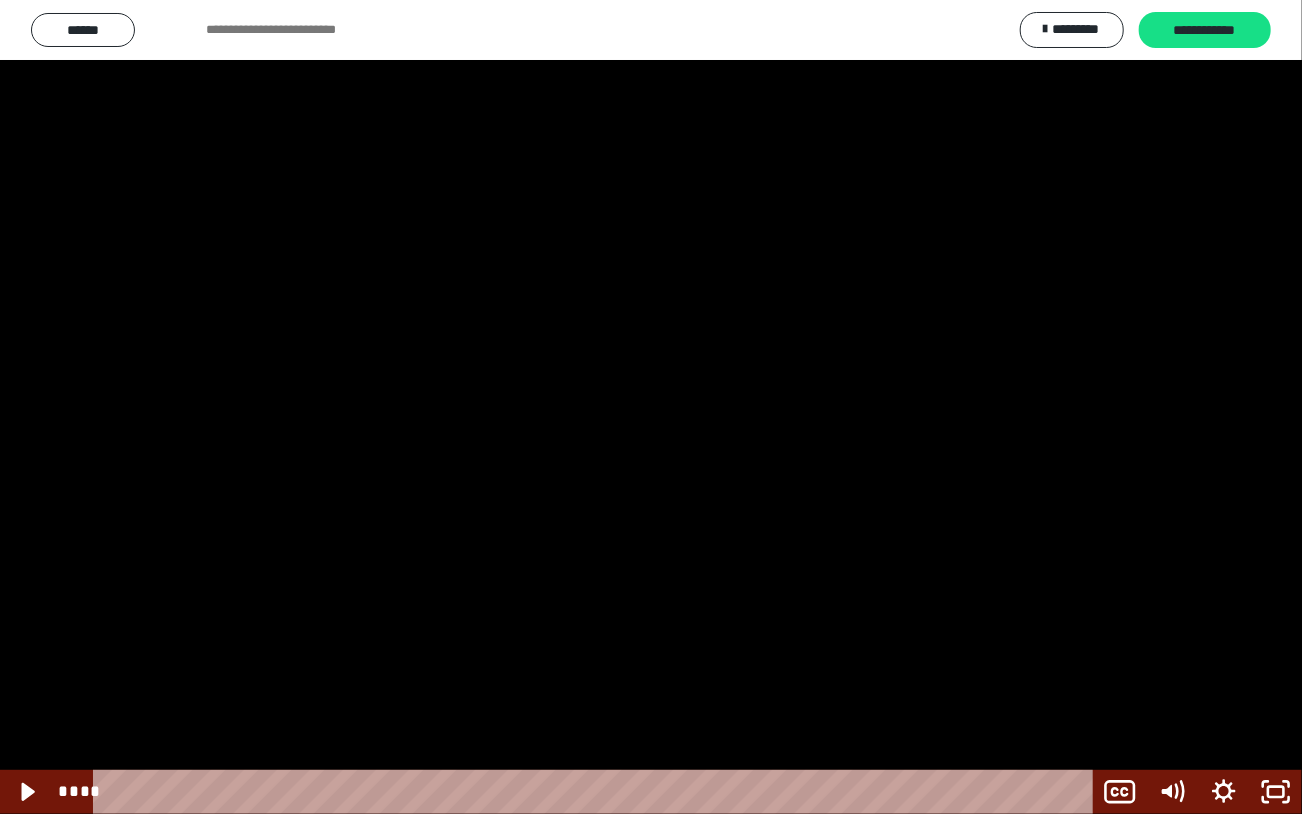 click at bounding box center (651, 407) 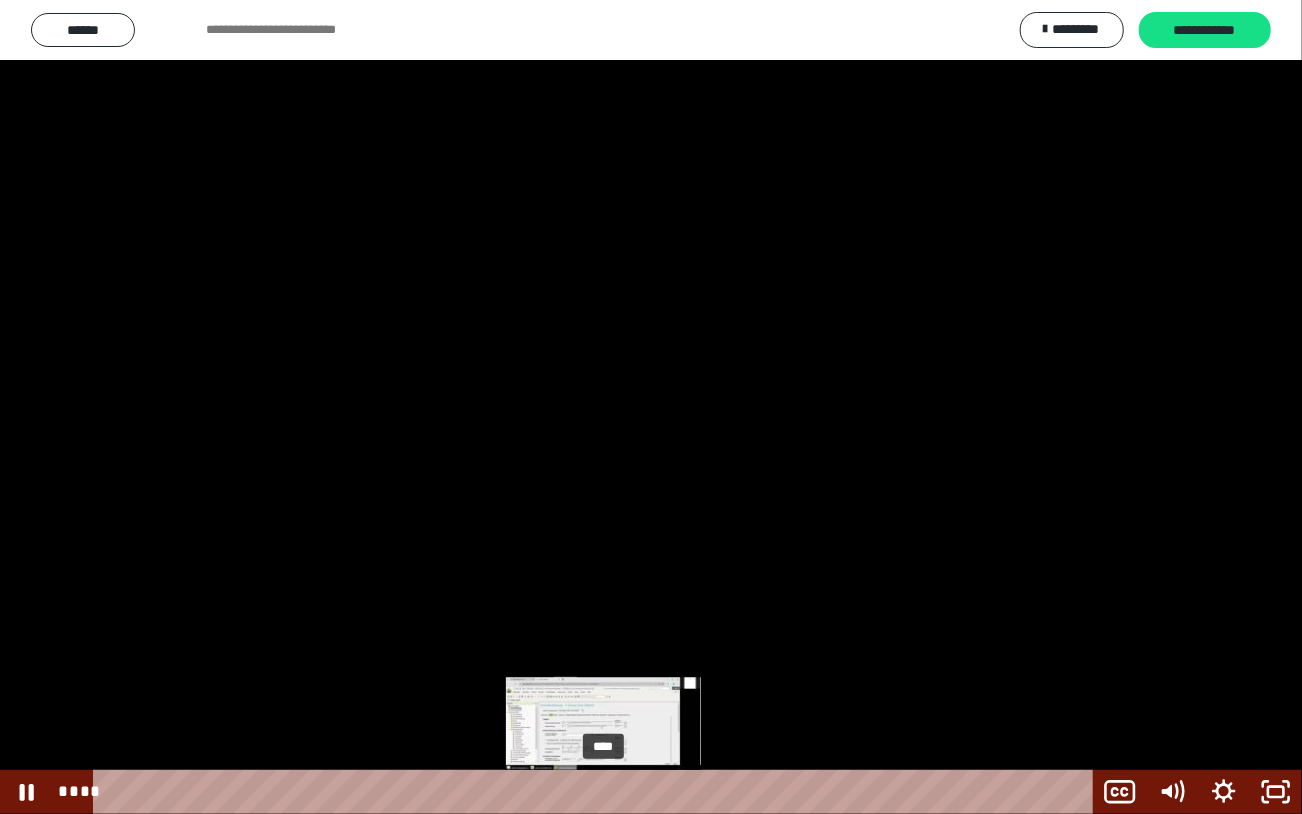 click on "****" at bounding box center (597, 792) 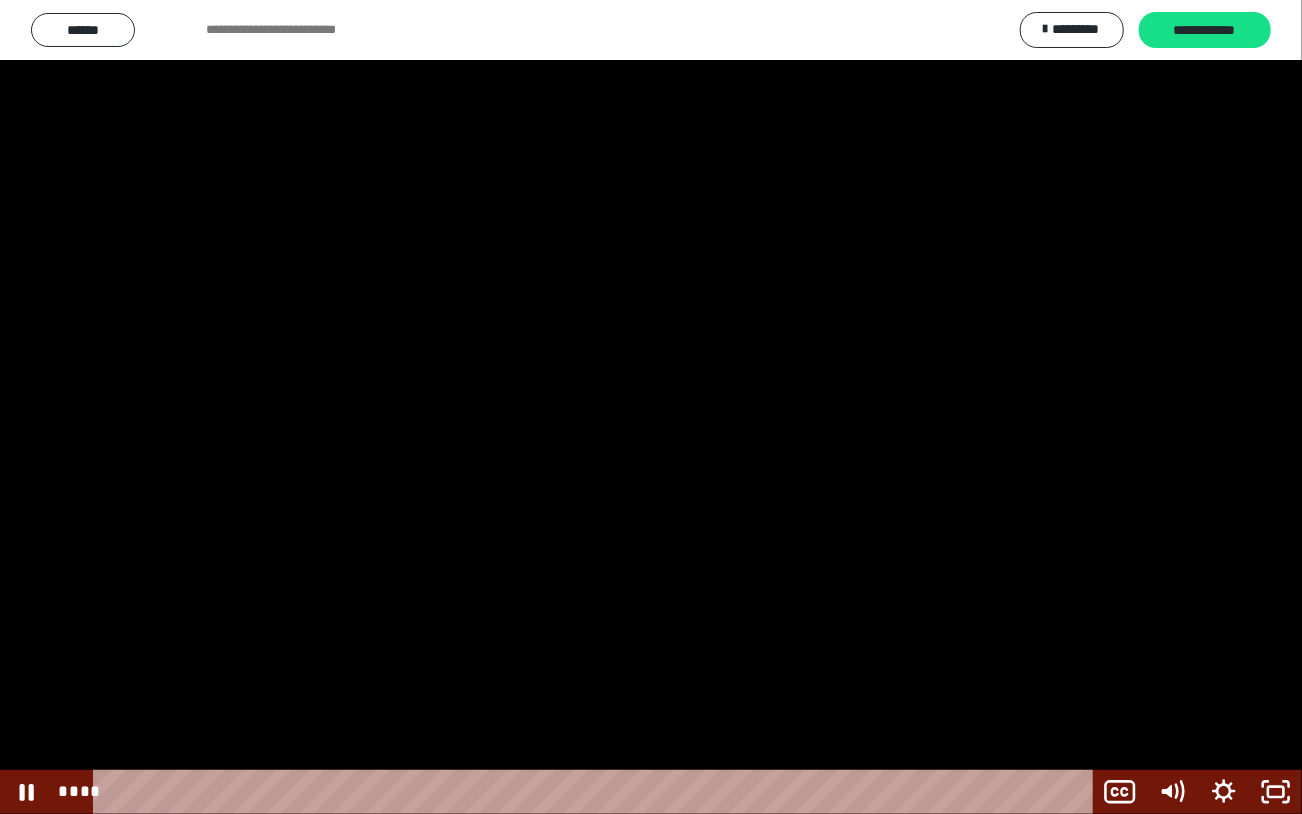 click at bounding box center [651, 407] 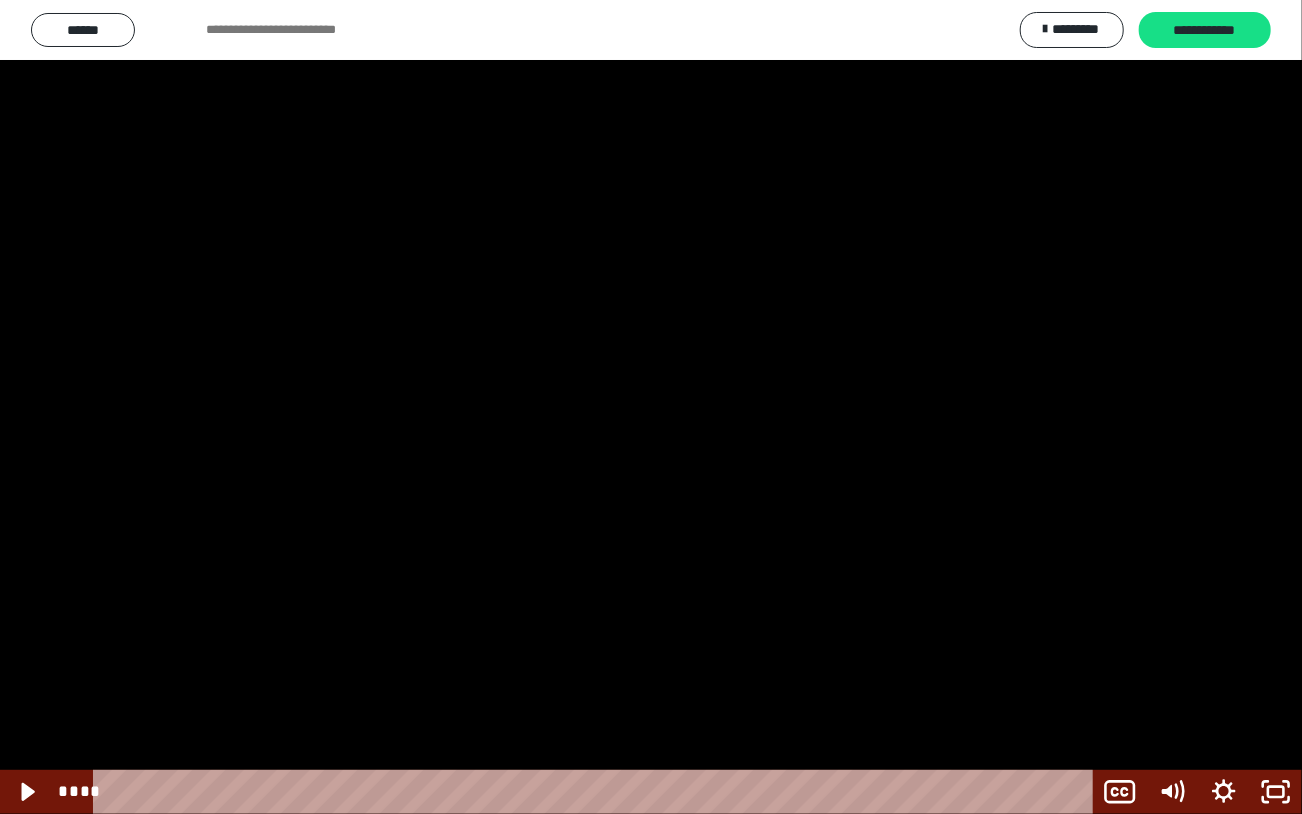 click at bounding box center [651, 407] 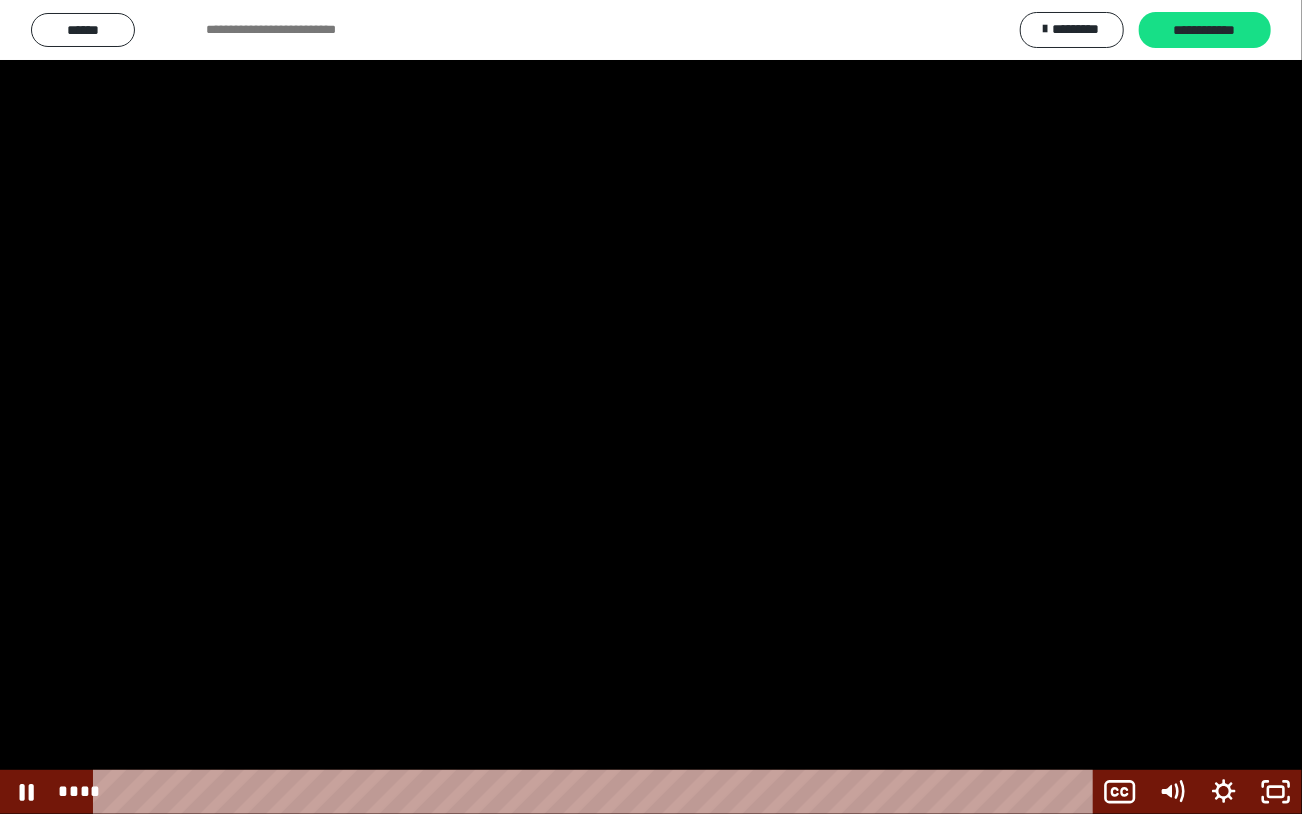 click at bounding box center (651, 407) 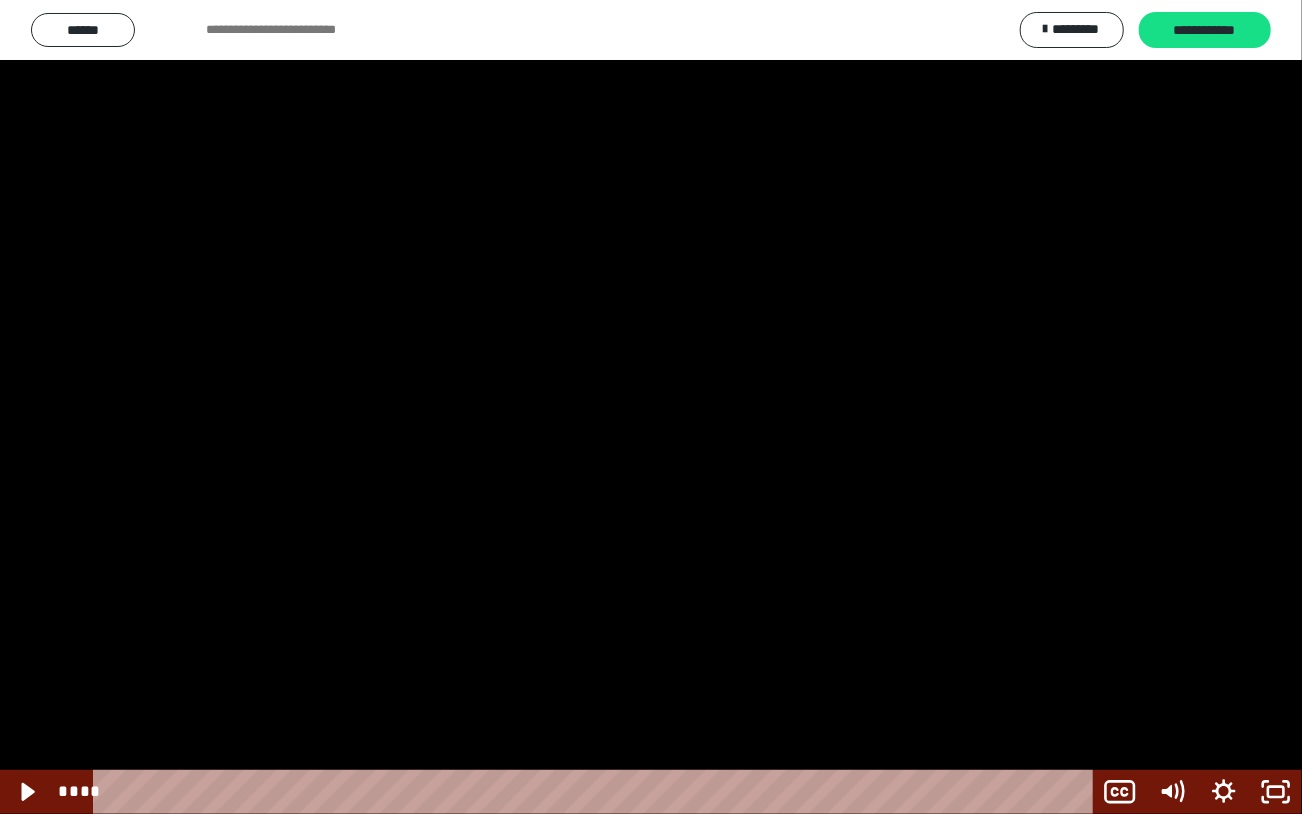 click at bounding box center (651, 407) 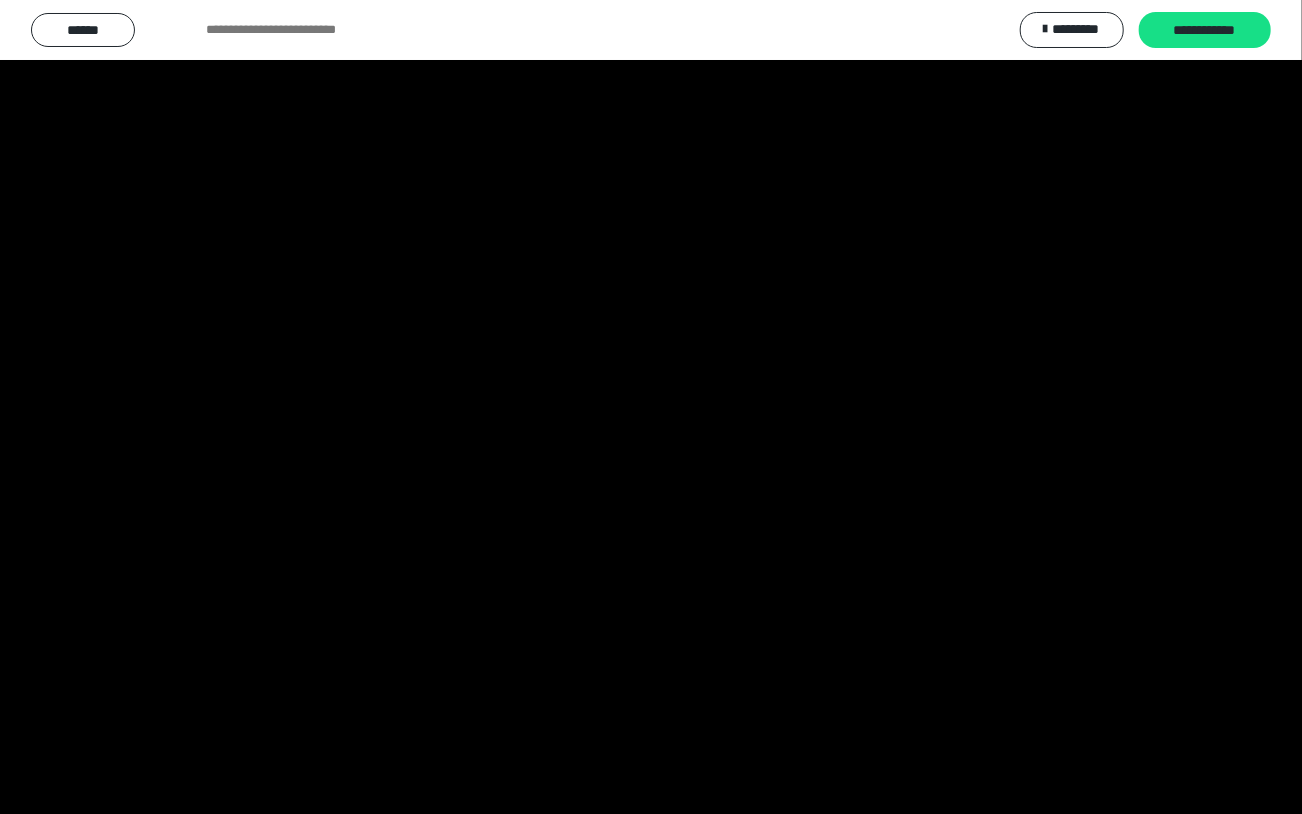click at bounding box center [651, 407] 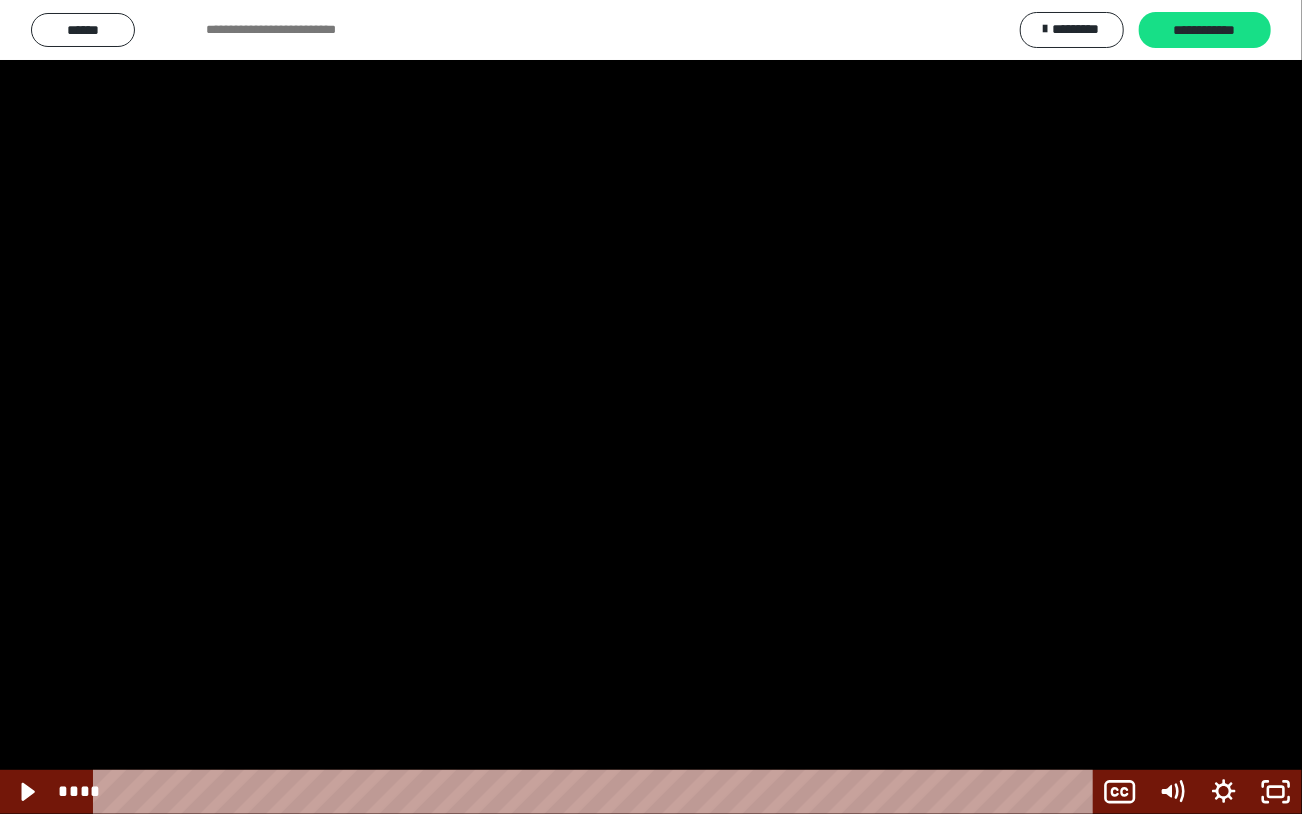 click at bounding box center (651, 407) 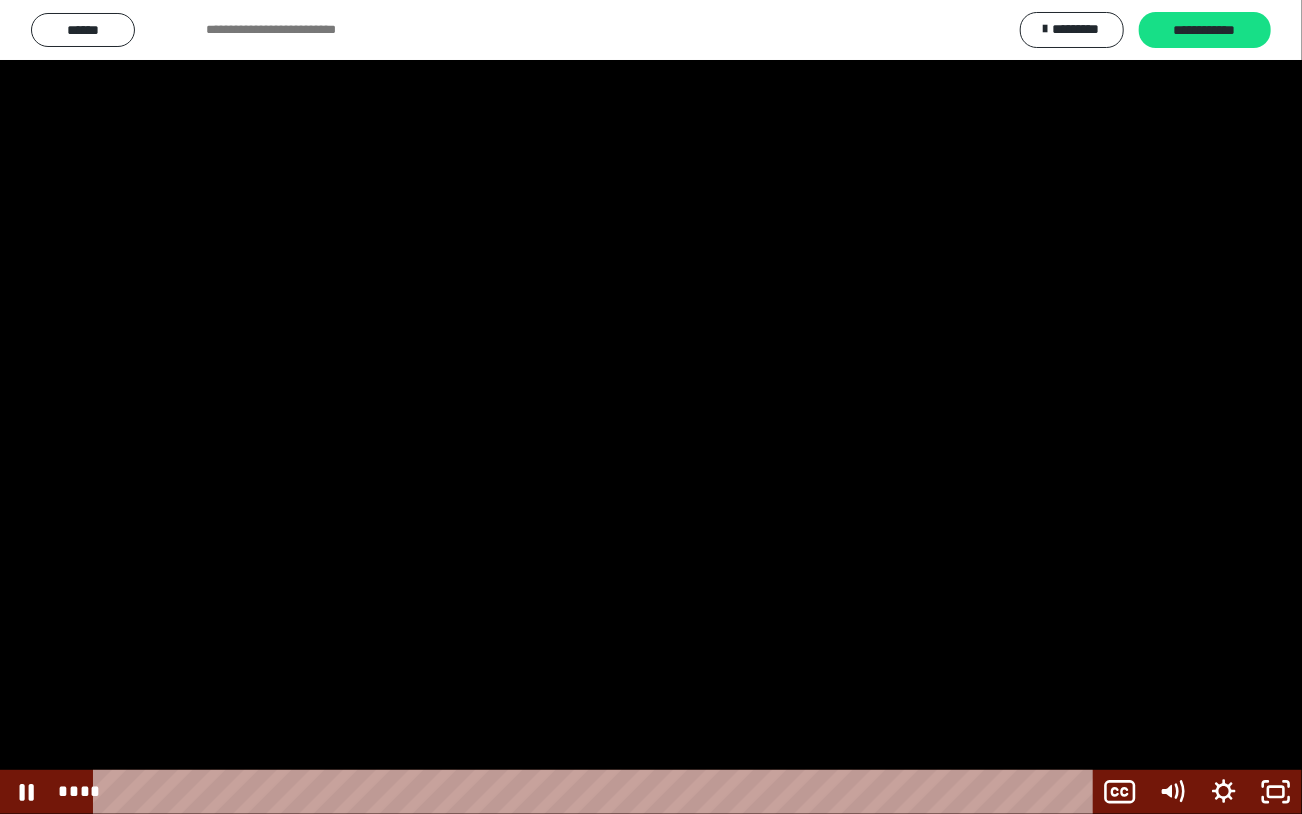click at bounding box center [651, 407] 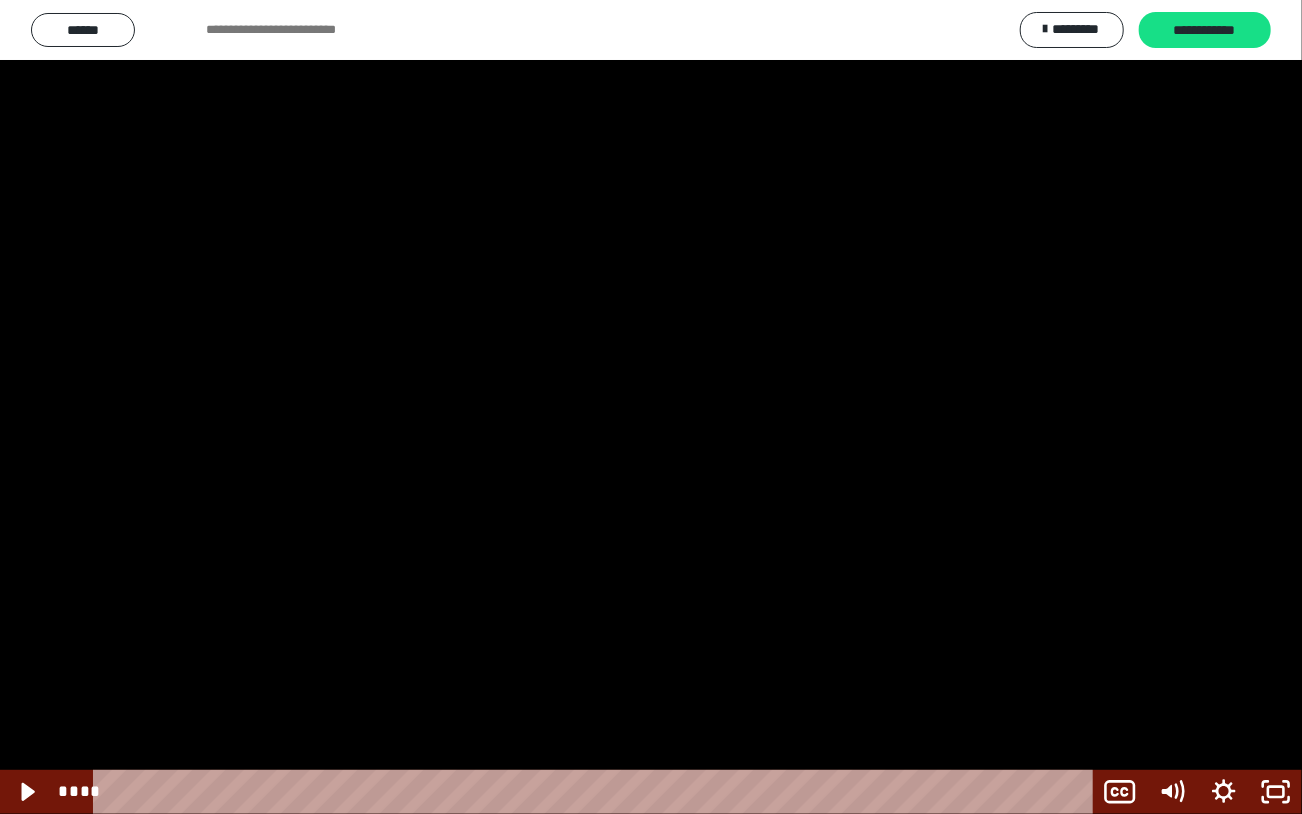 click at bounding box center [651, 407] 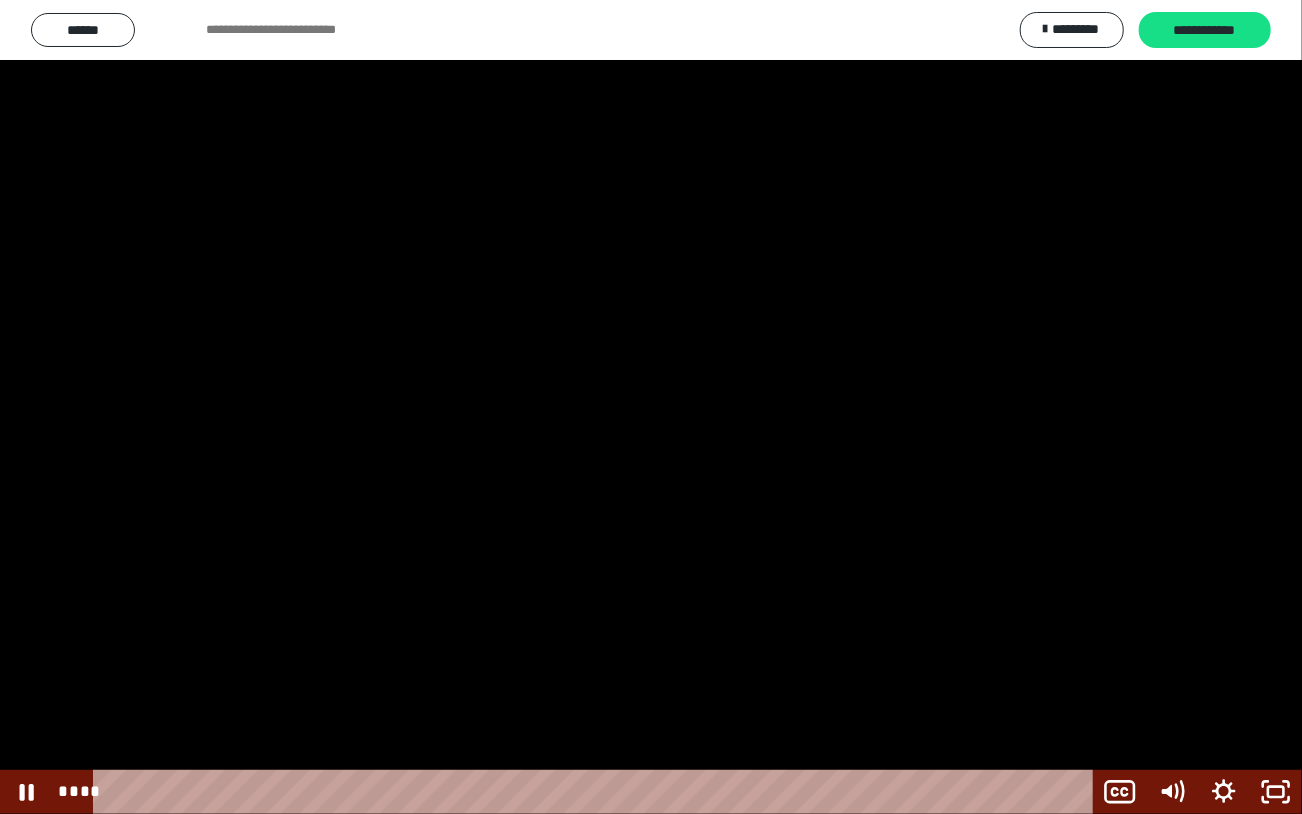 click at bounding box center (651, 407) 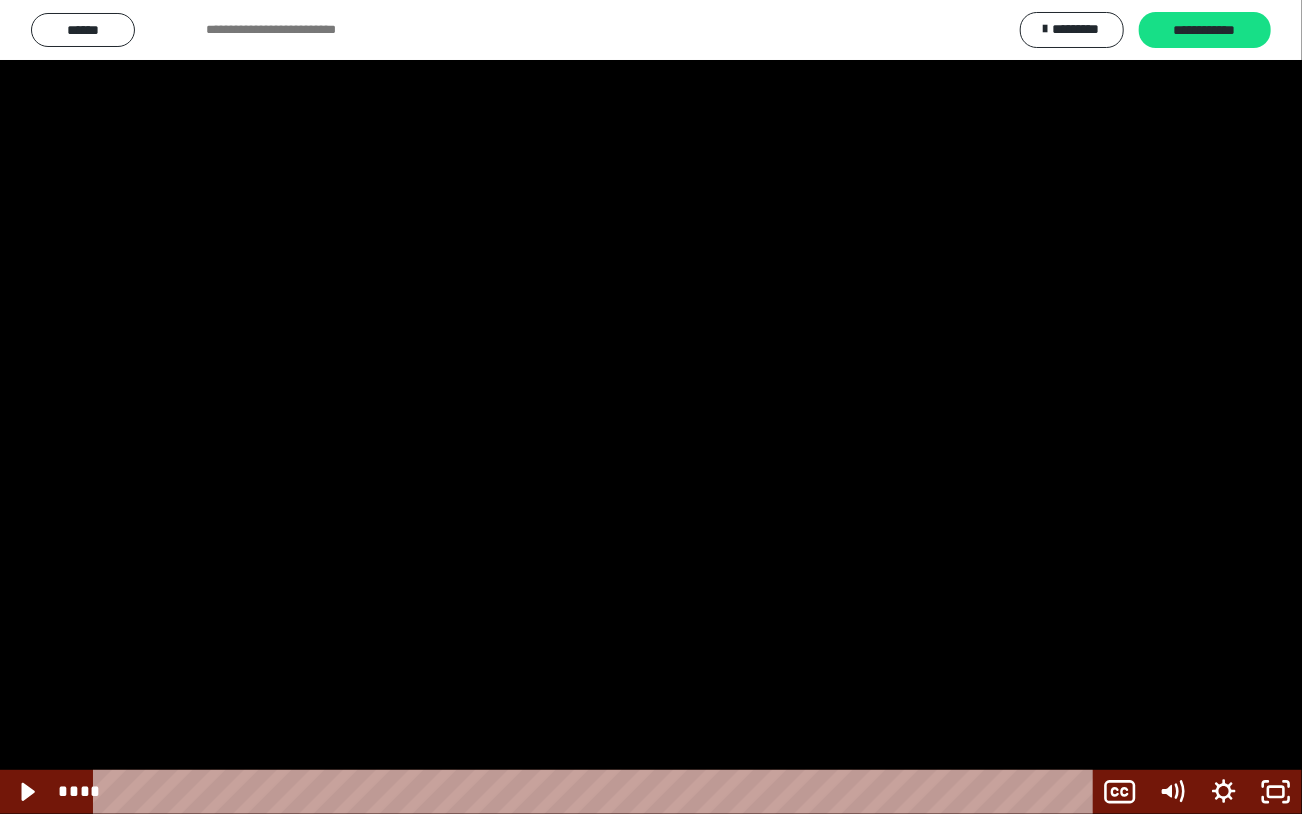 click at bounding box center (651, 407) 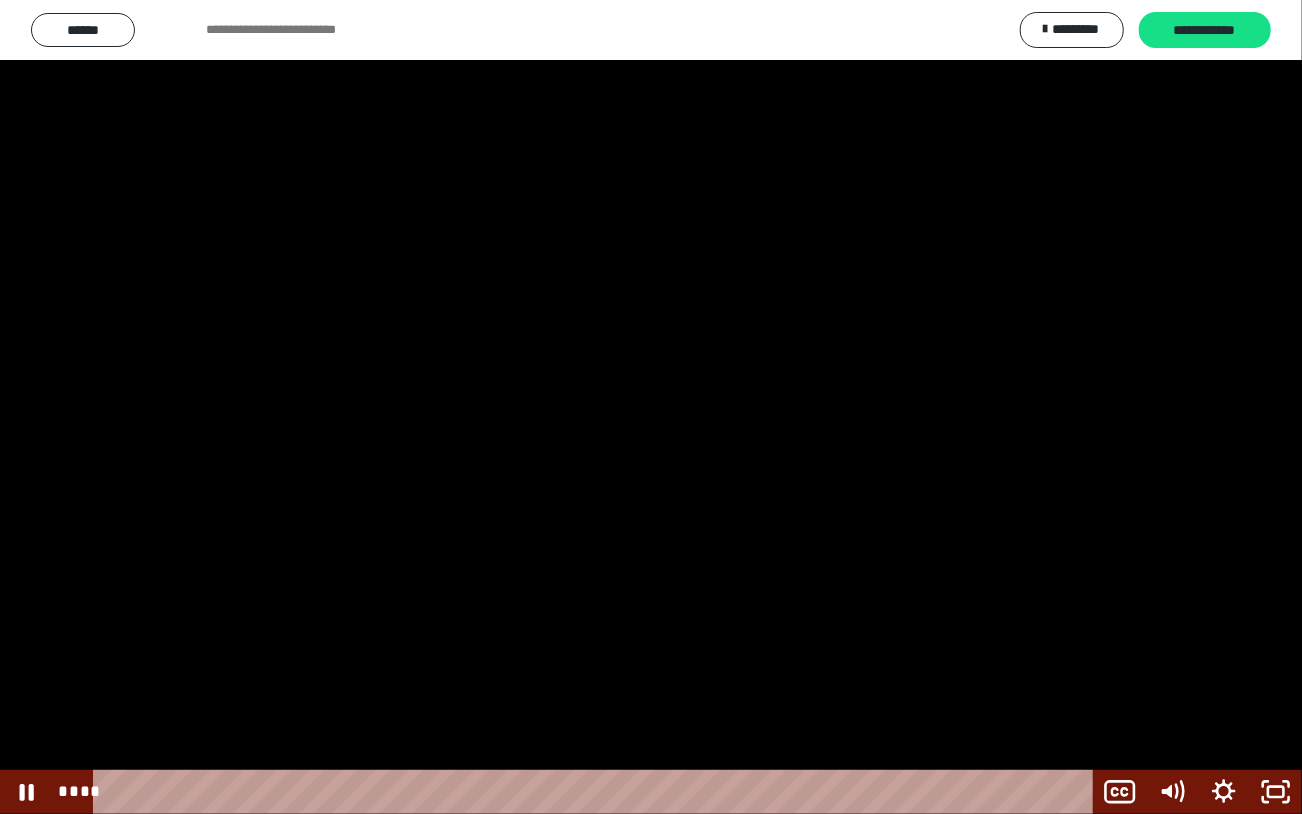 click at bounding box center [651, 407] 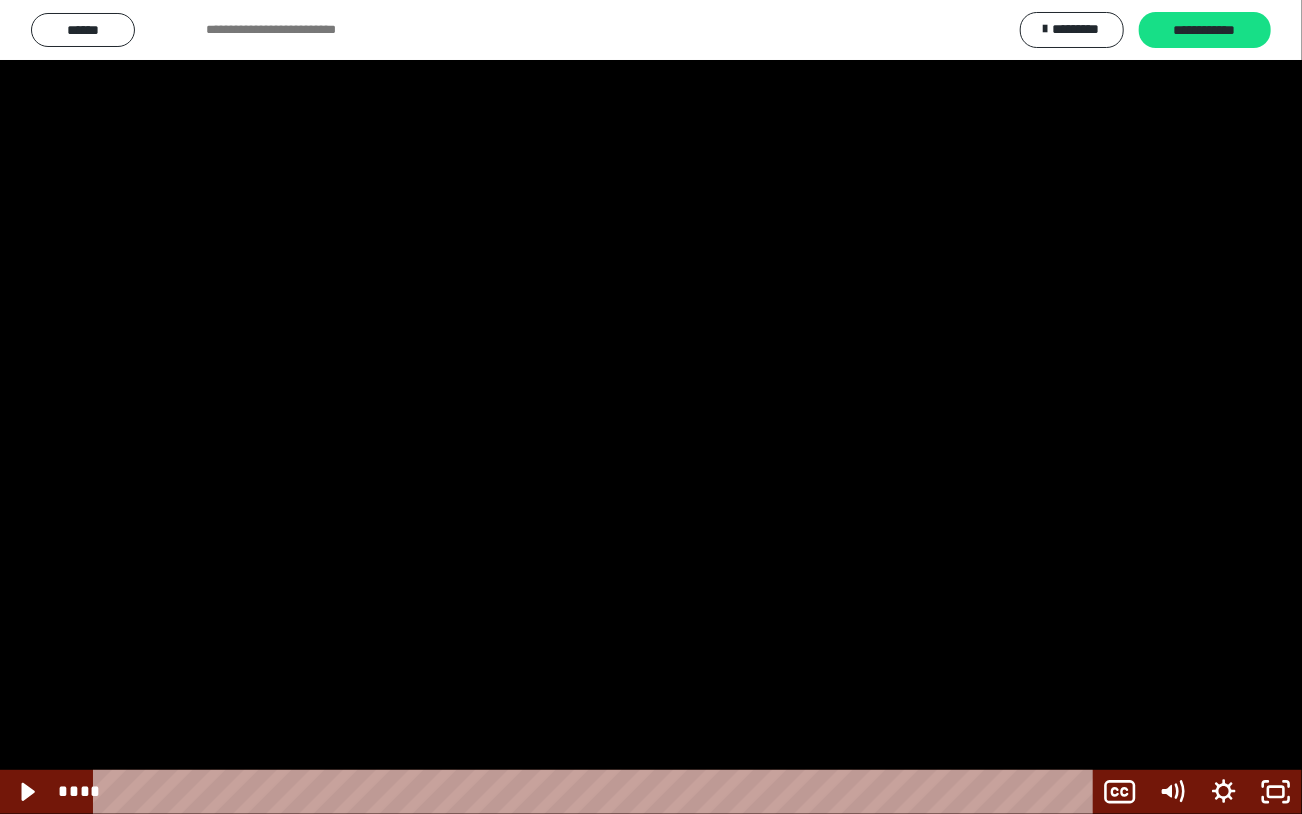 click at bounding box center (651, 407) 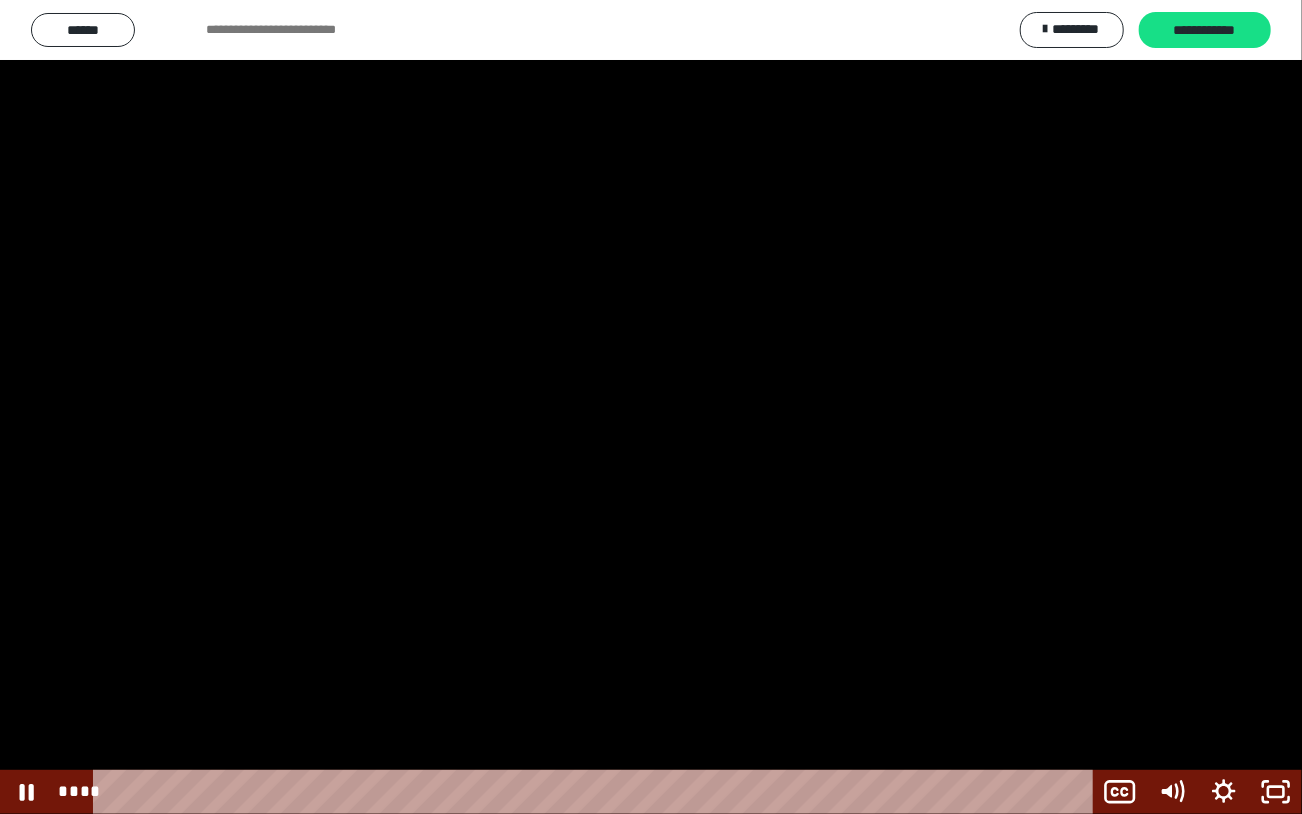 click at bounding box center (651, 407) 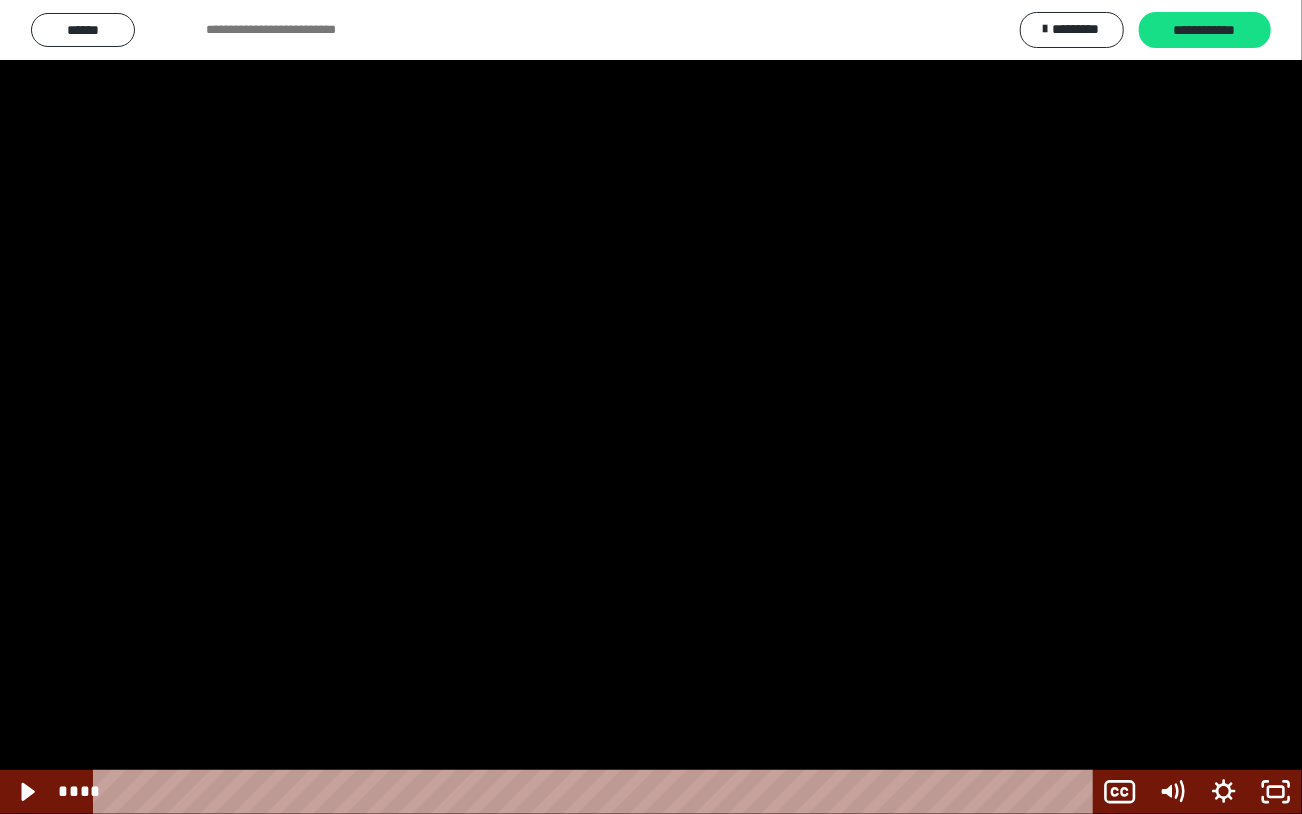 click at bounding box center (651, 407) 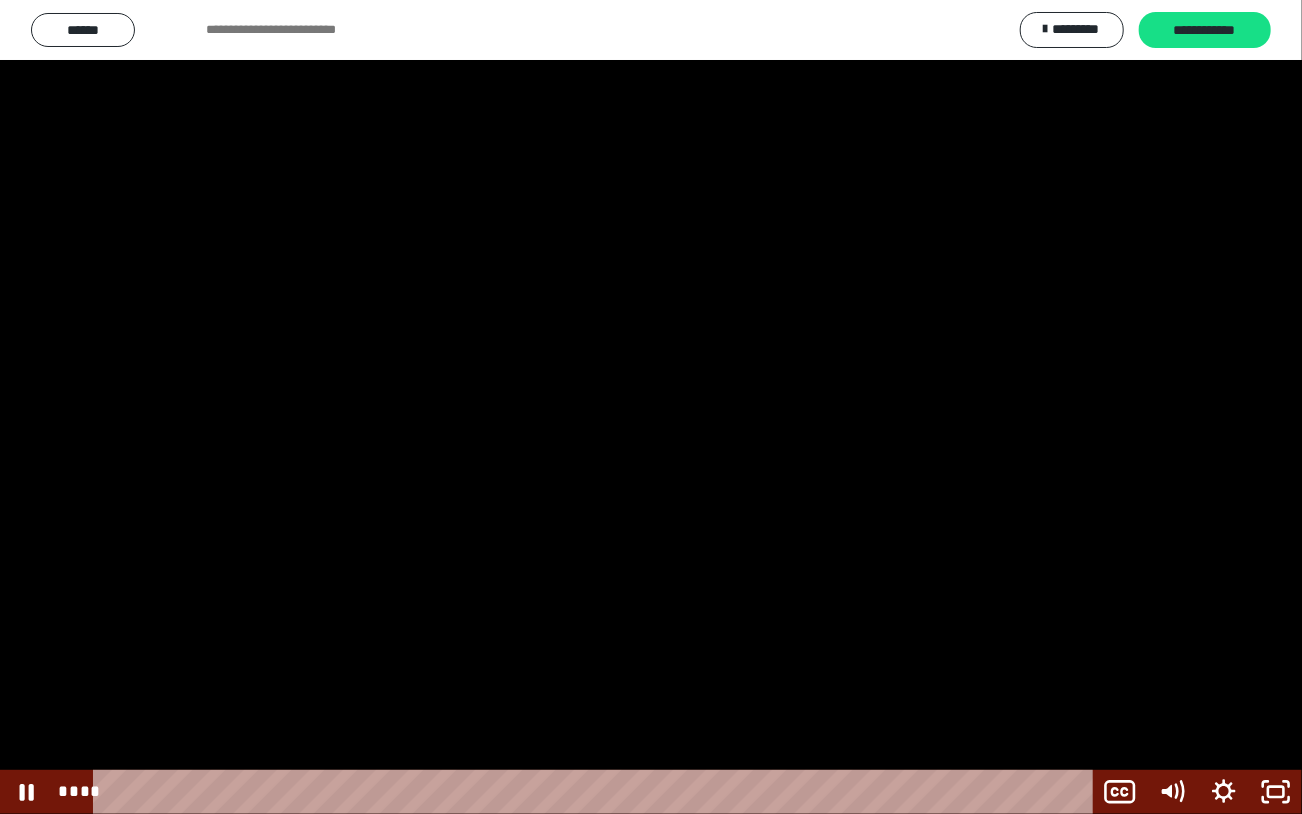 click at bounding box center (651, 407) 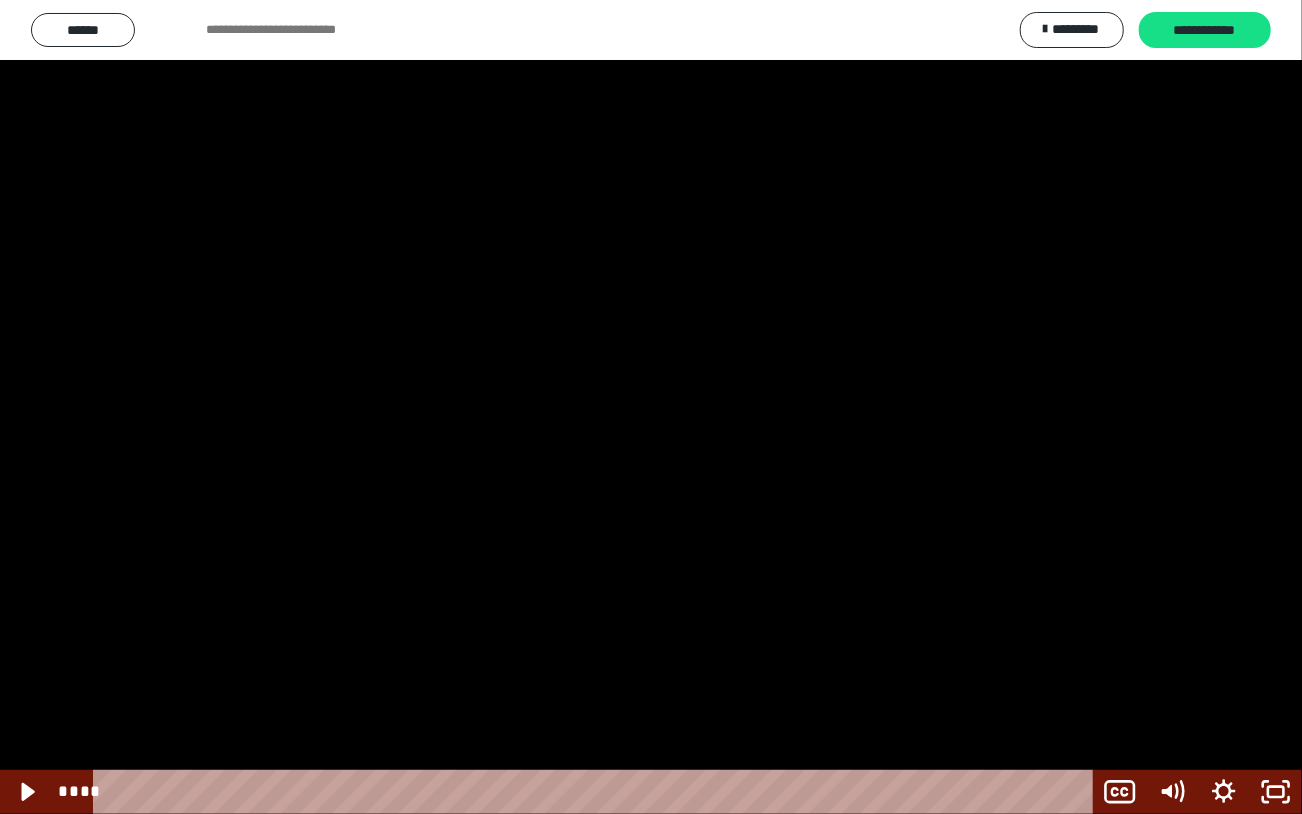 click at bounding box center (651, 407) 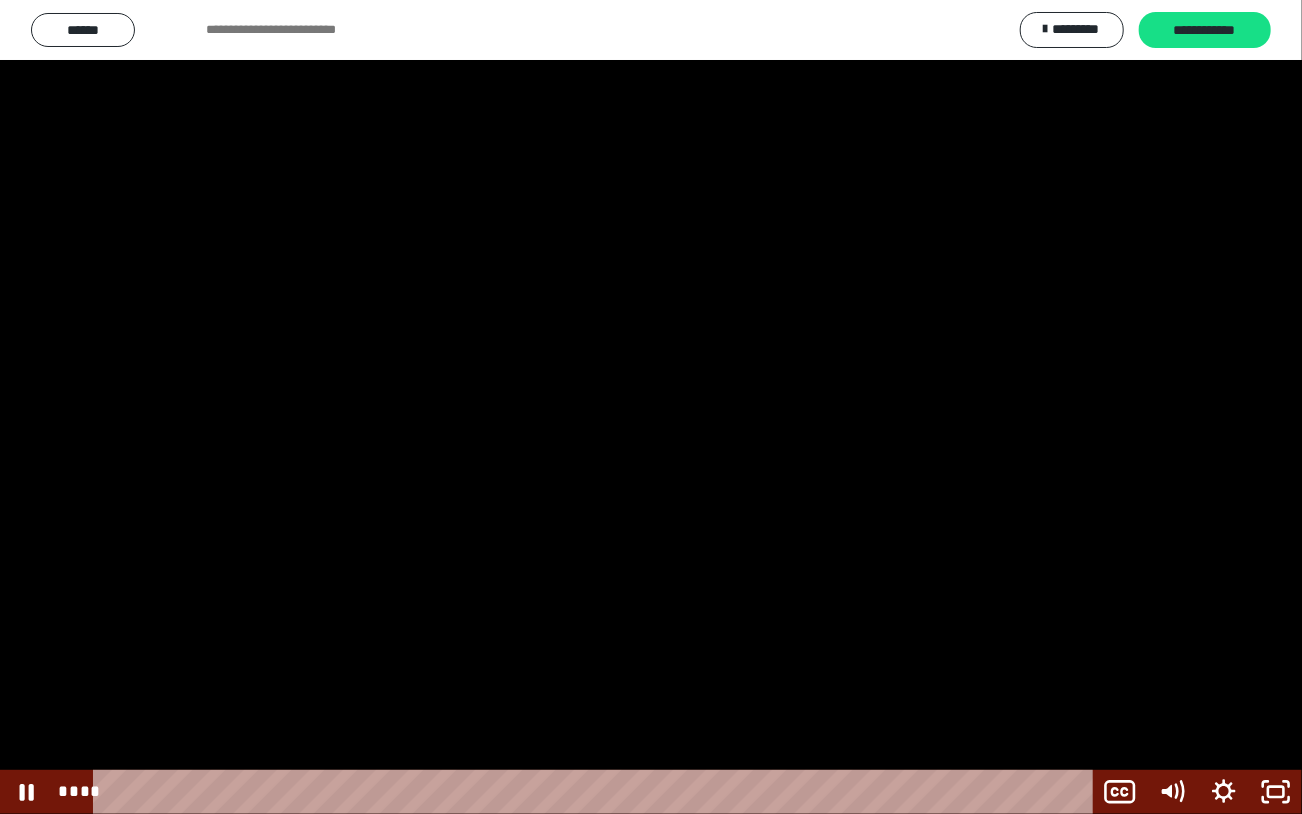 click at bounding box center (651, 407) 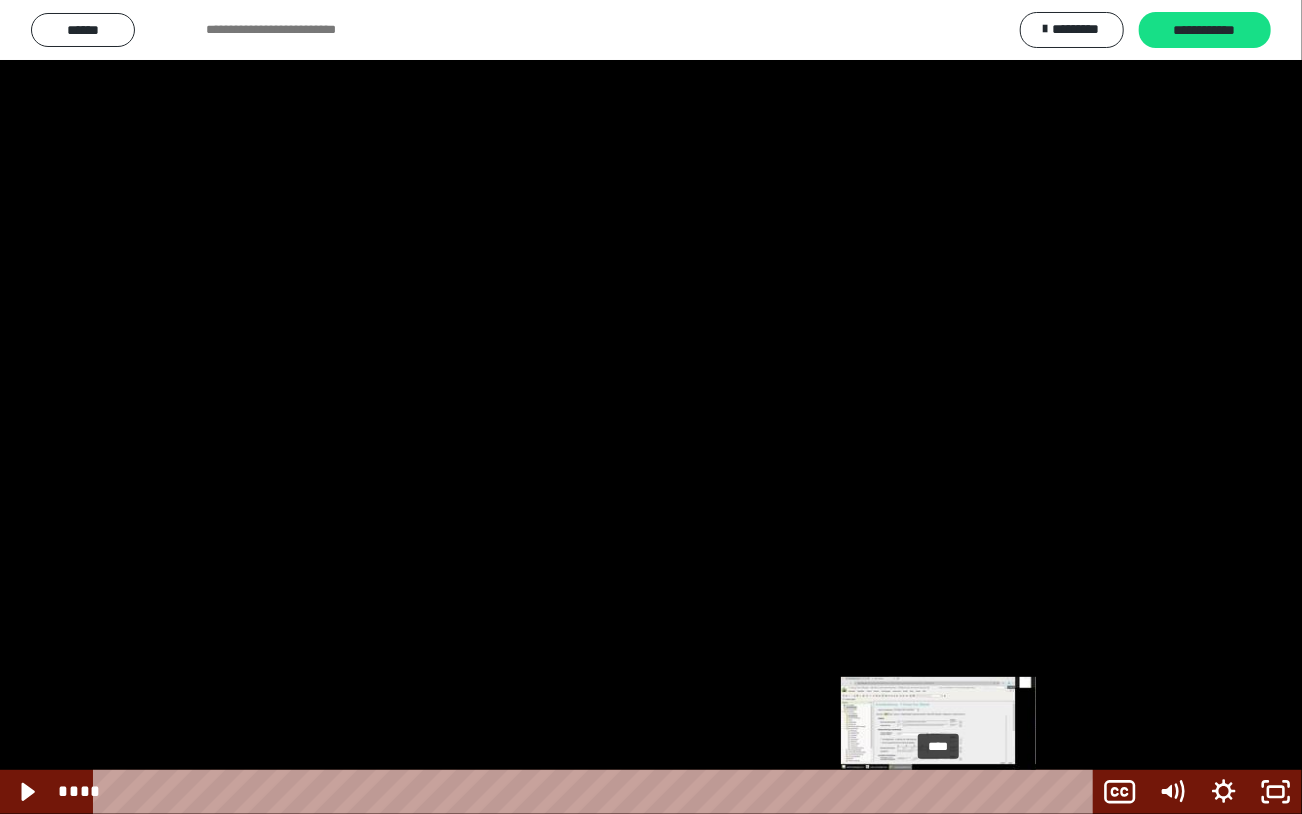 click on "****" at bounding box center [597, 792] 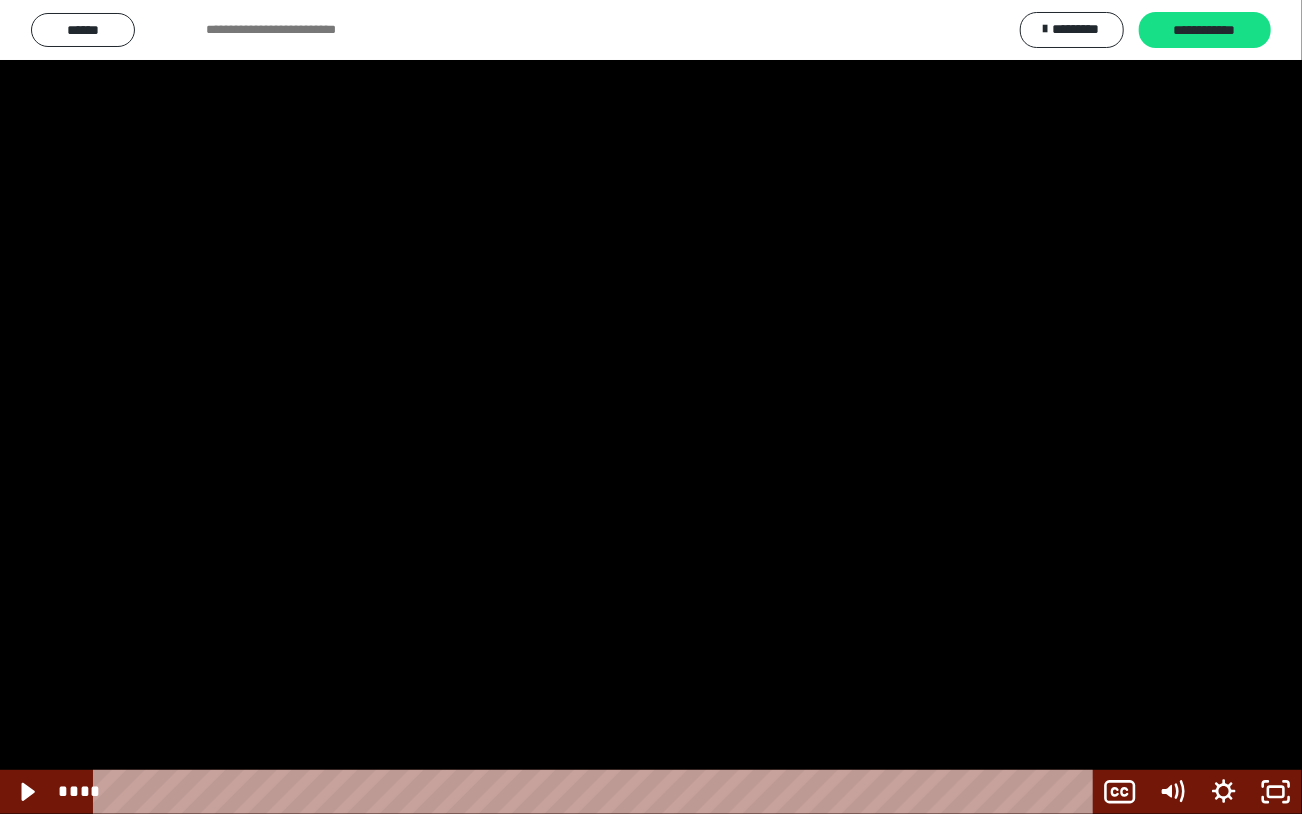 click at bounding box center (651, 407) 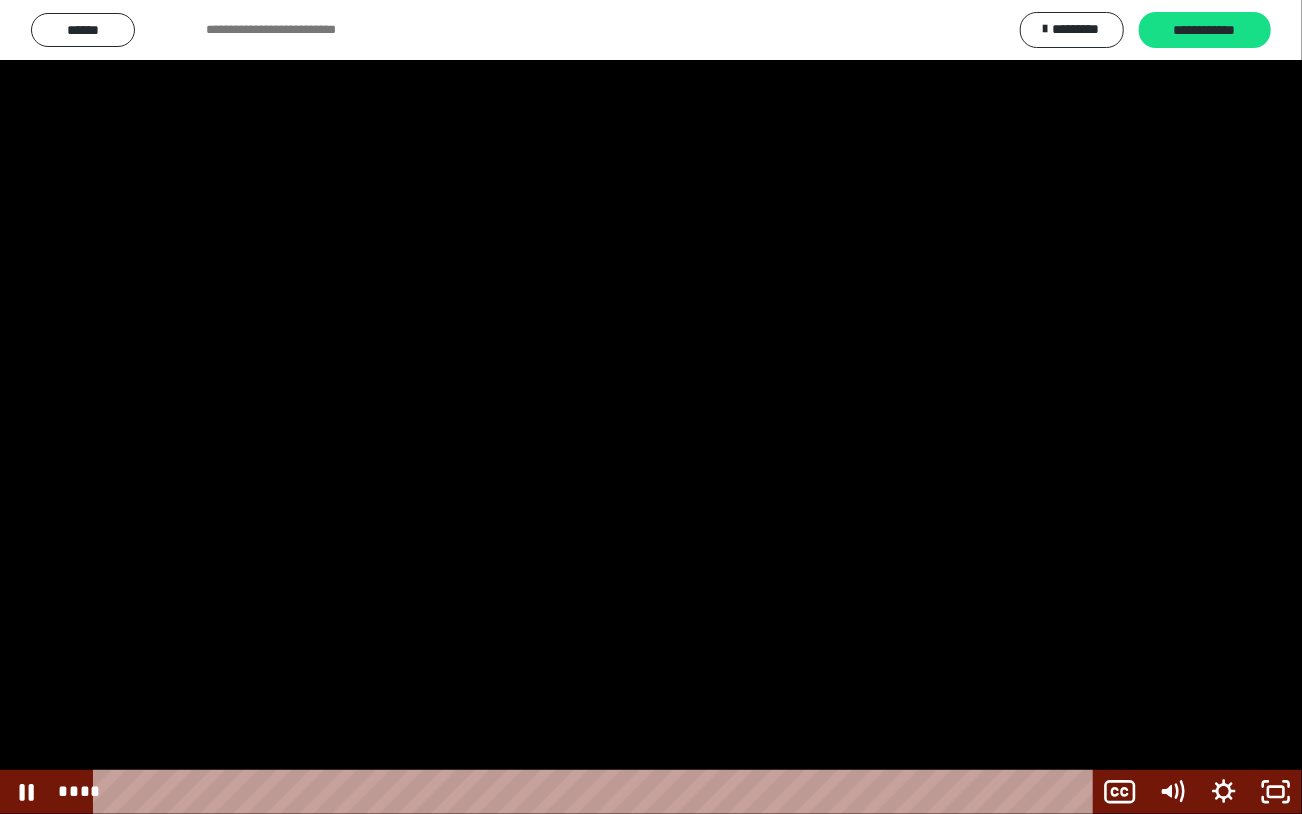 click at bounding box center [651, 407] 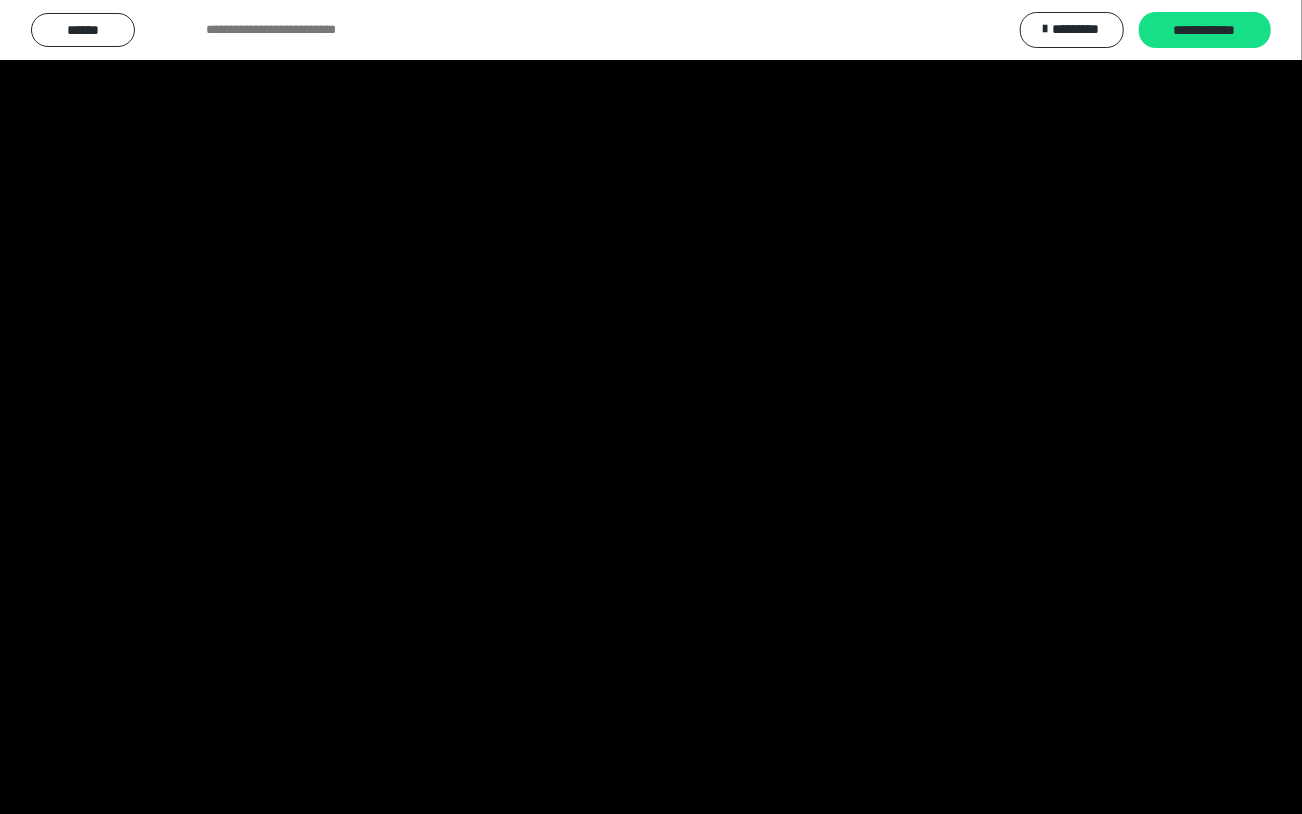 click at bounding box center [651, 407] 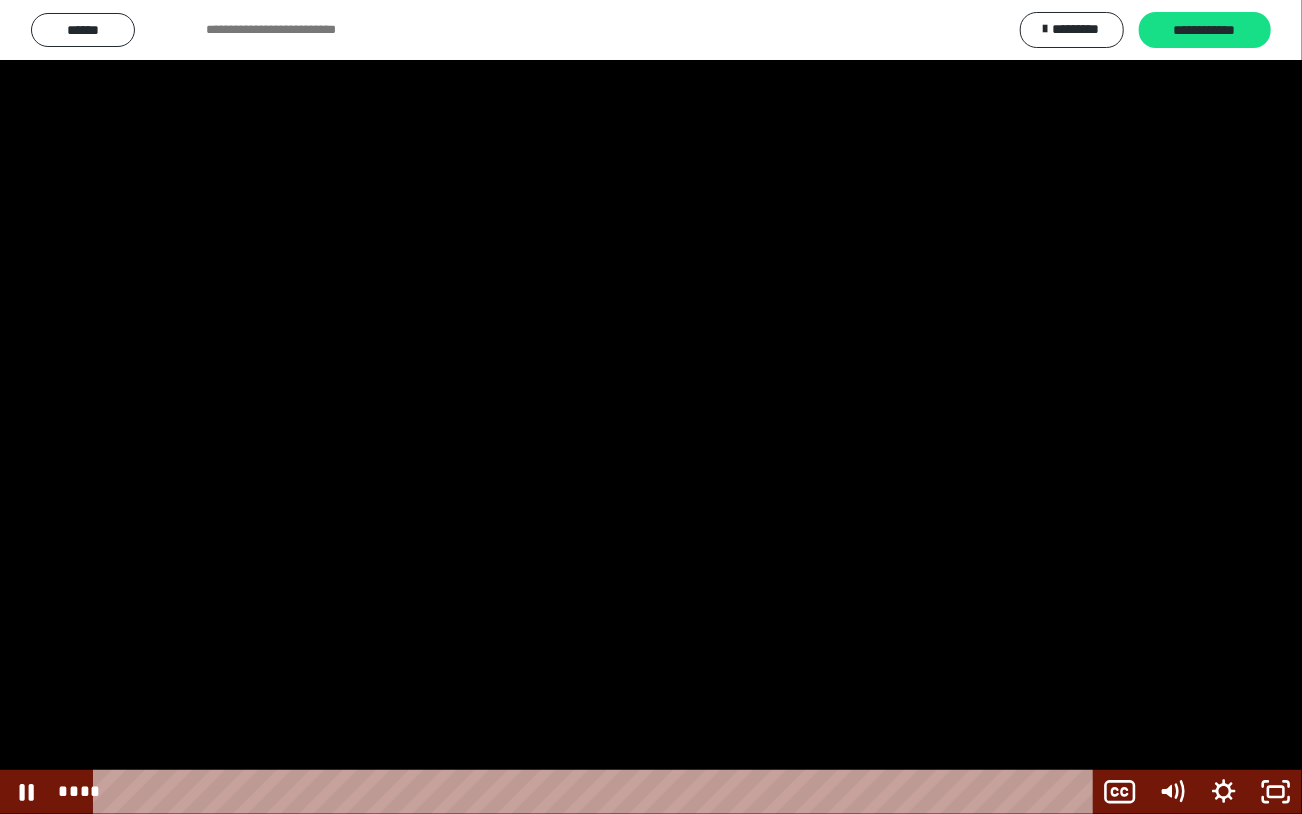 click at bounding box center (651, 407) 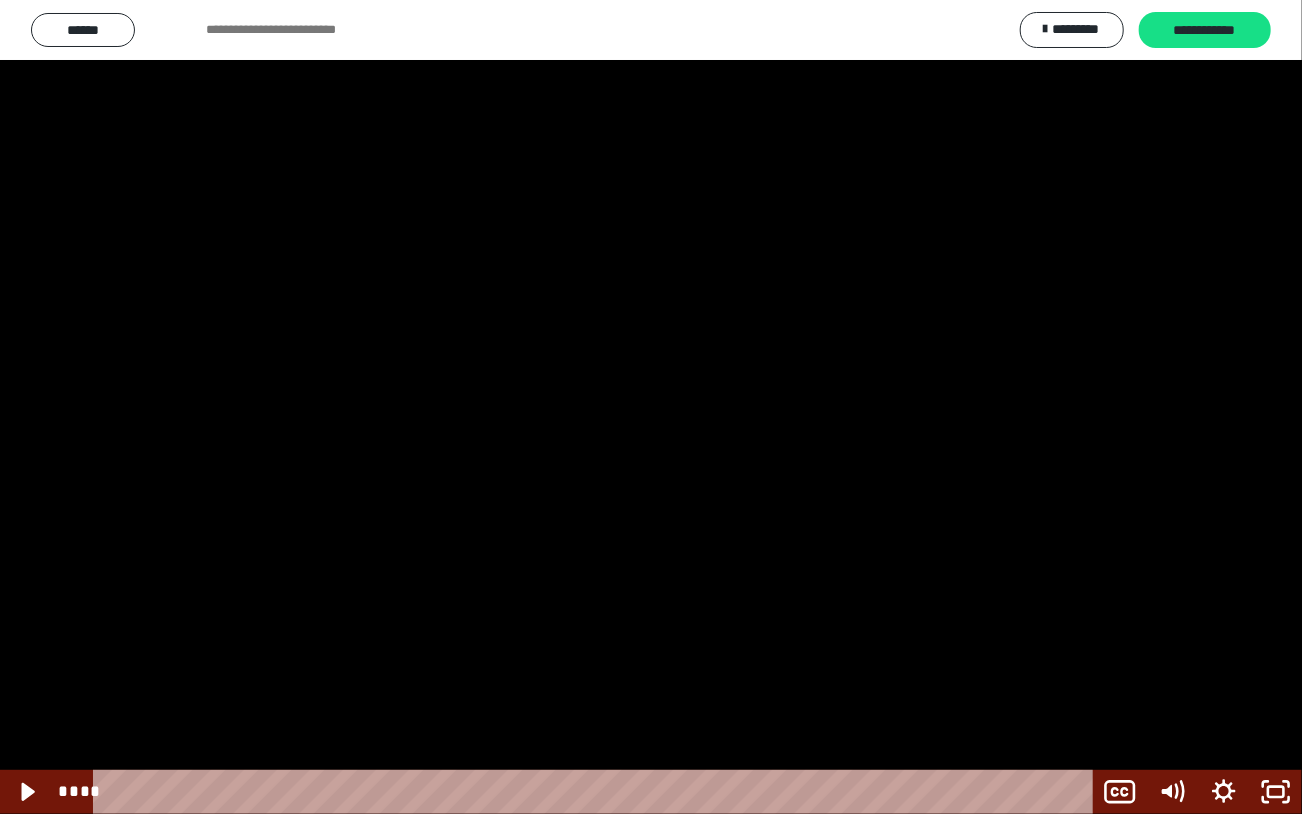 click at bounding box center [651, 407] 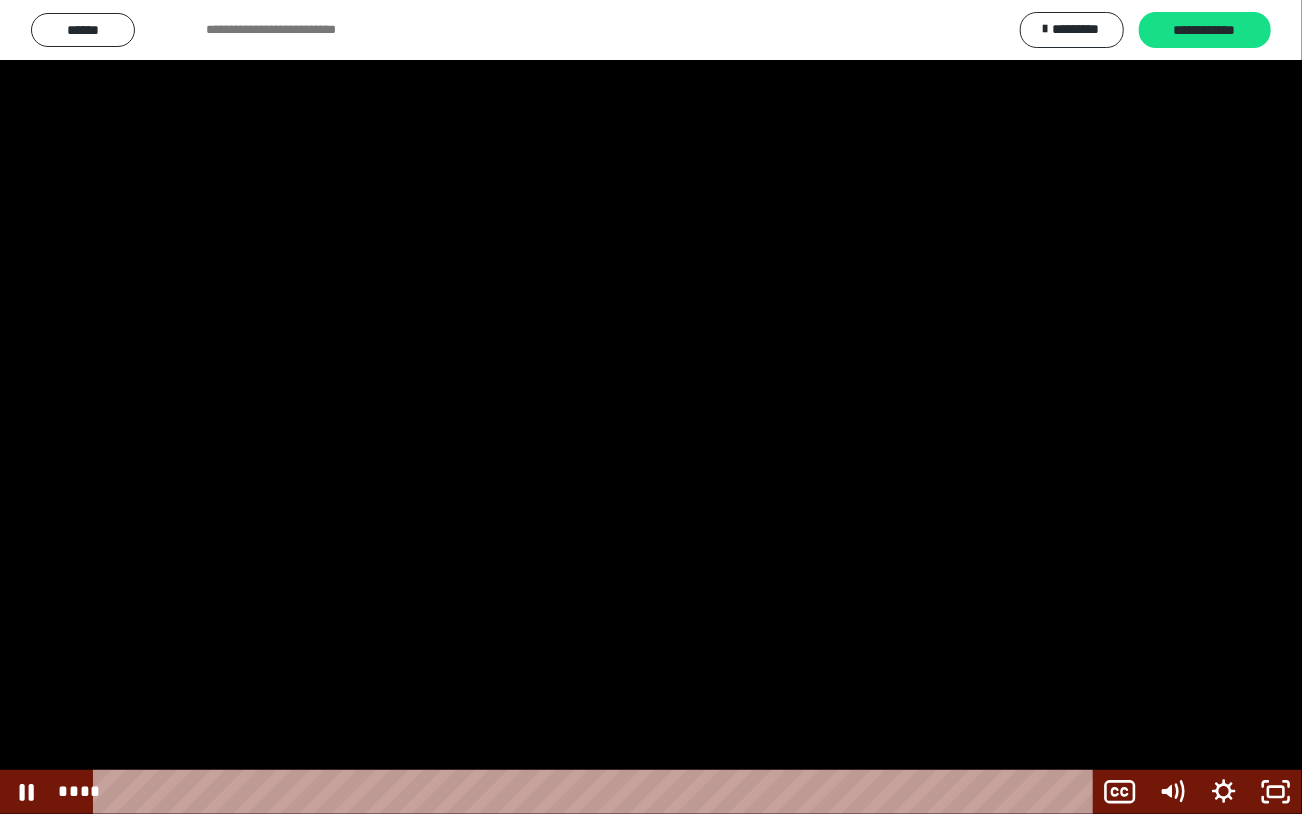 click at bounding box center (651, 407) 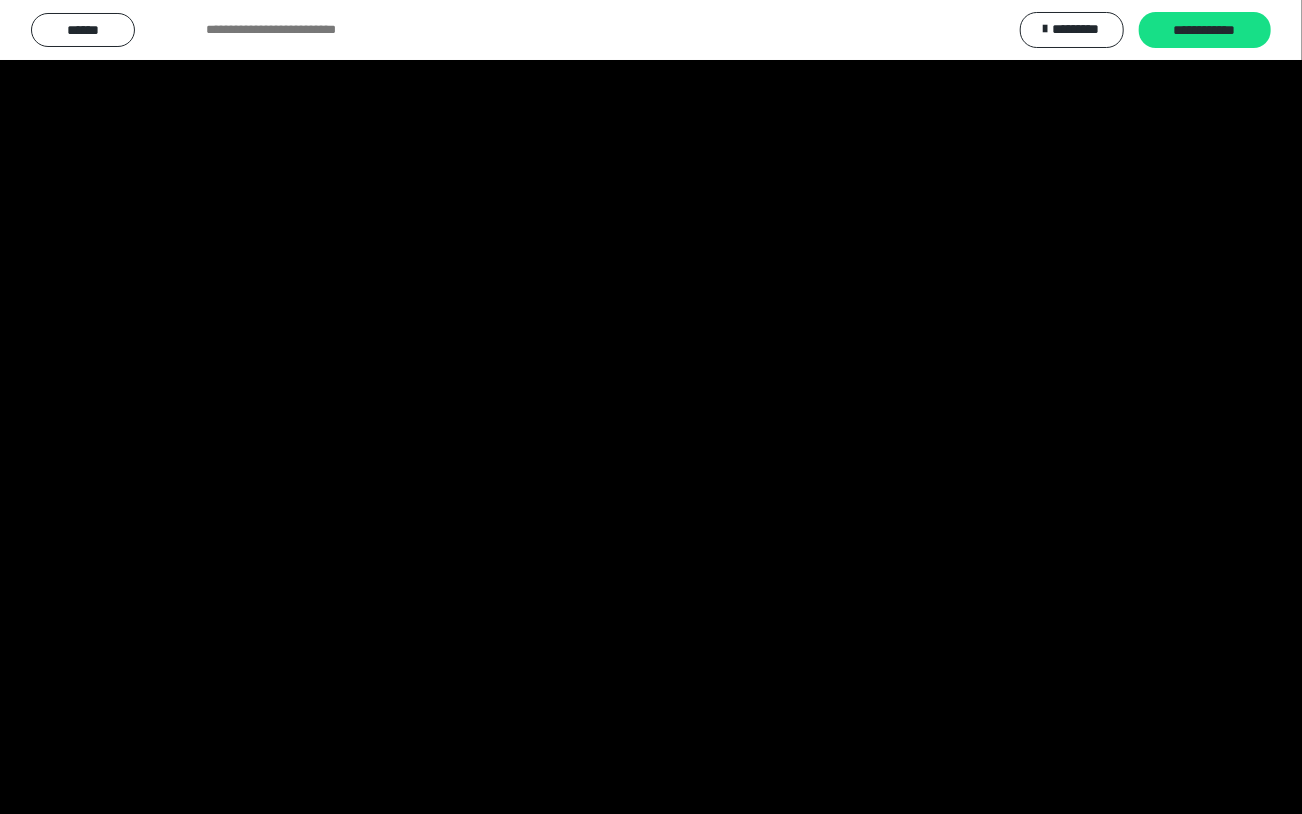 click at bounding box center [651, 407] 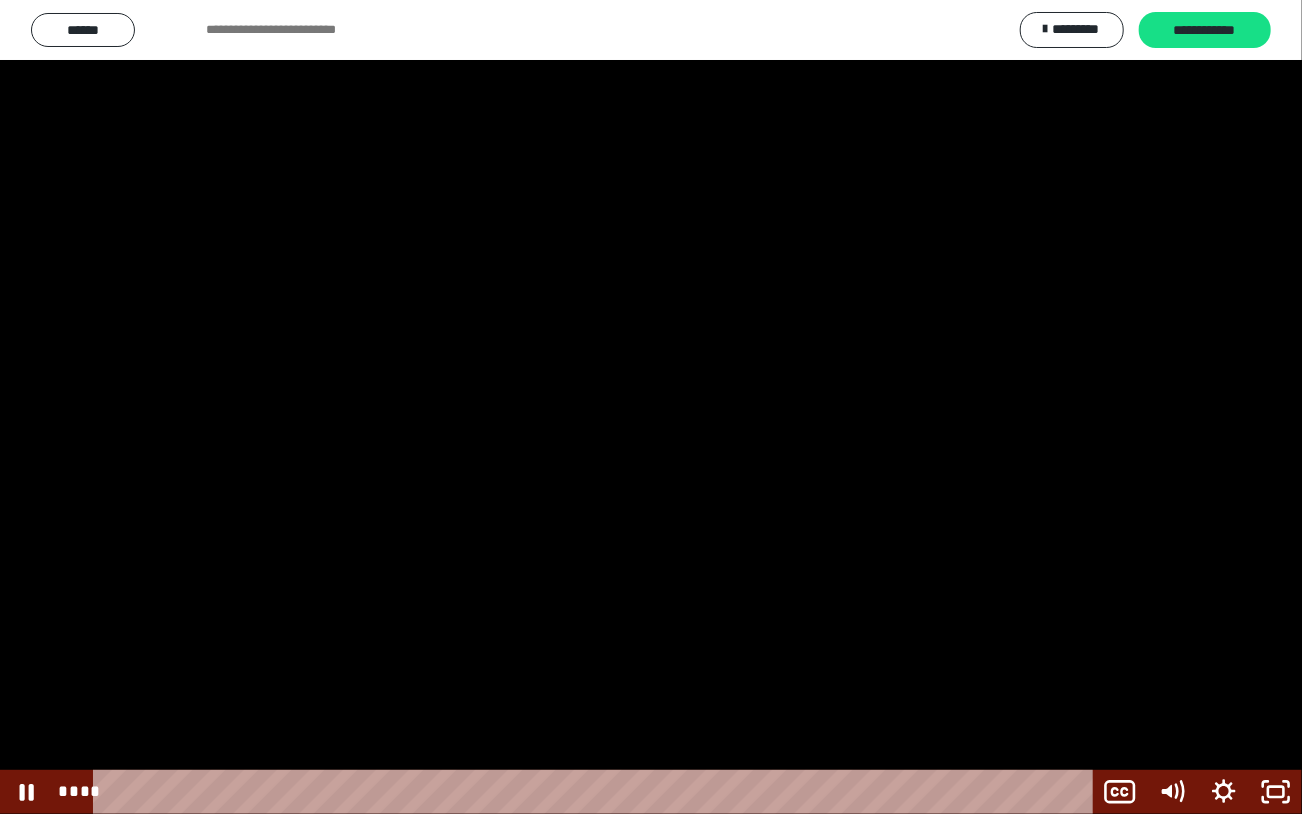 click at bounding box center (651, 407) 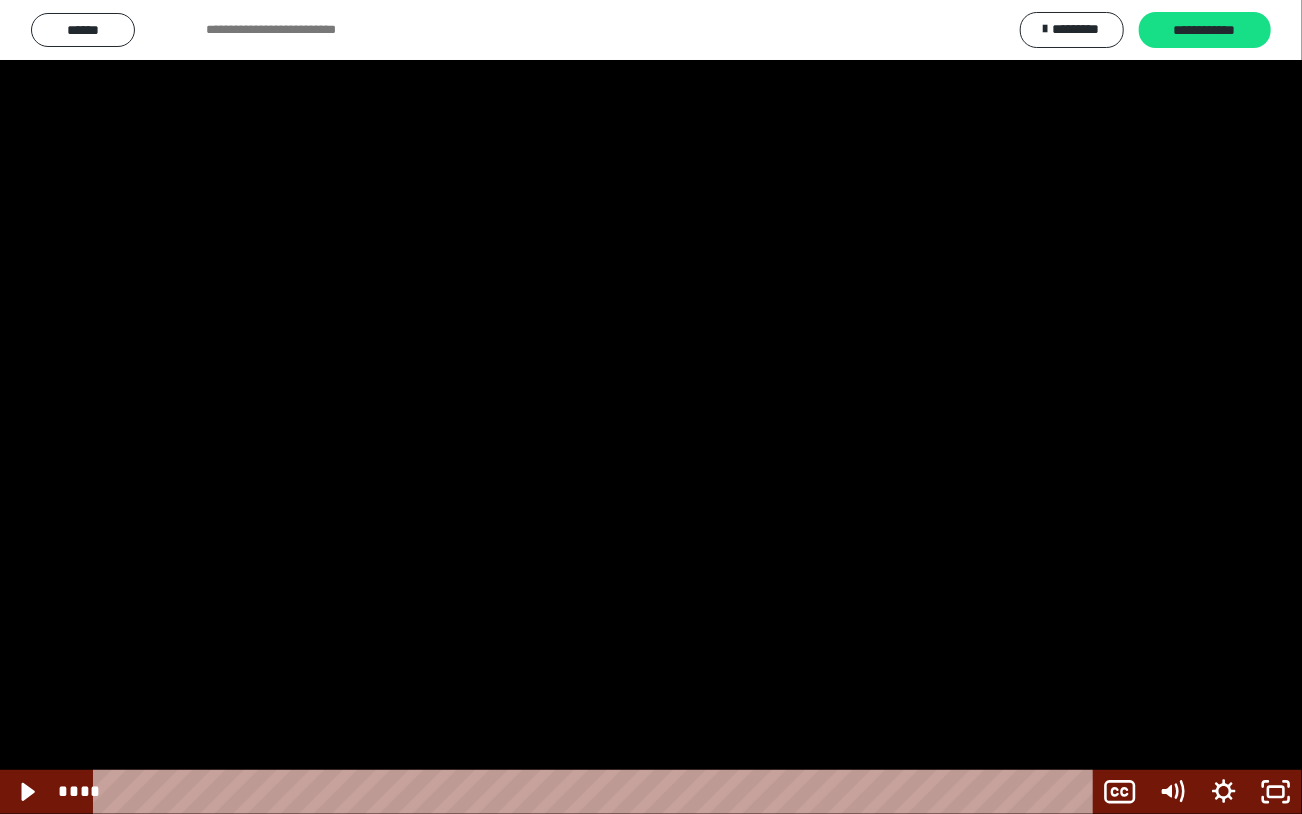 click at bounding box center (651, 407) 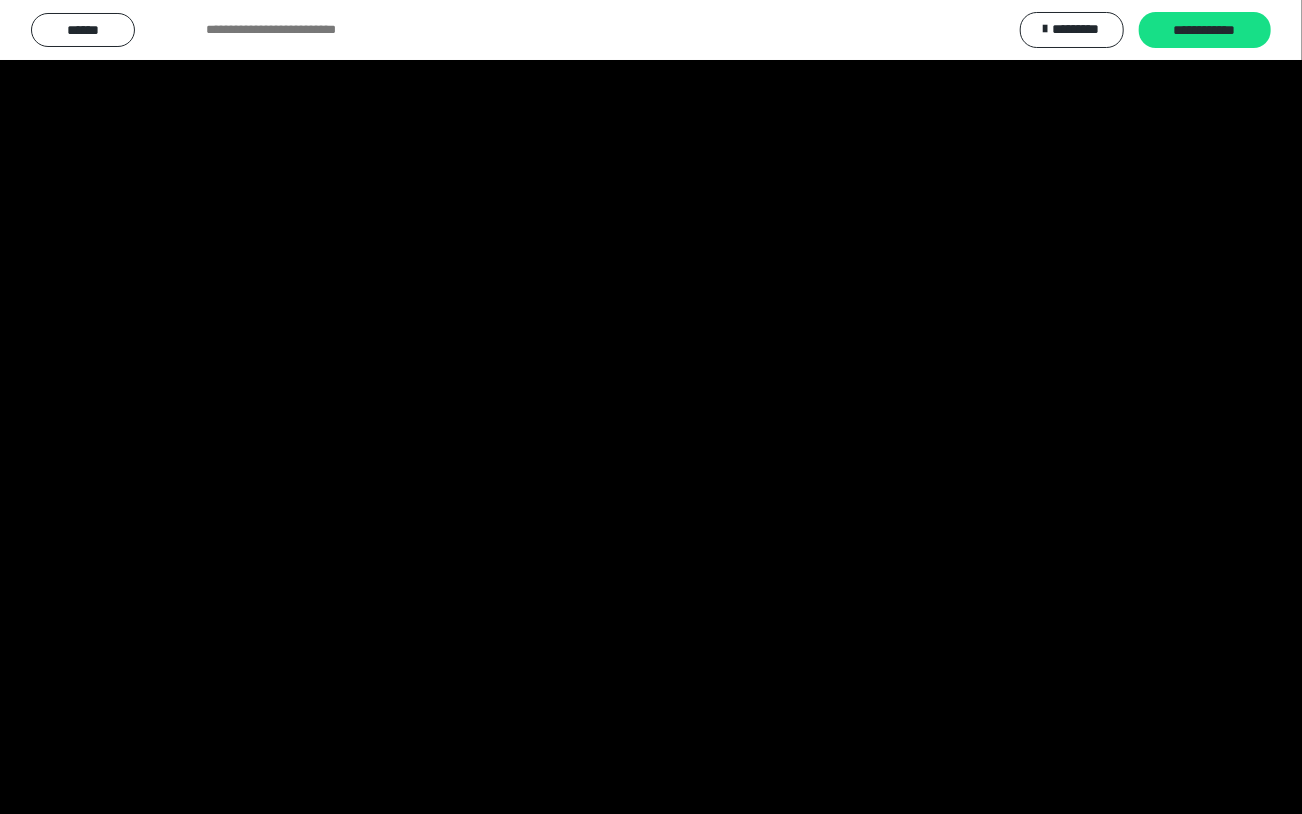 click at bounding box center (651, 407) 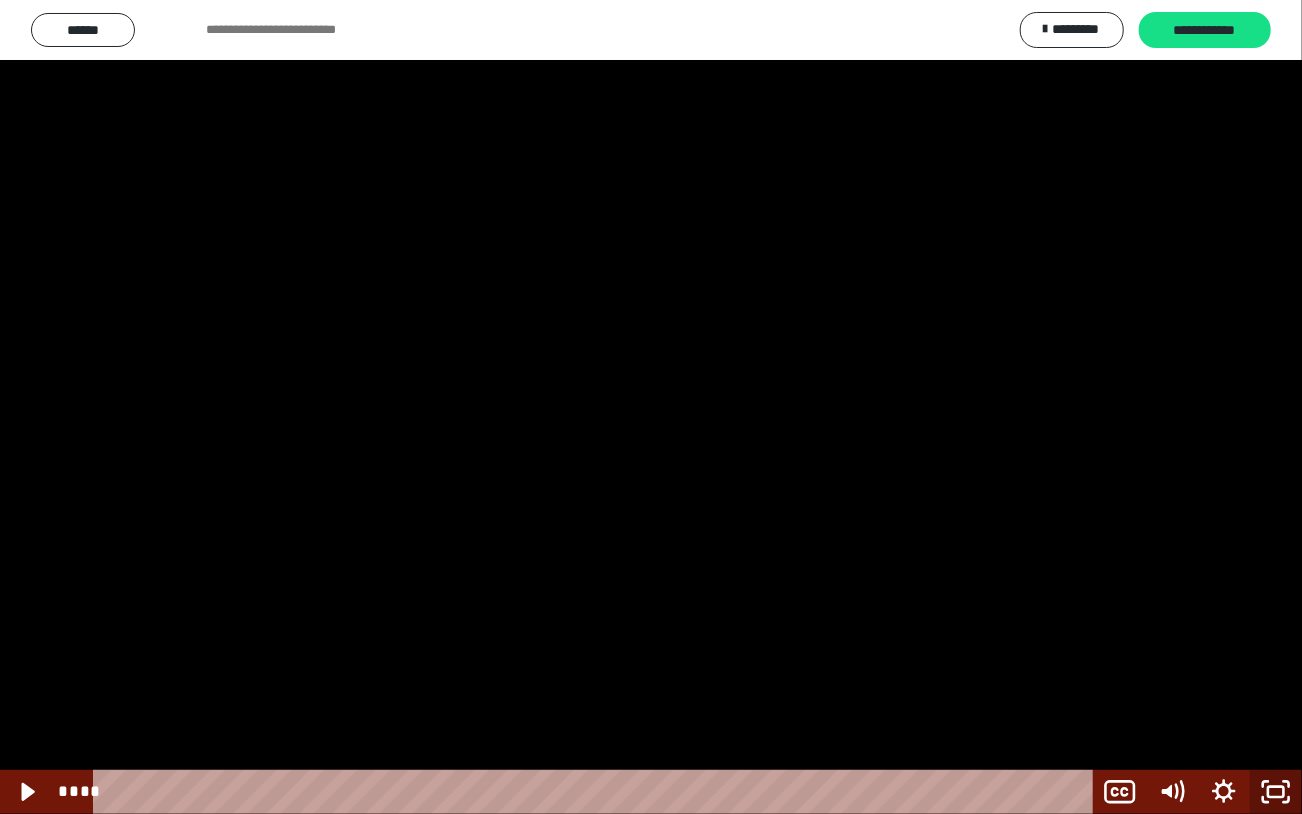 click 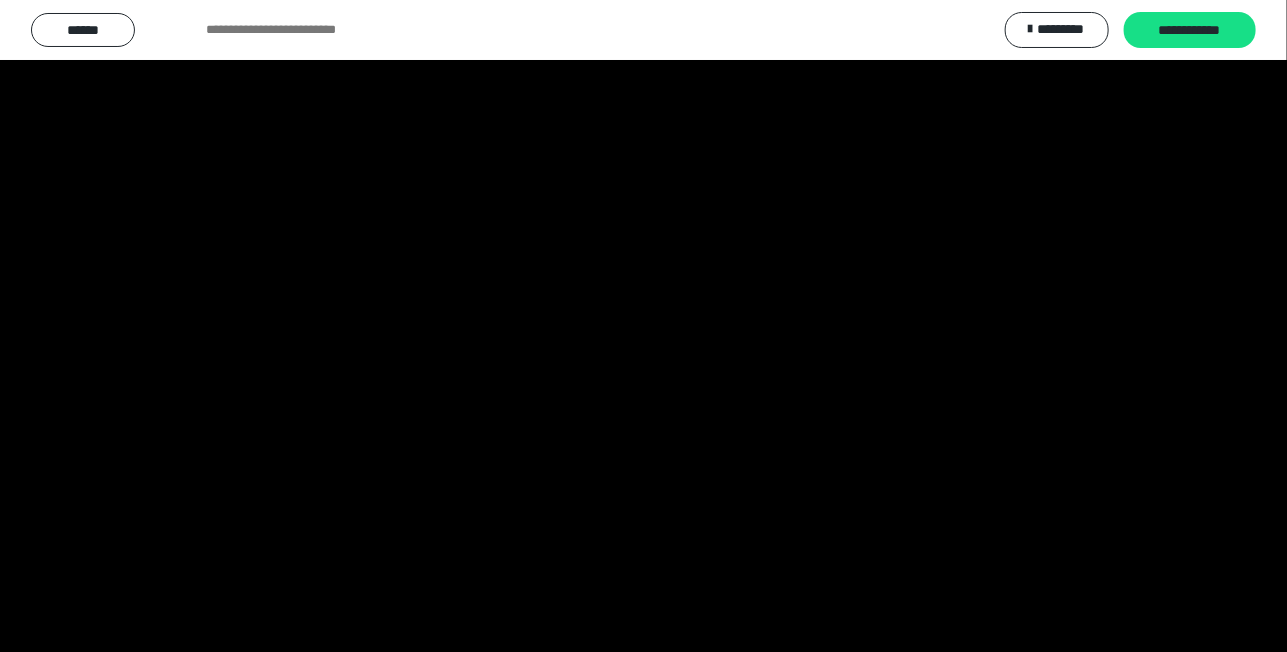 scroll, scrollTop: 2440, scrollLeft: 0, axis: vertical 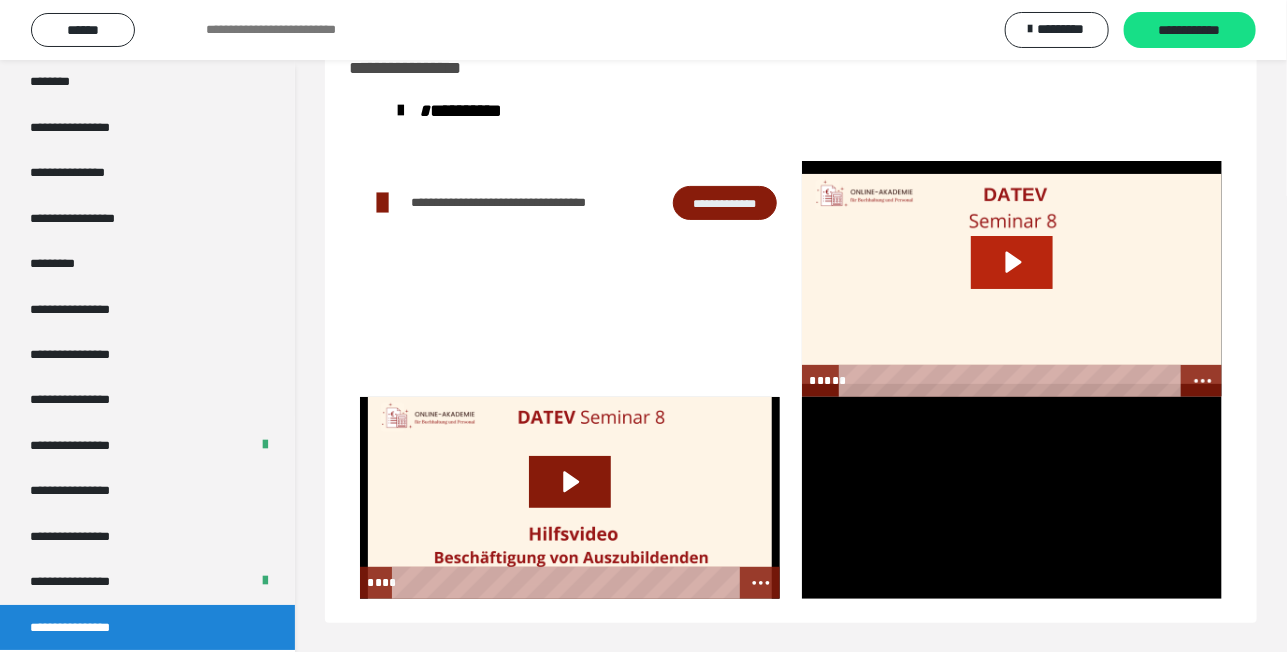 click 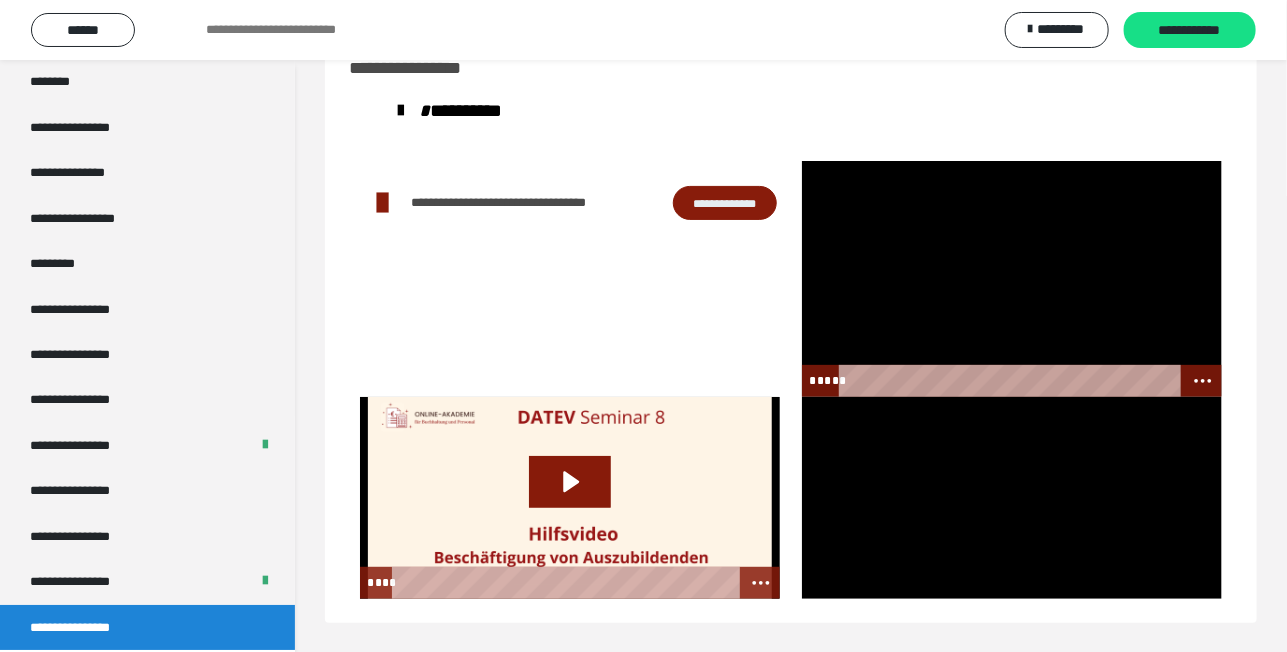 click at bounding box center (1012, 279) 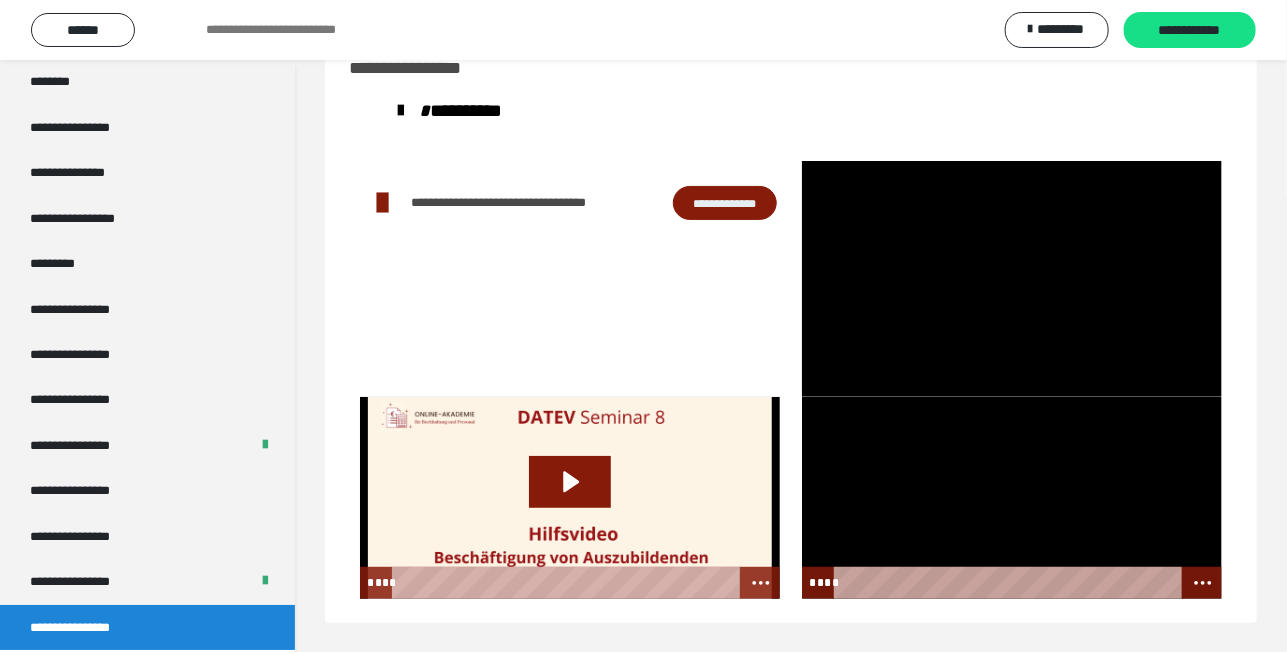 click at bounding box center [1012, 498] 